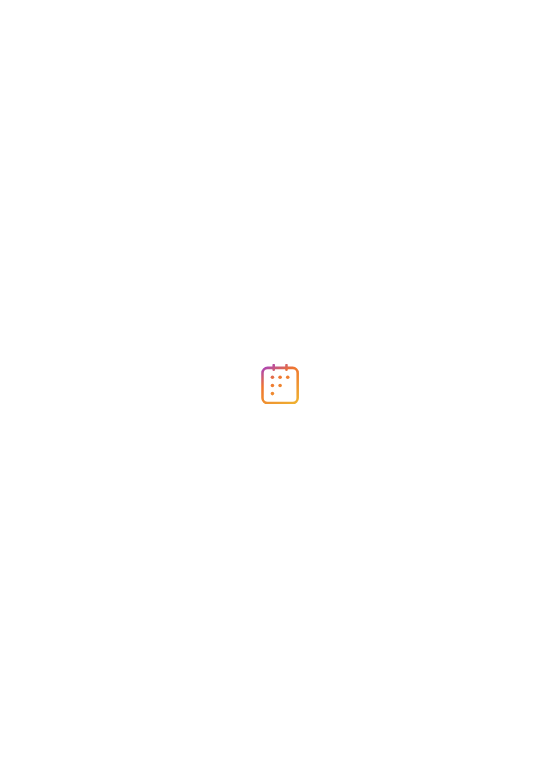 scroll, scrollTop: 0, scrollLeft: 0, axis: both 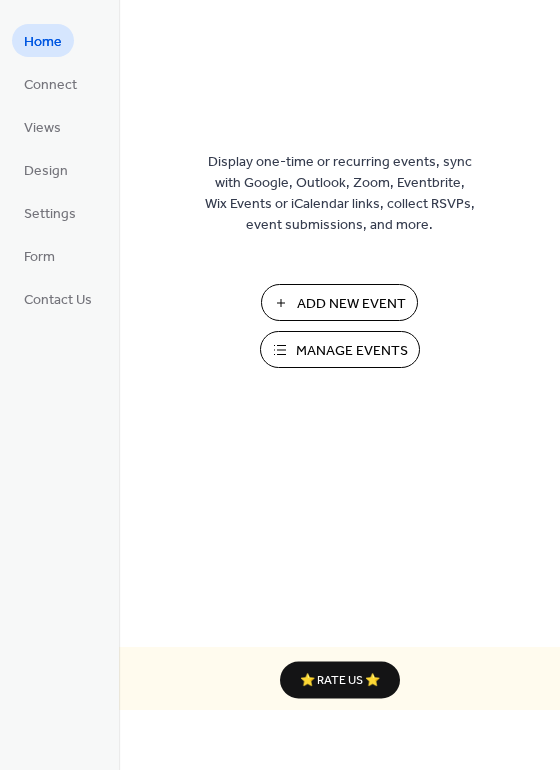 click on "Manage Events" at bounding box center (352, 351) 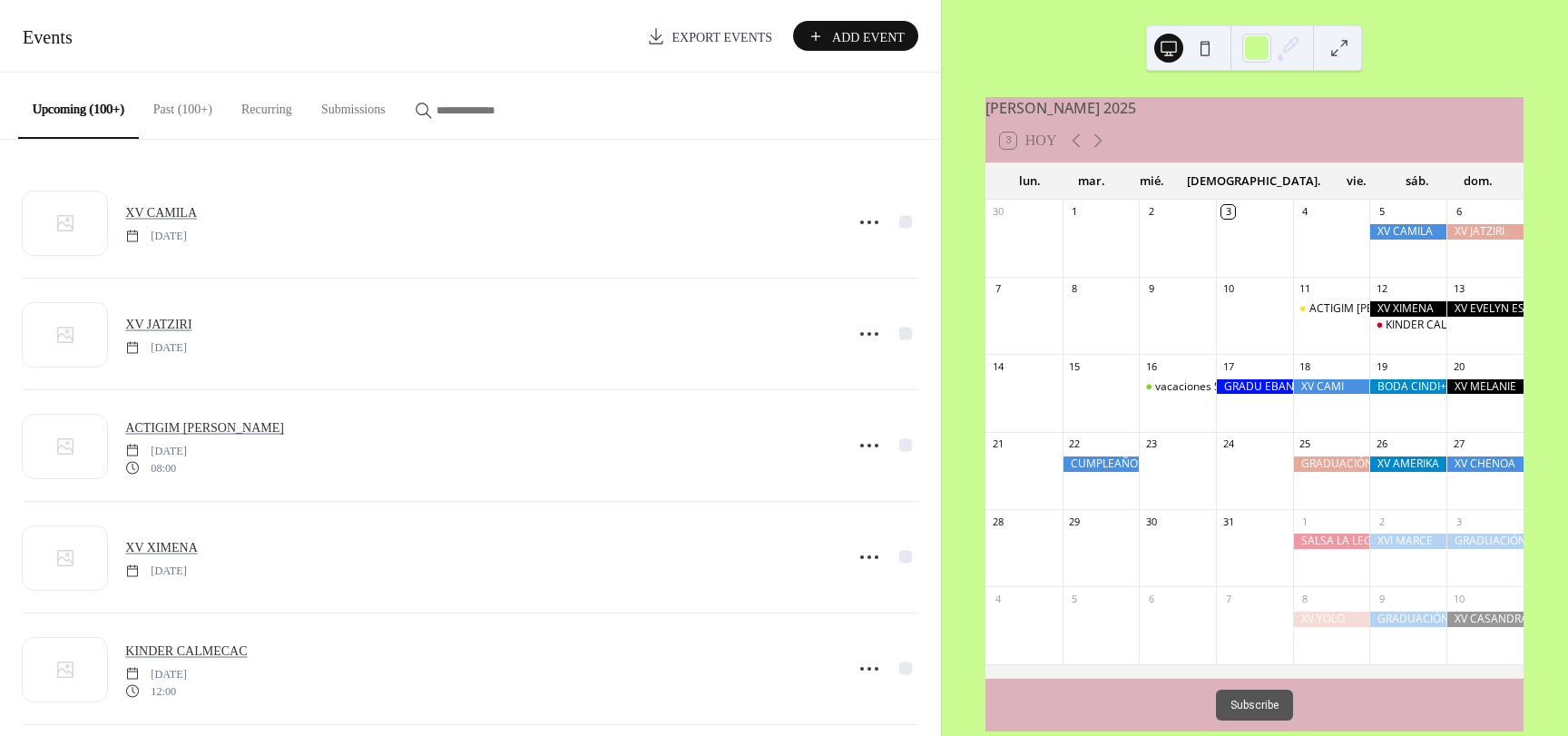 scroll, scrollTop: 0, scrollLeft: 0, axis: both 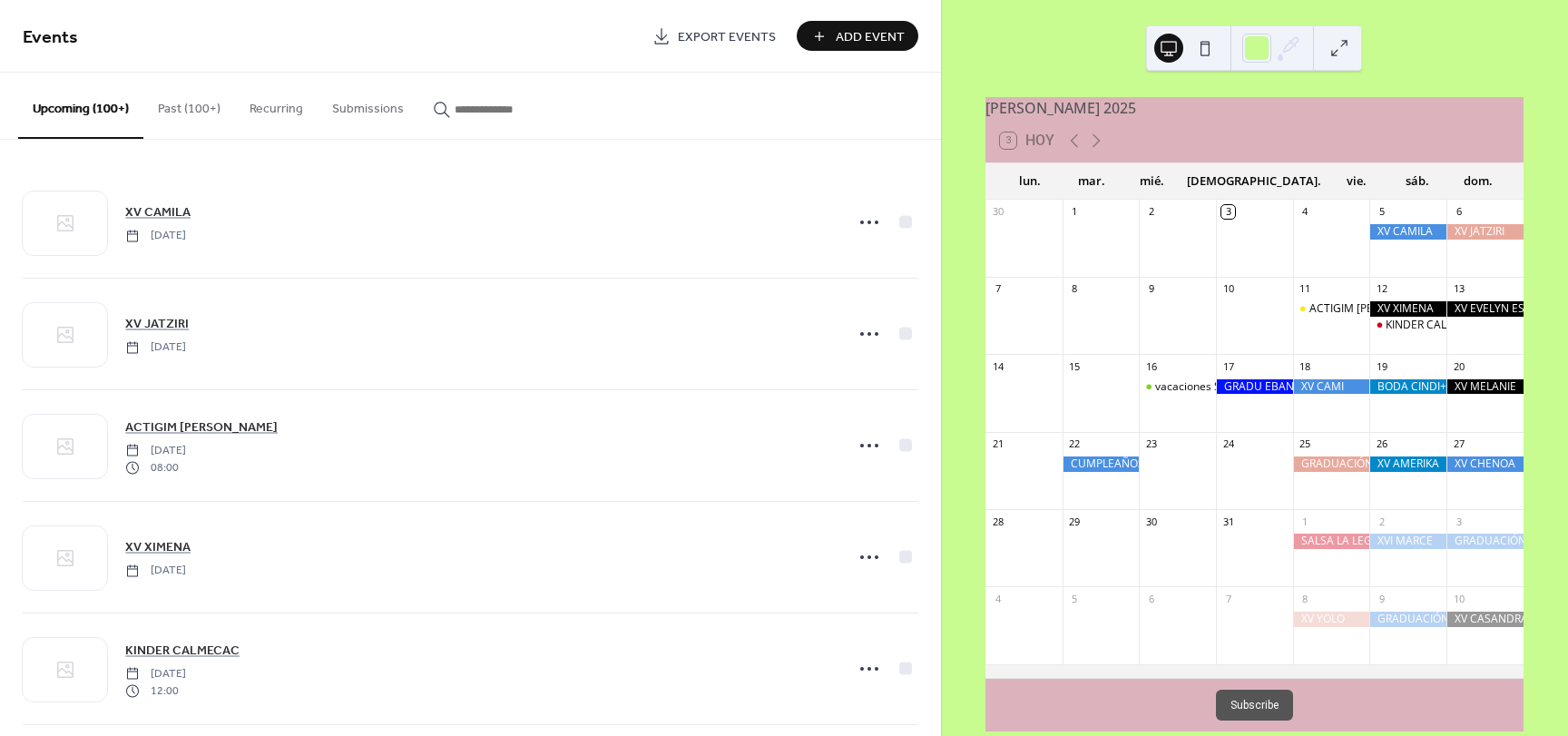 click on "Add Event" at bounding box center [858, 35] 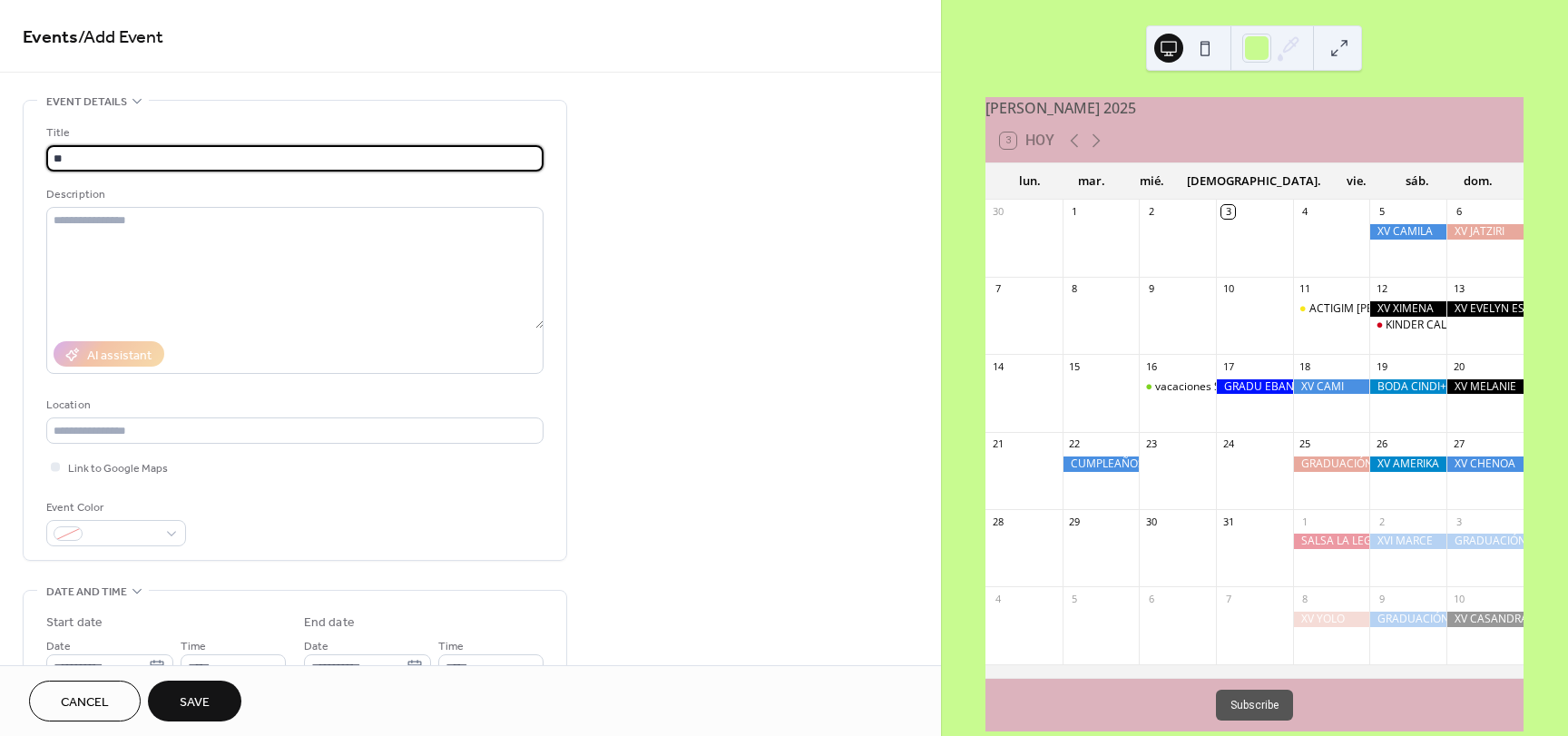type on "*" 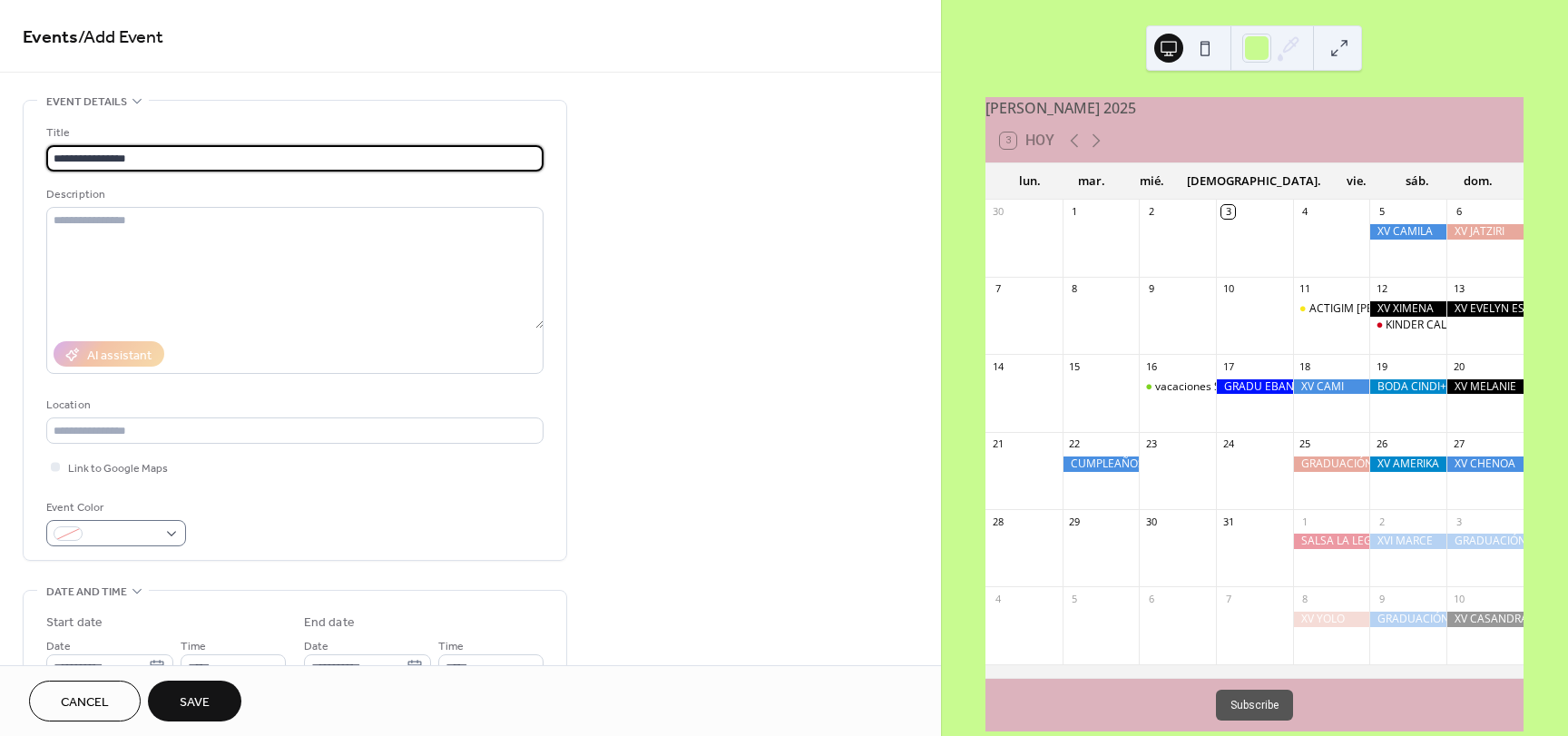 type on "**********" 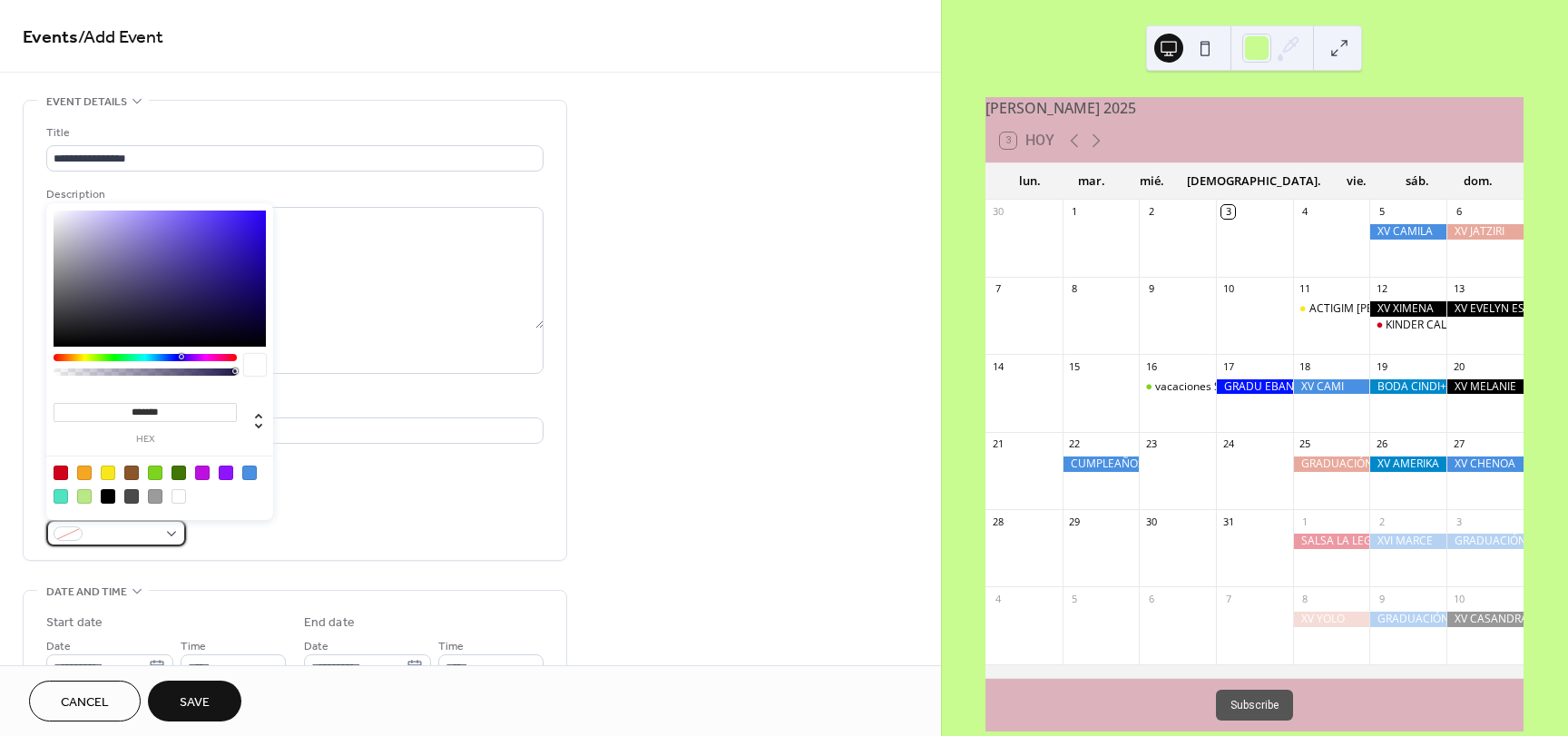 click at bounding box center [116, 533] 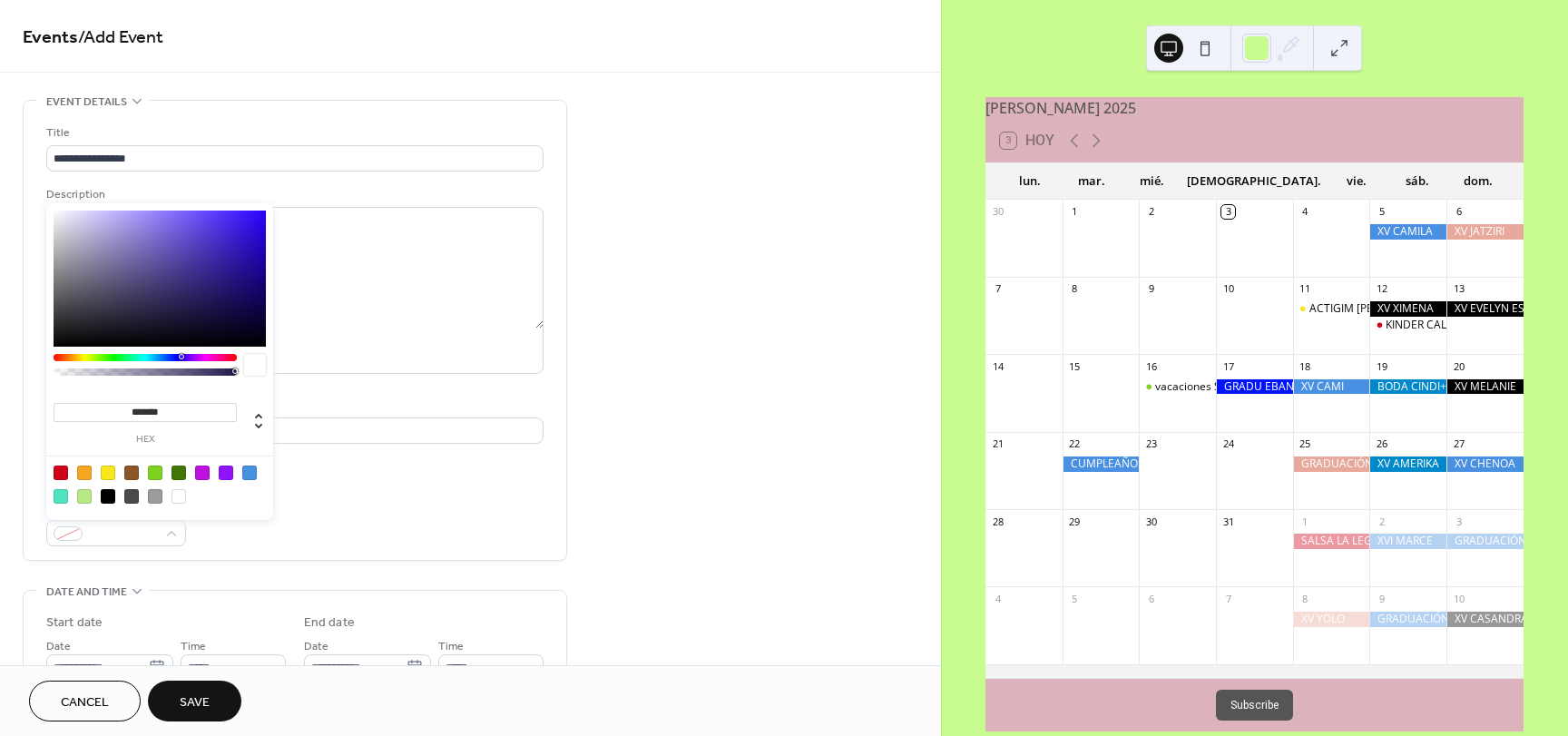 click at bounding box center (61, 473) 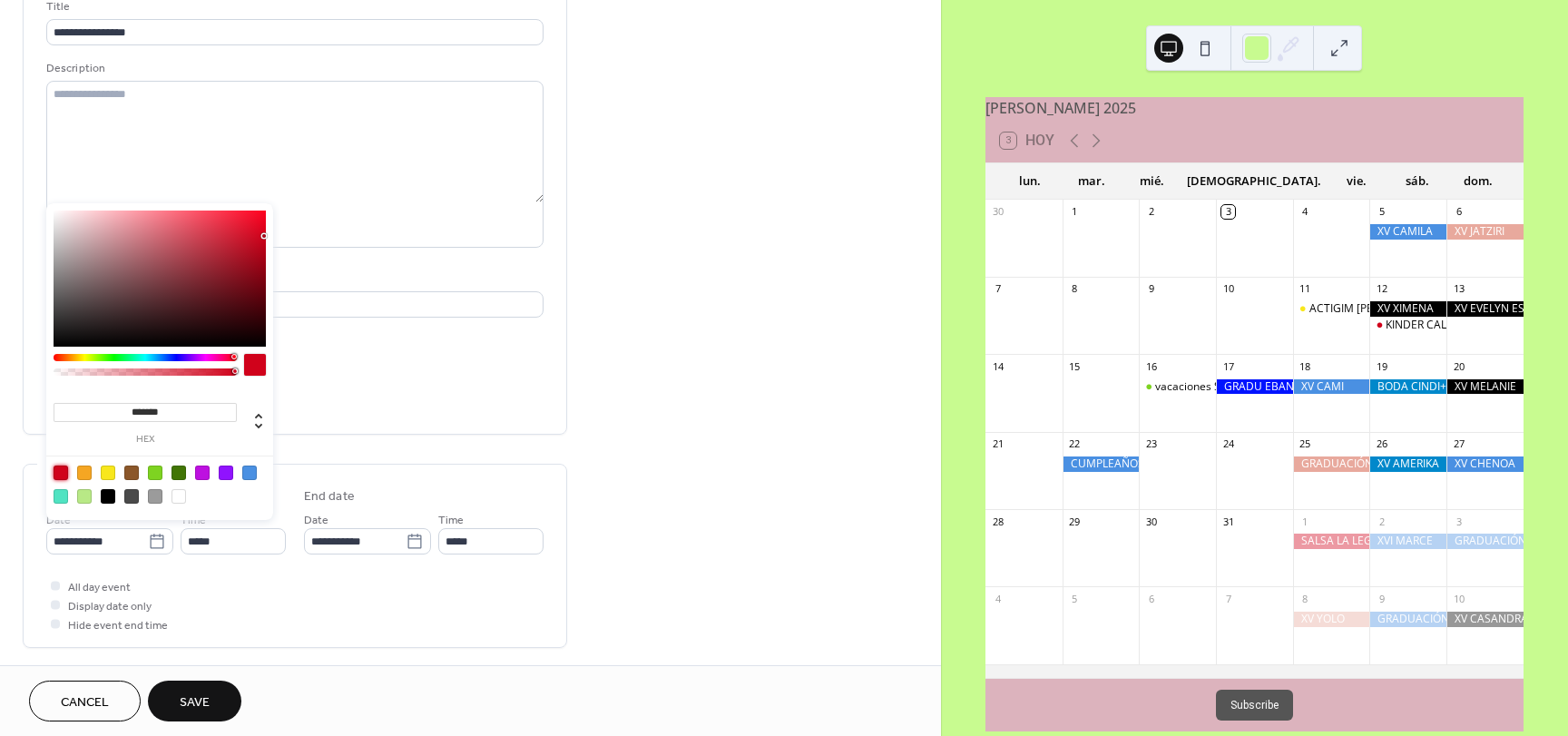 scroll, scrollTop: 182, scrollLeft: 0, axis: vertical 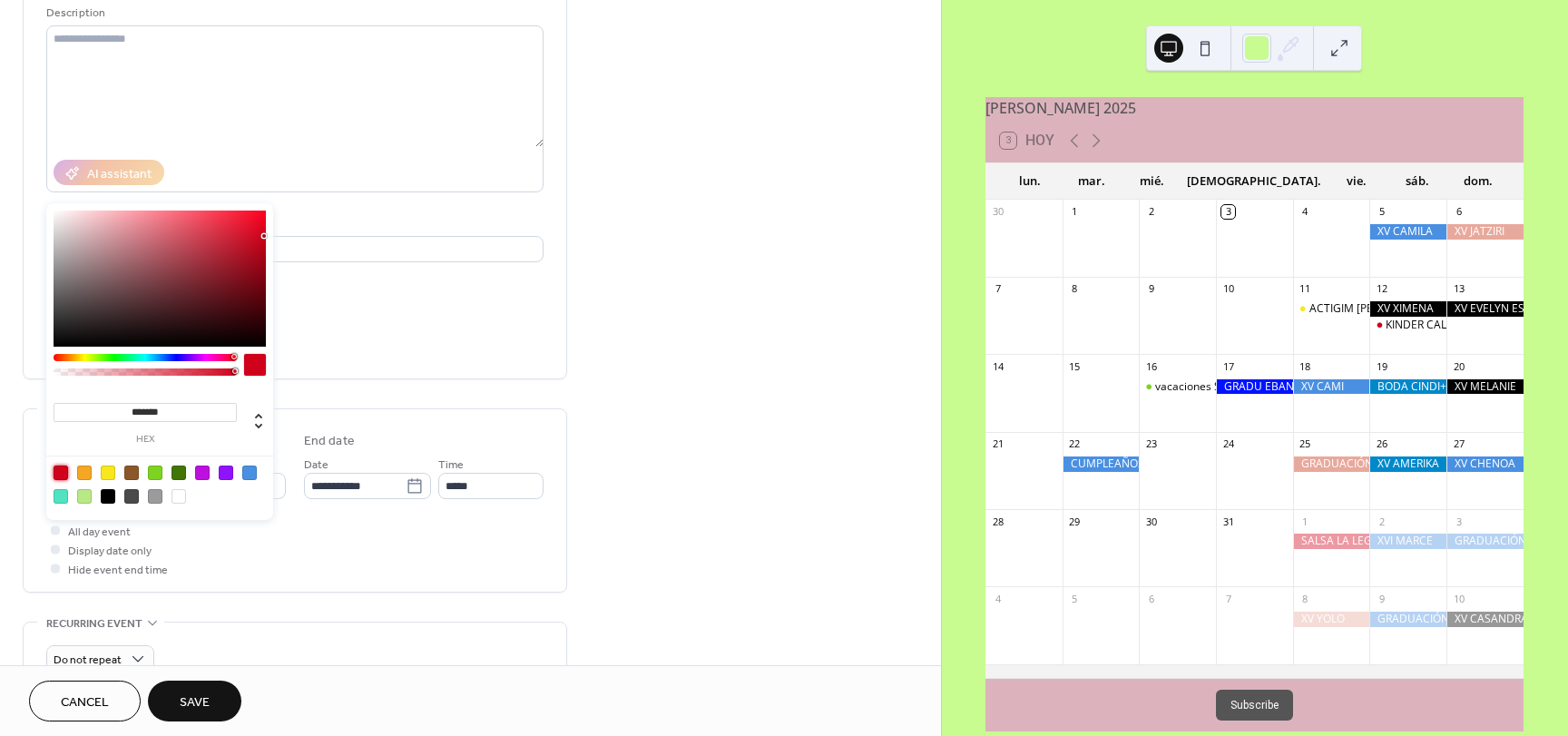 click on "All day event Display date only Hide event end time" at bounding box center [295, 549] 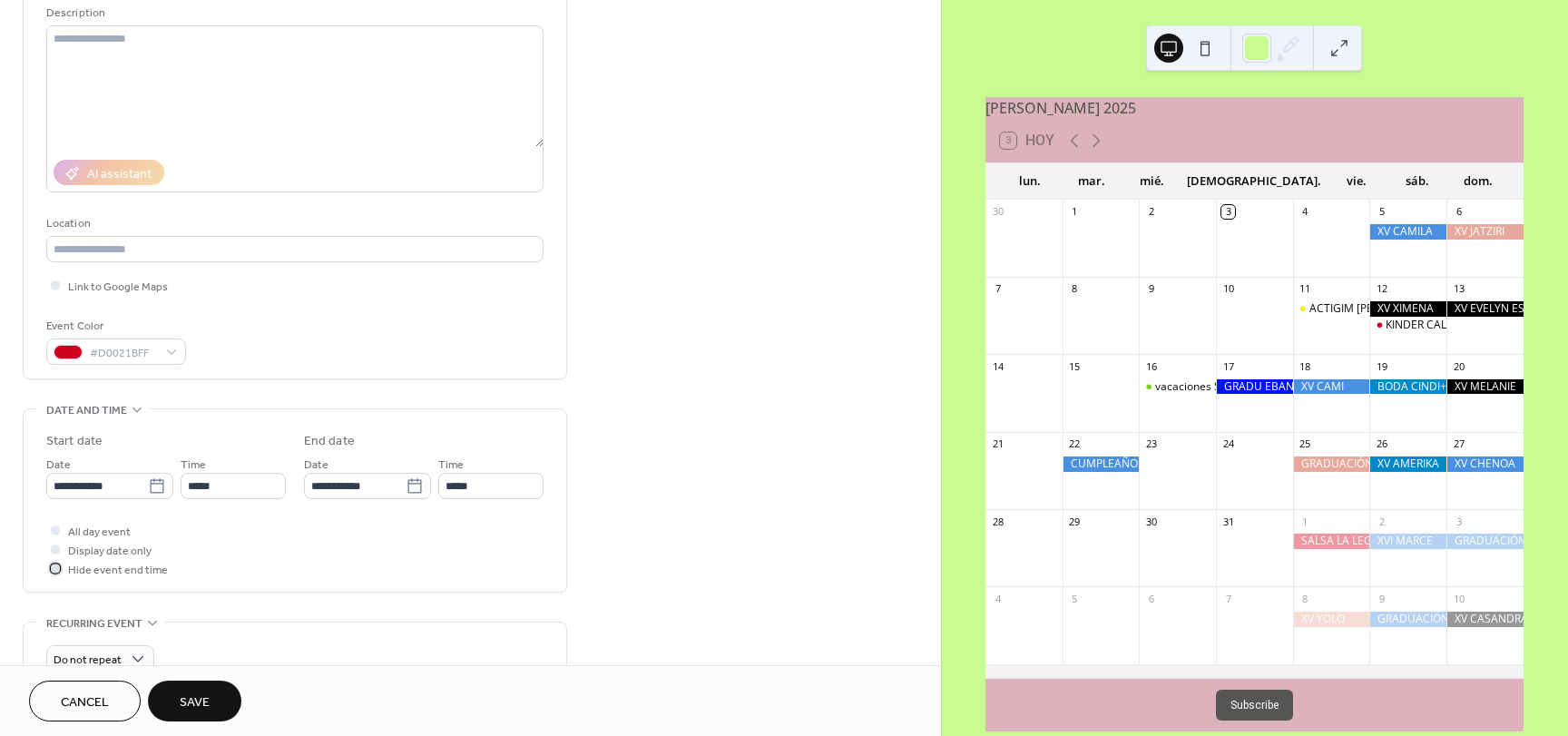 click at bounding box center [55, 568] 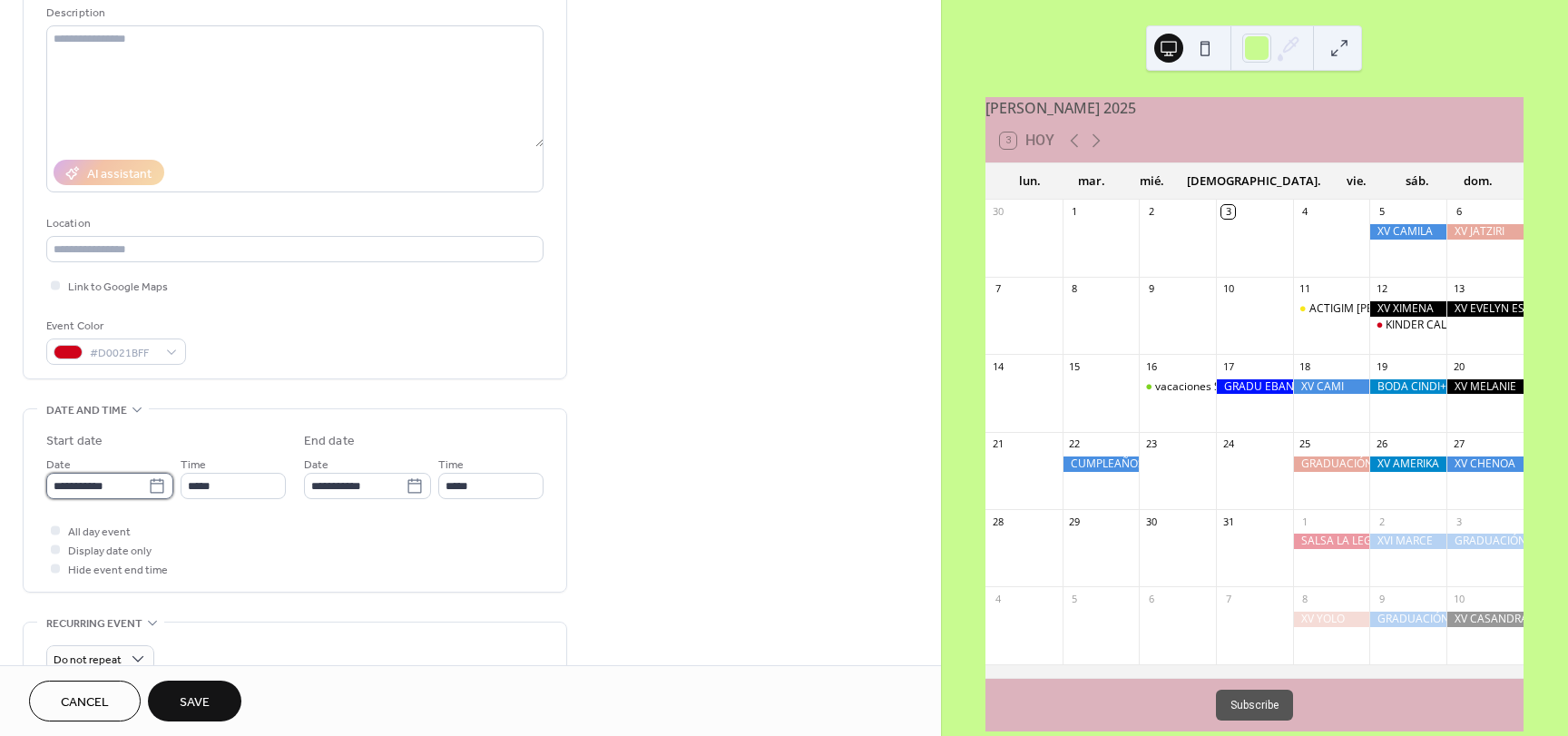 click on "**********" at bounding box center [97, 486] 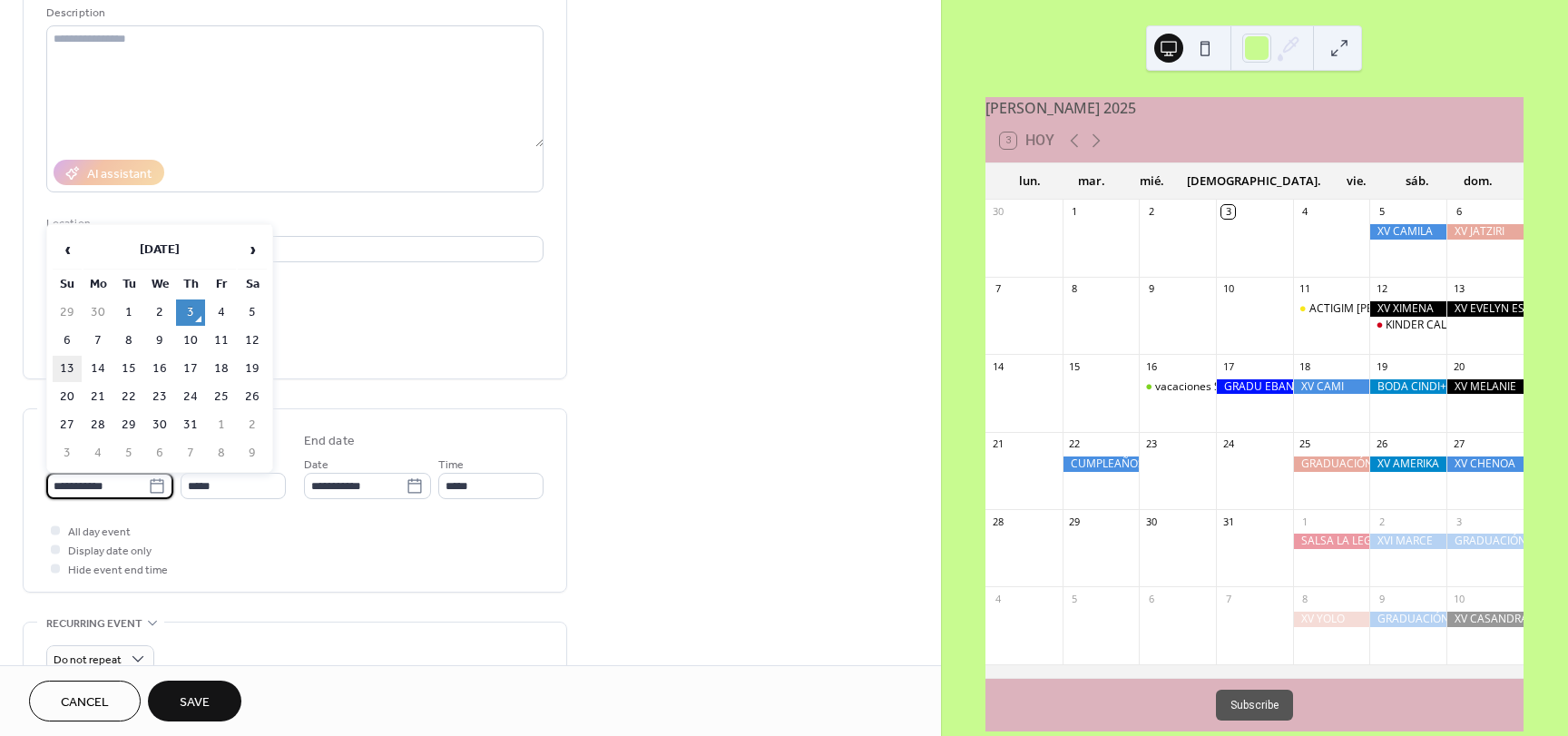click on "13" at bounding box center [67, 368] 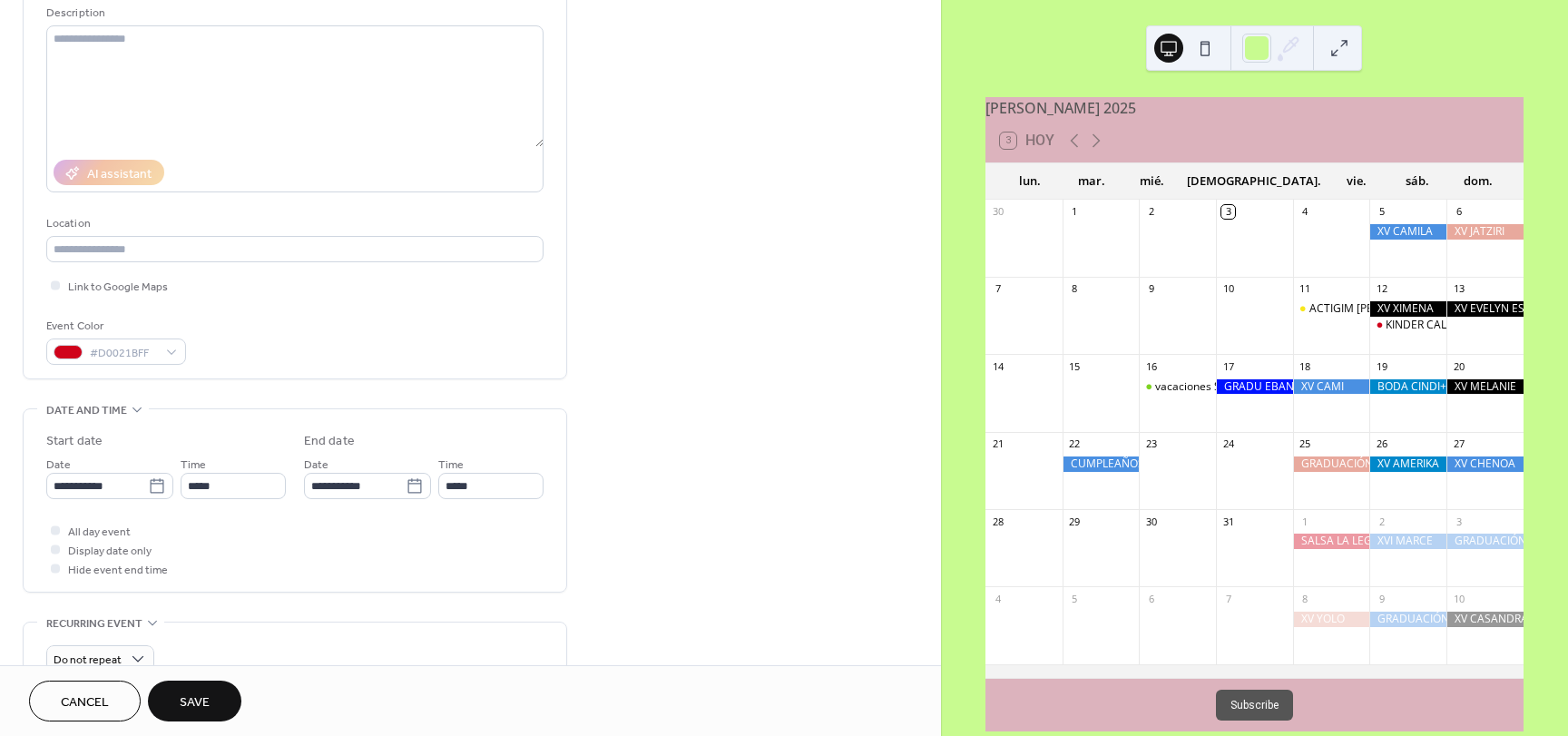 click on "Save" at bounding box center (194, 702) 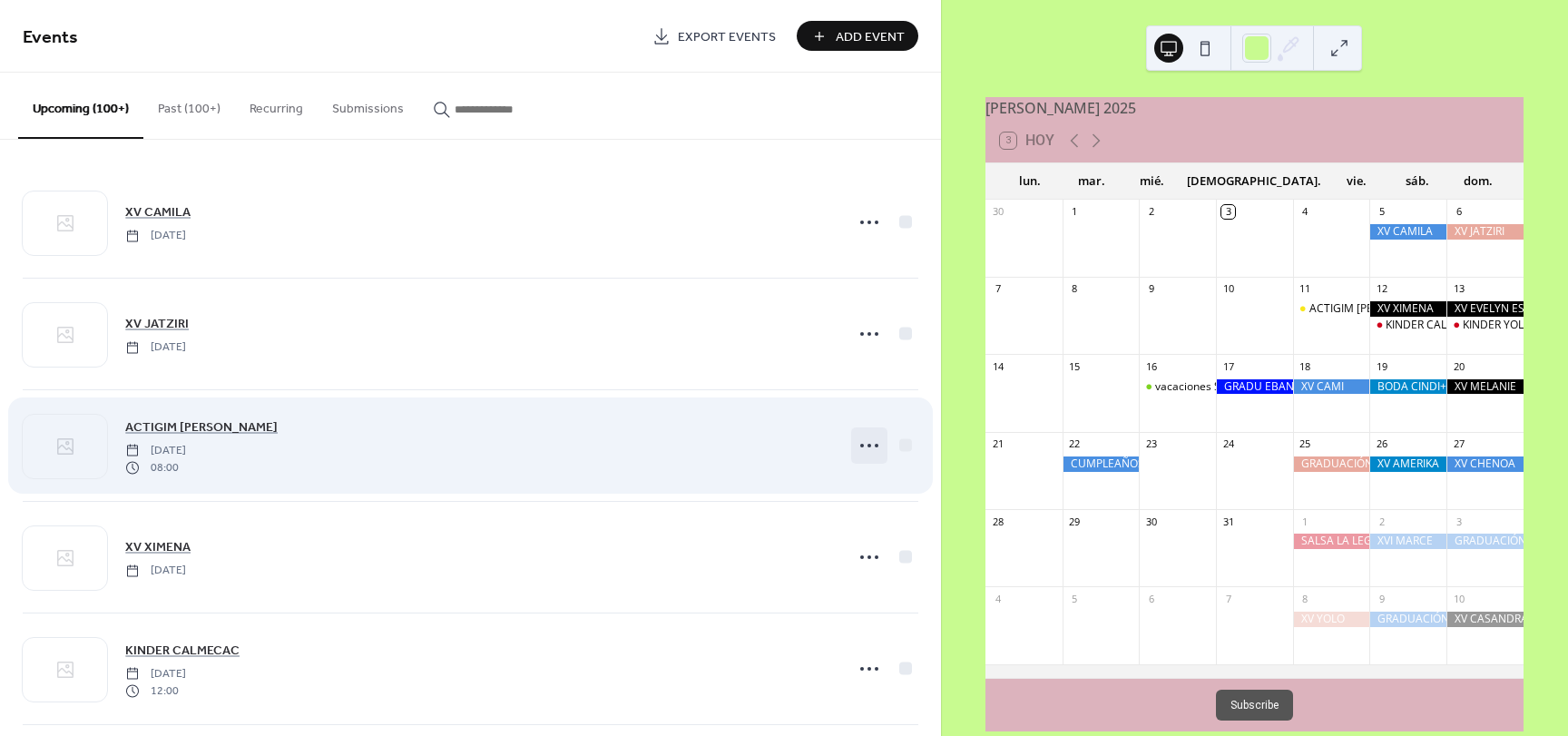 click 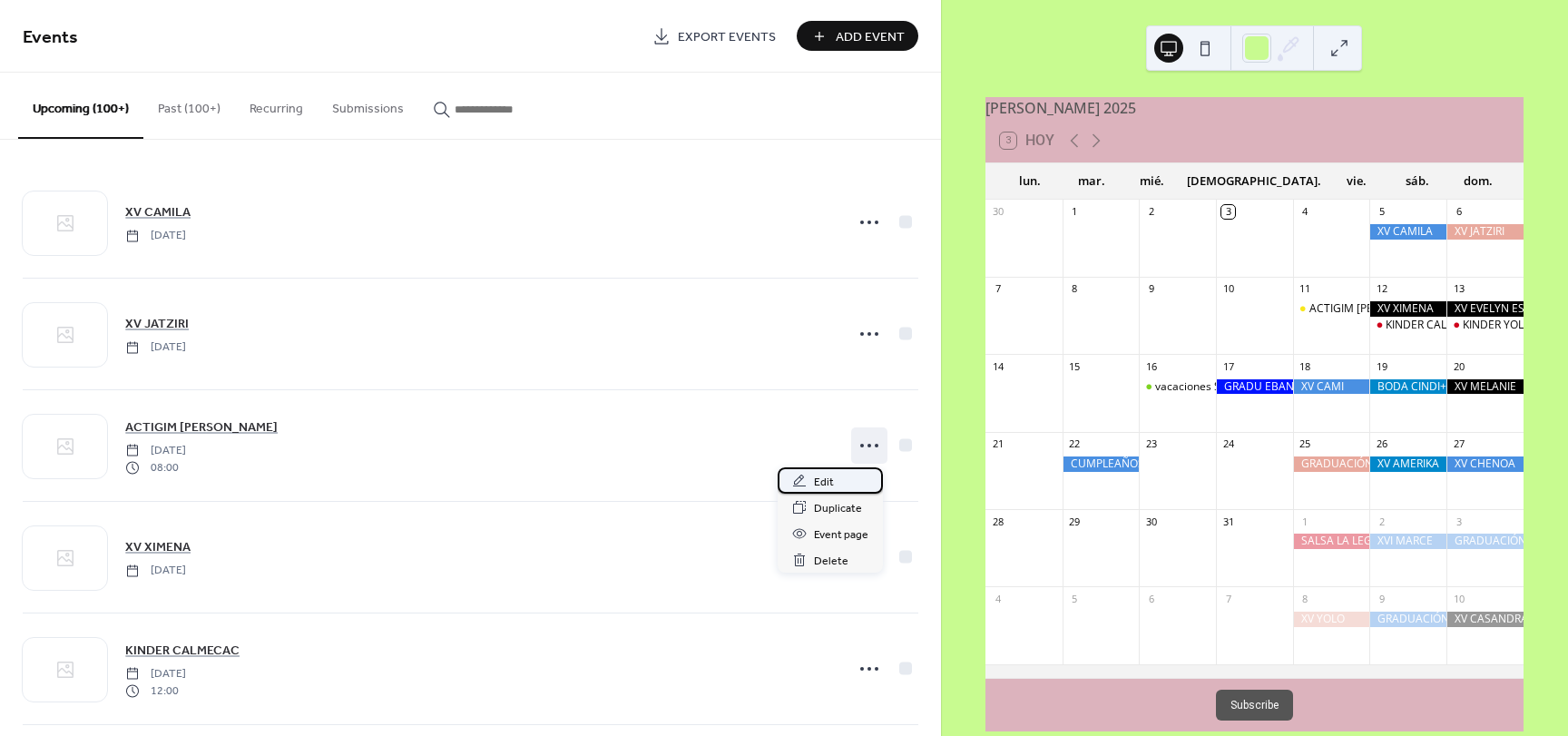 click on "Edit" at bounding box center (830, 480) 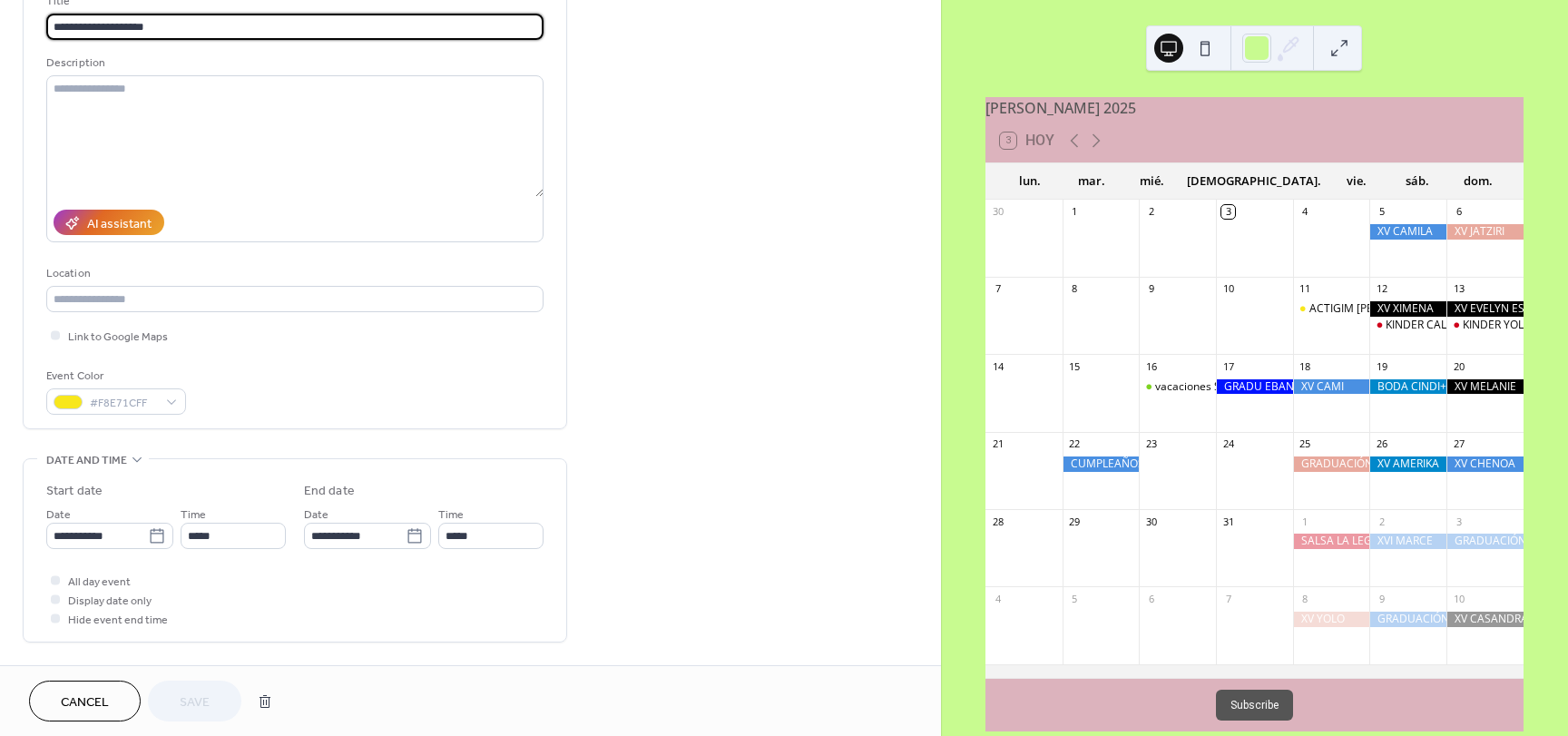 scroll, scrollTop: 182, scrollLeft: 0, axis: vertical 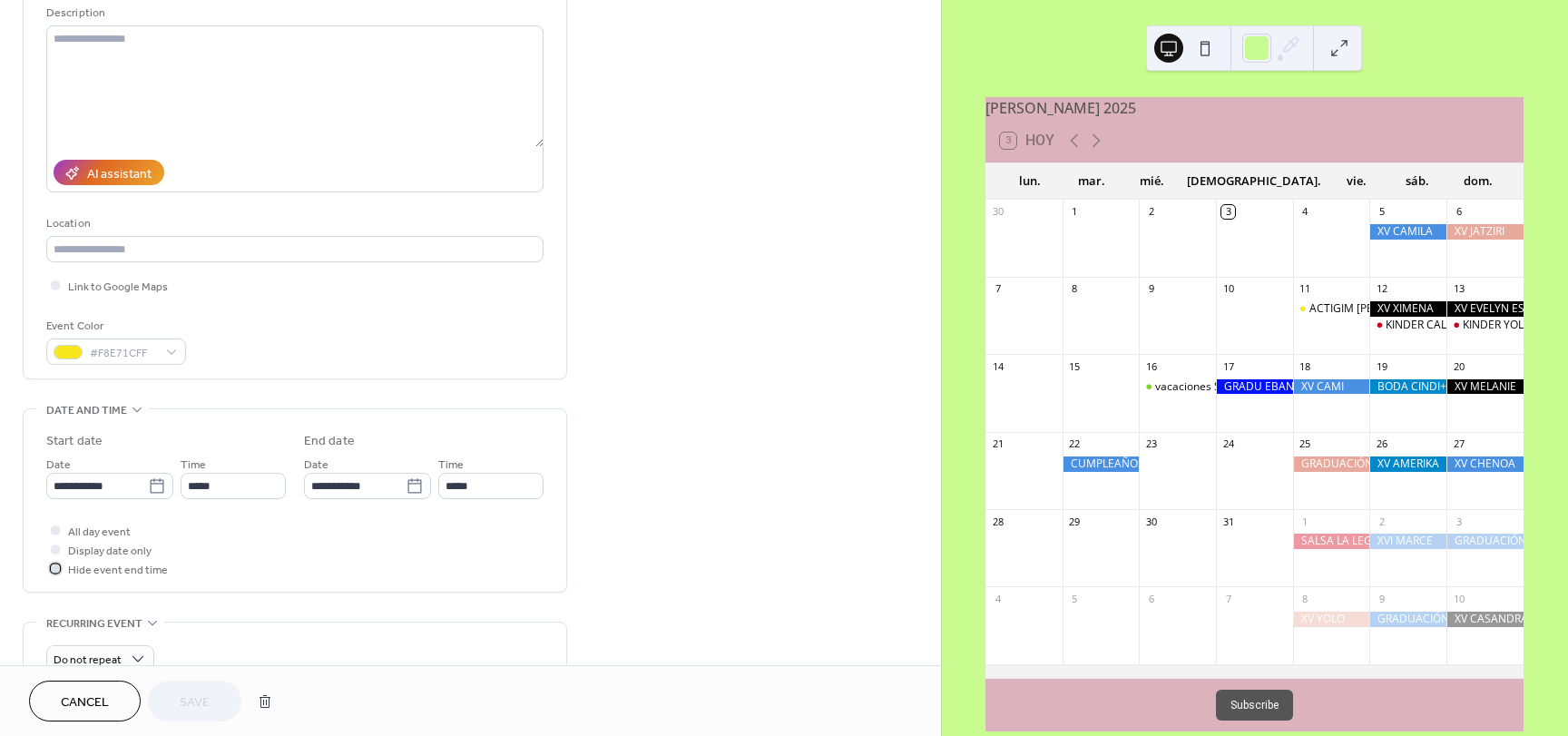 click 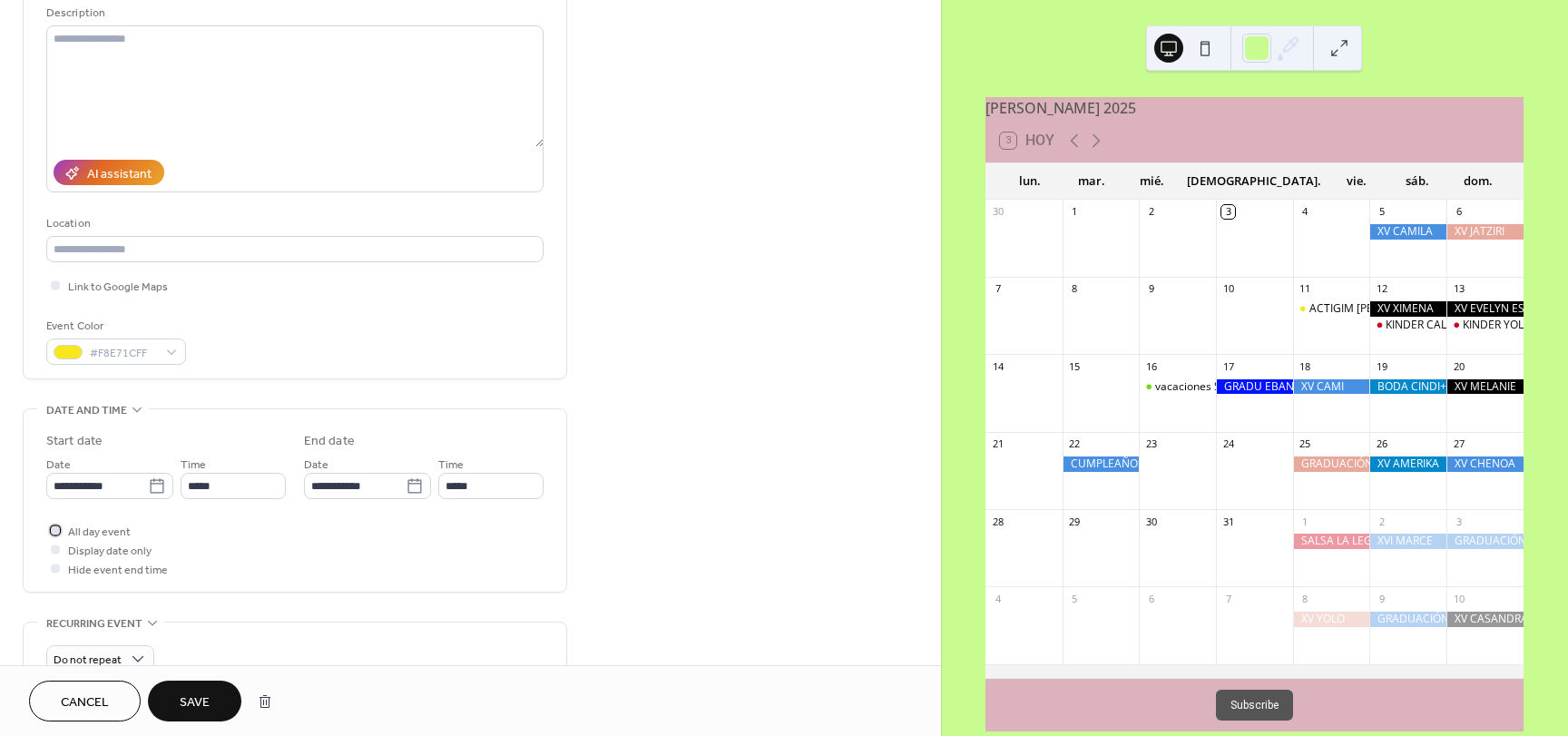click at bounding box center [55, 530] 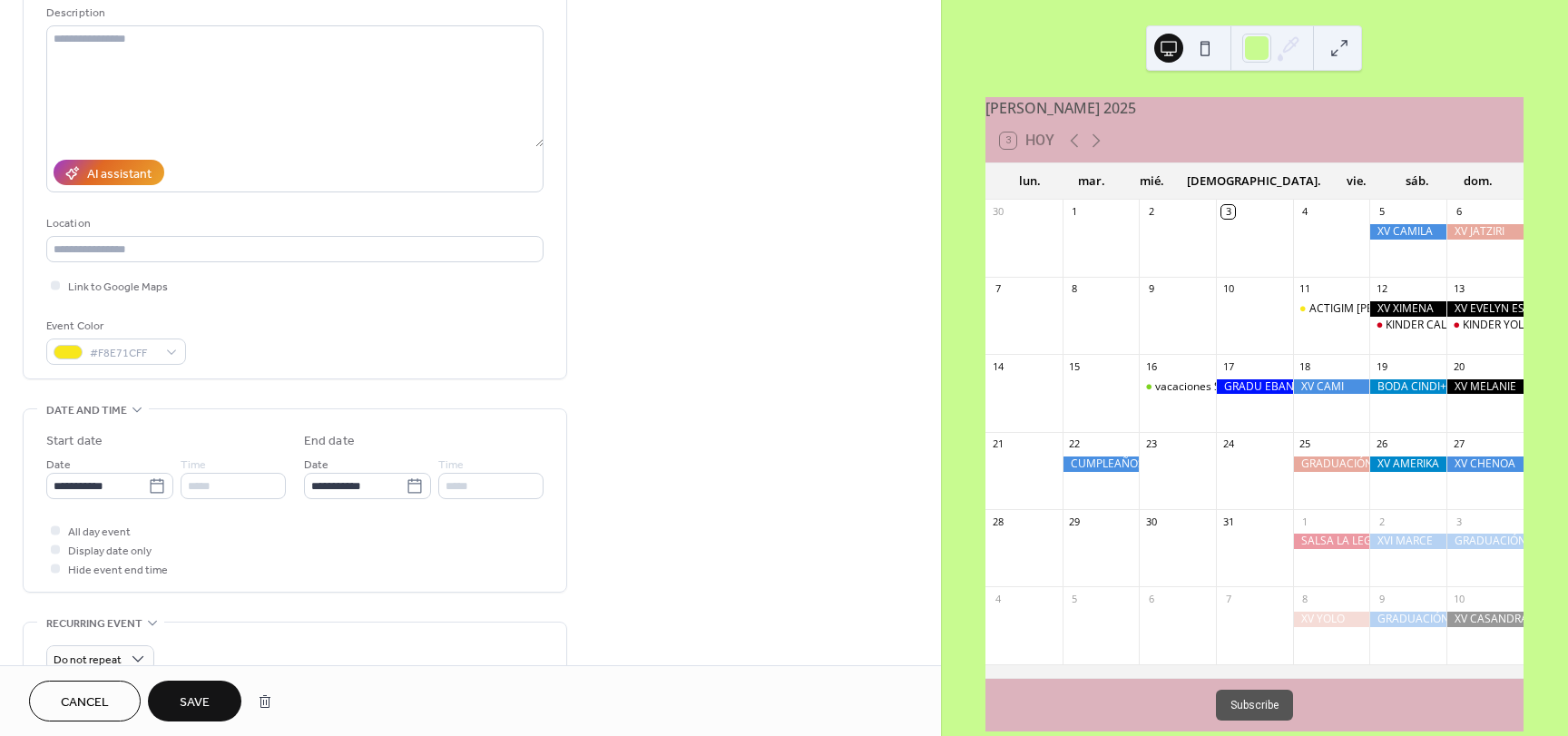 click on "Save" at bounding box center [194, 701] 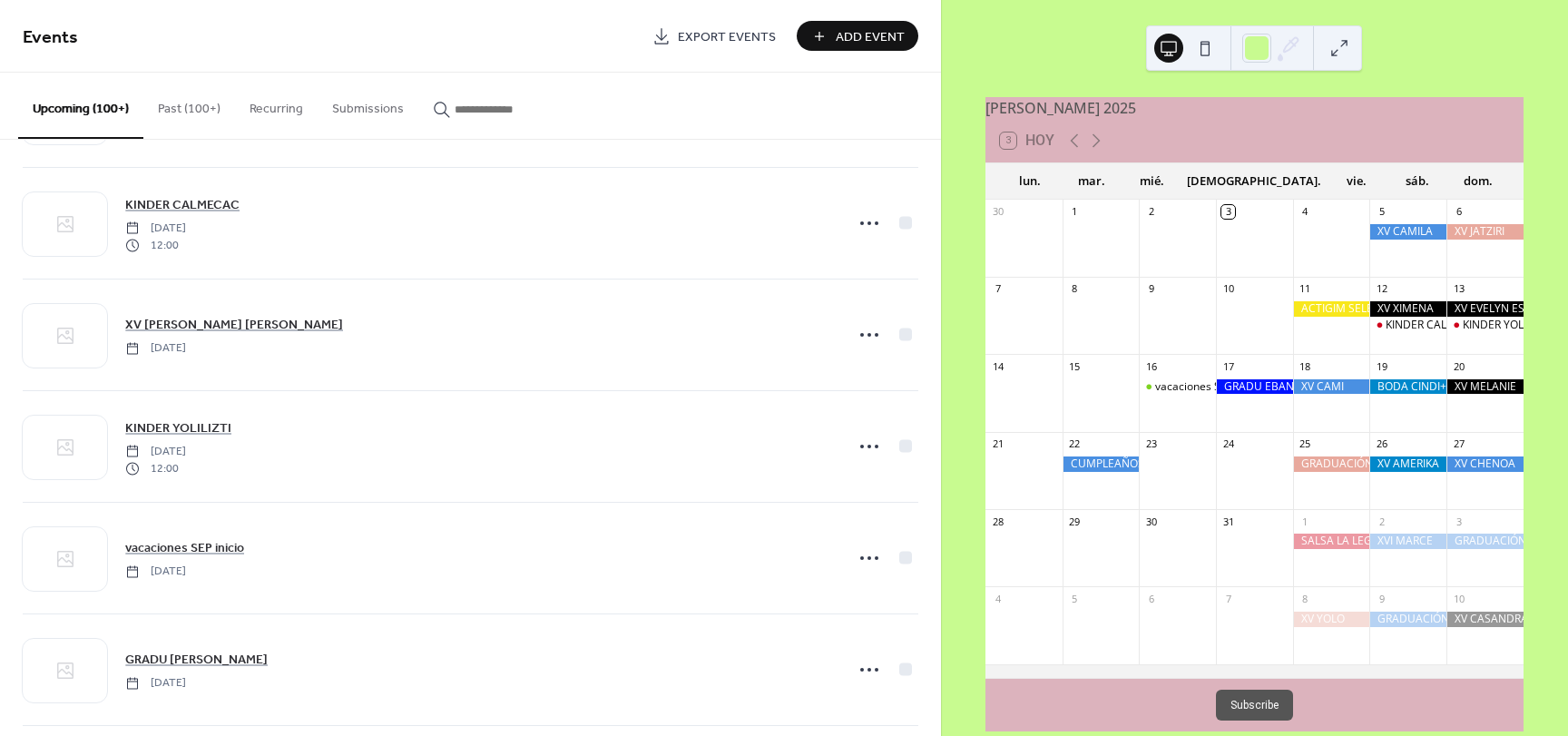 scroll, scrollTop: 454, scrollLeft: 0, axis: vertical 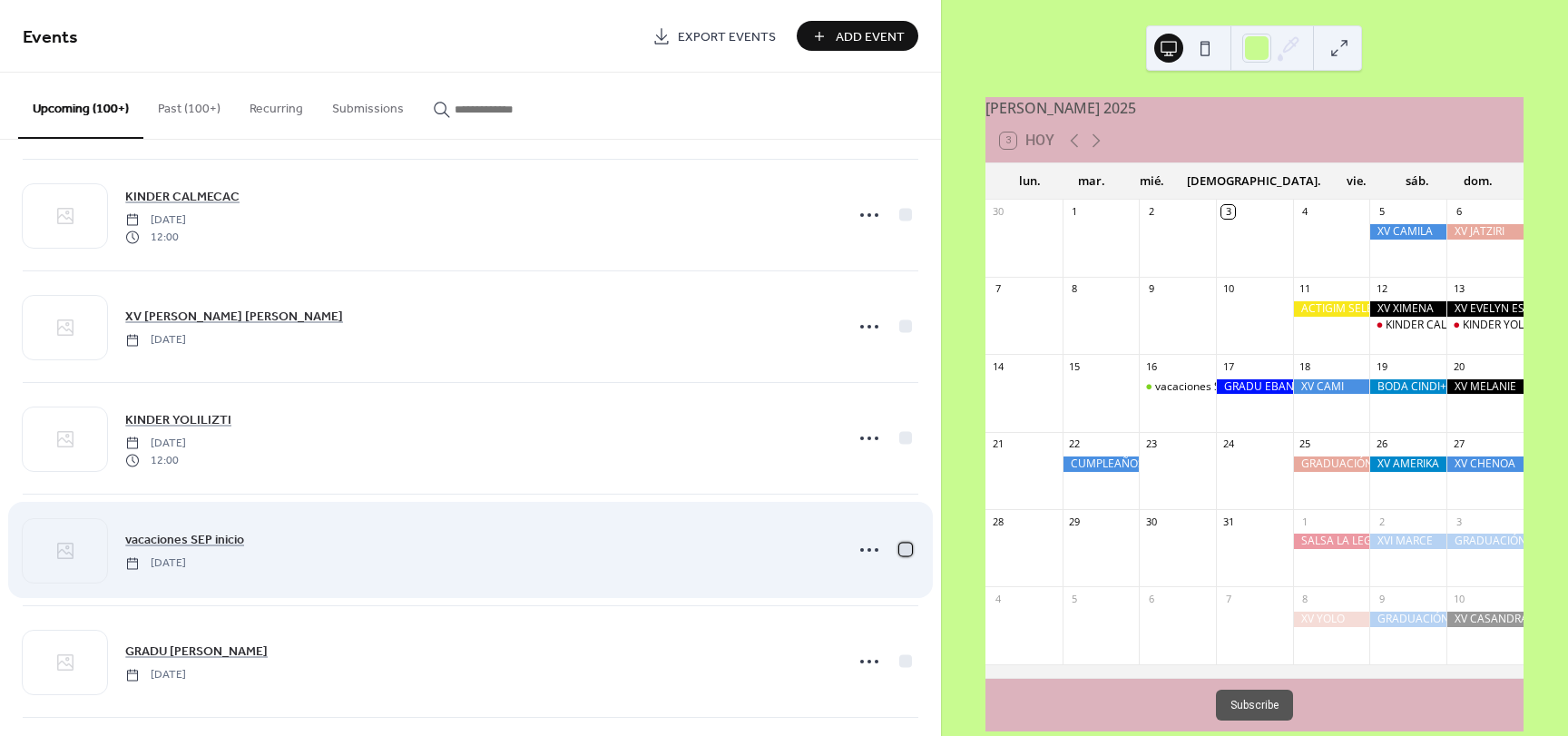 click at bounding box center [906, 549] 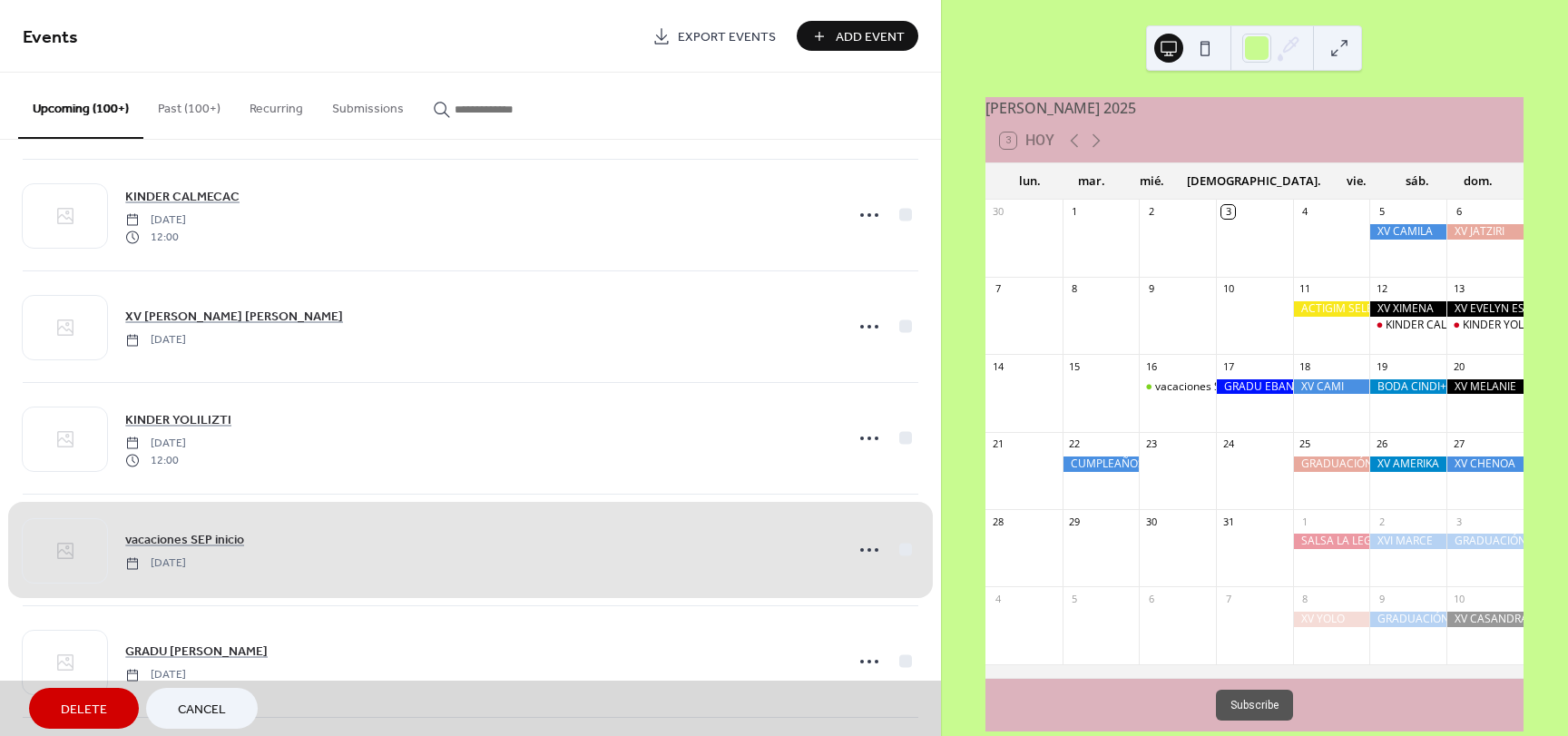 click on "vacaciones SEP inicio [DATE]" at bounding box center (470, 549) 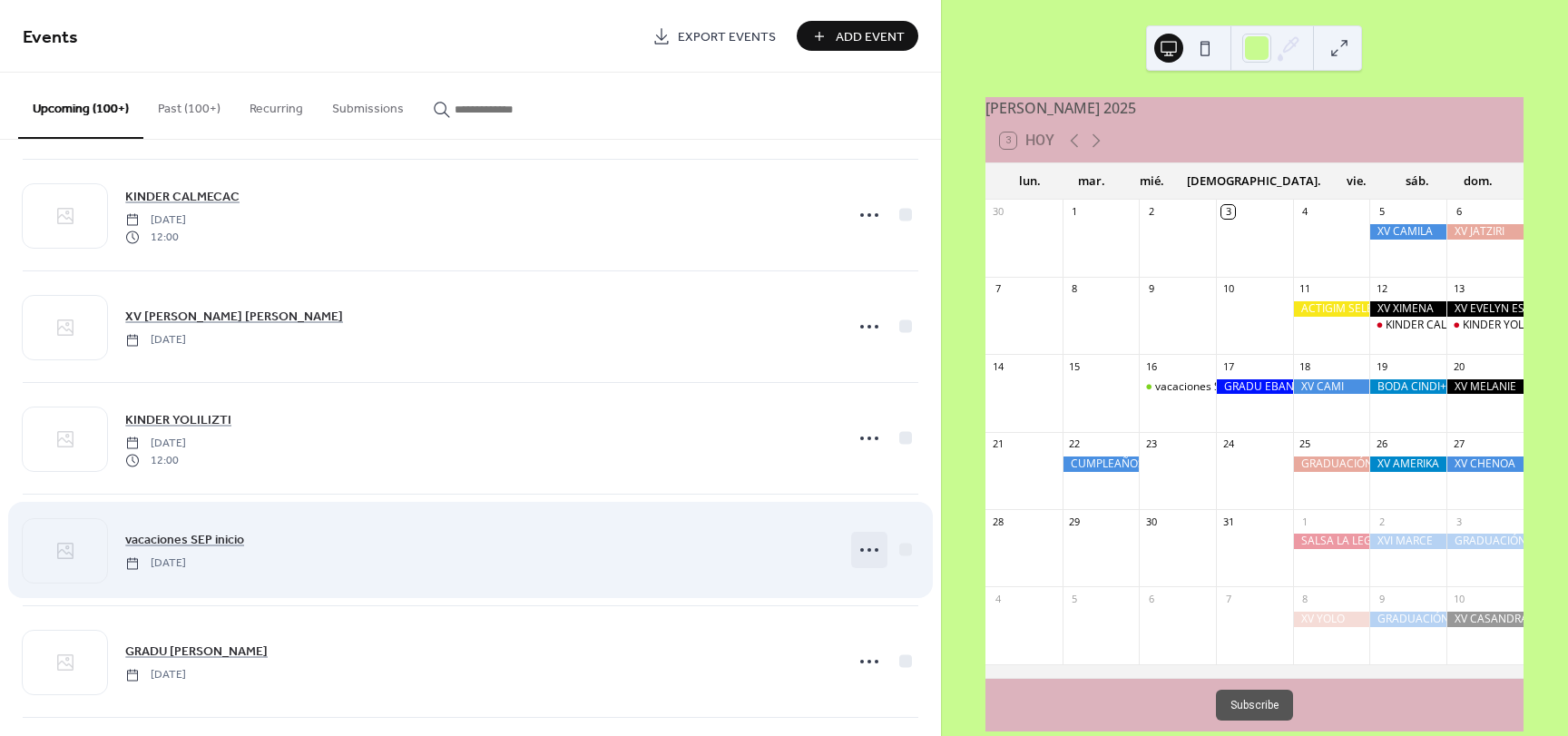 click 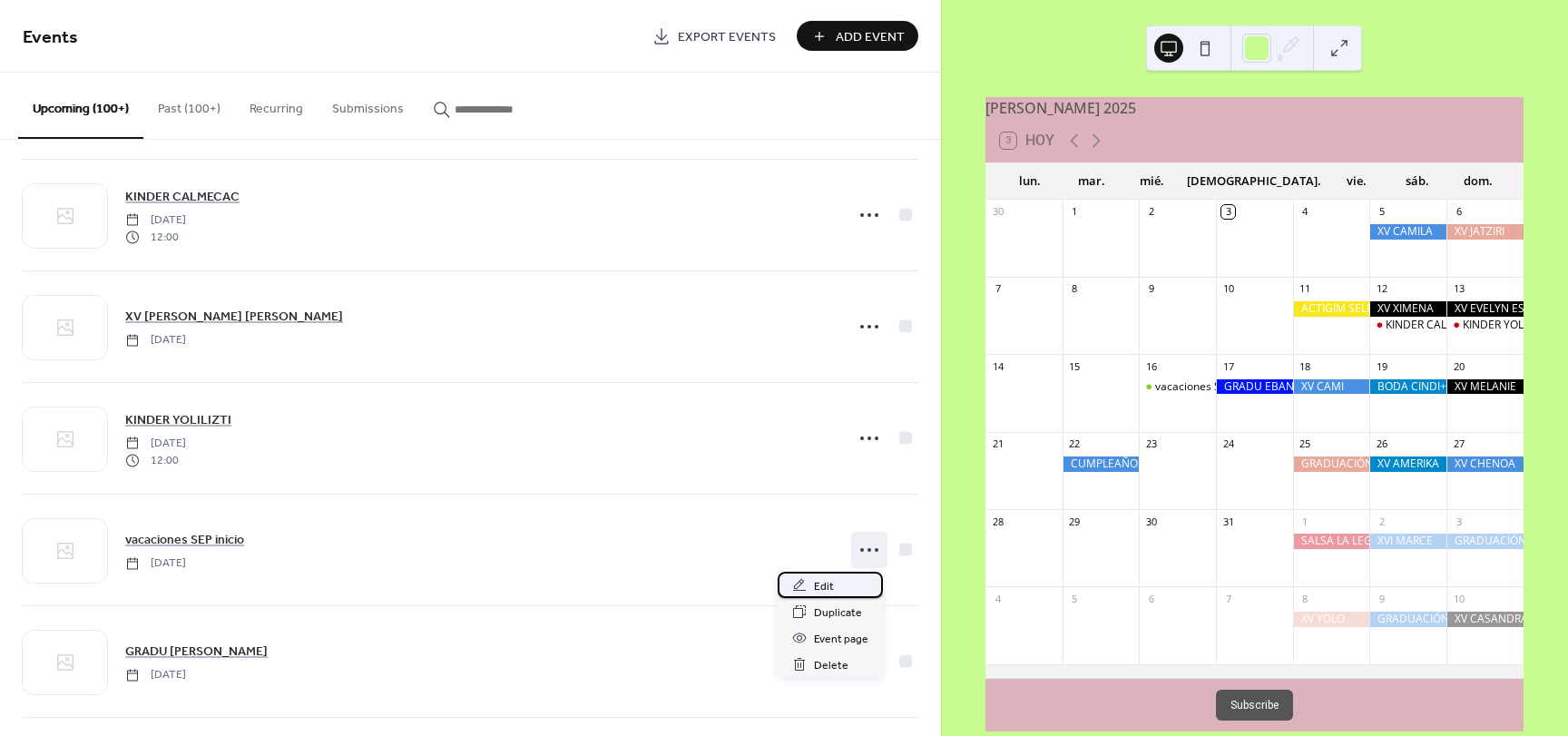 click on "Edit" at bounding box center [824, 586] 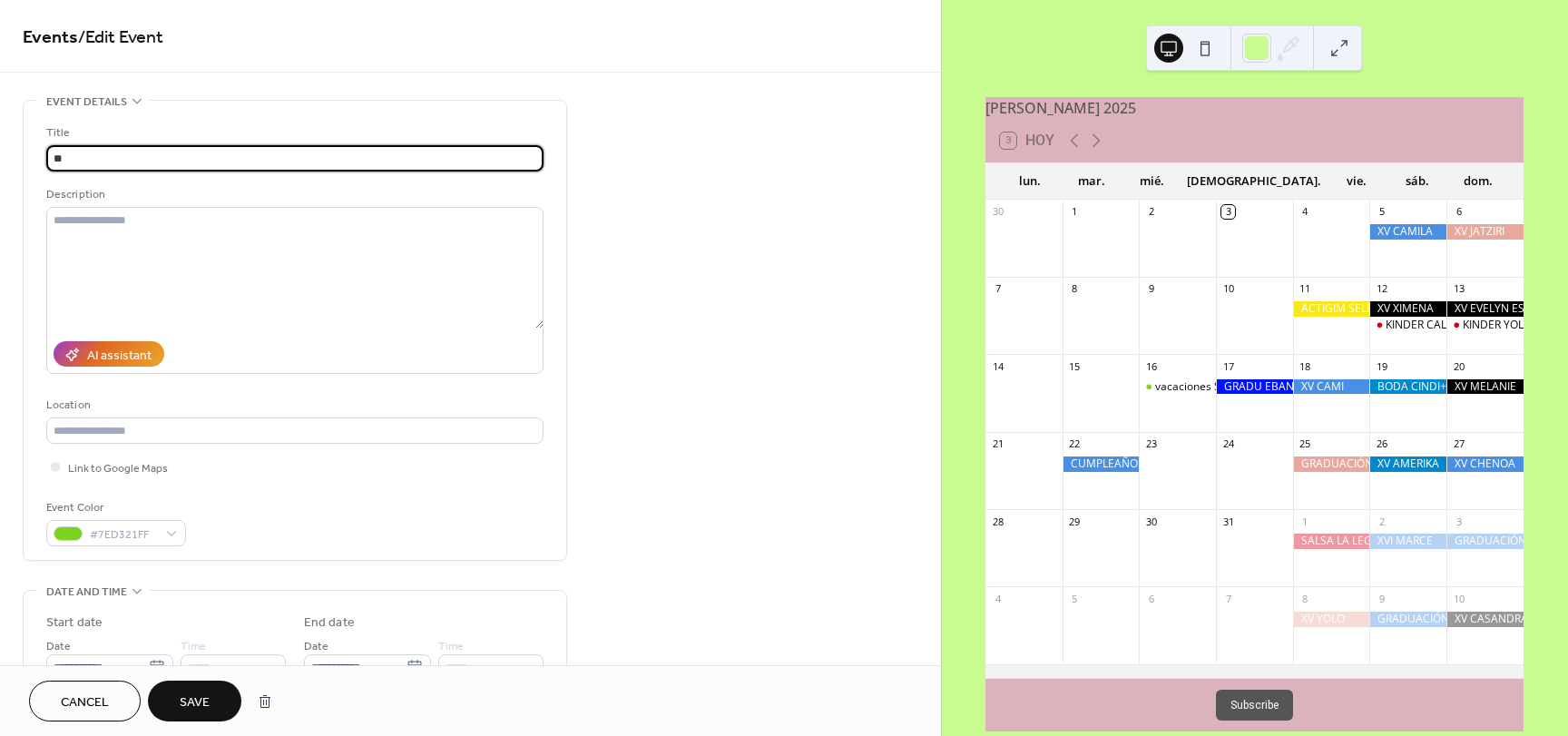 type on "*" 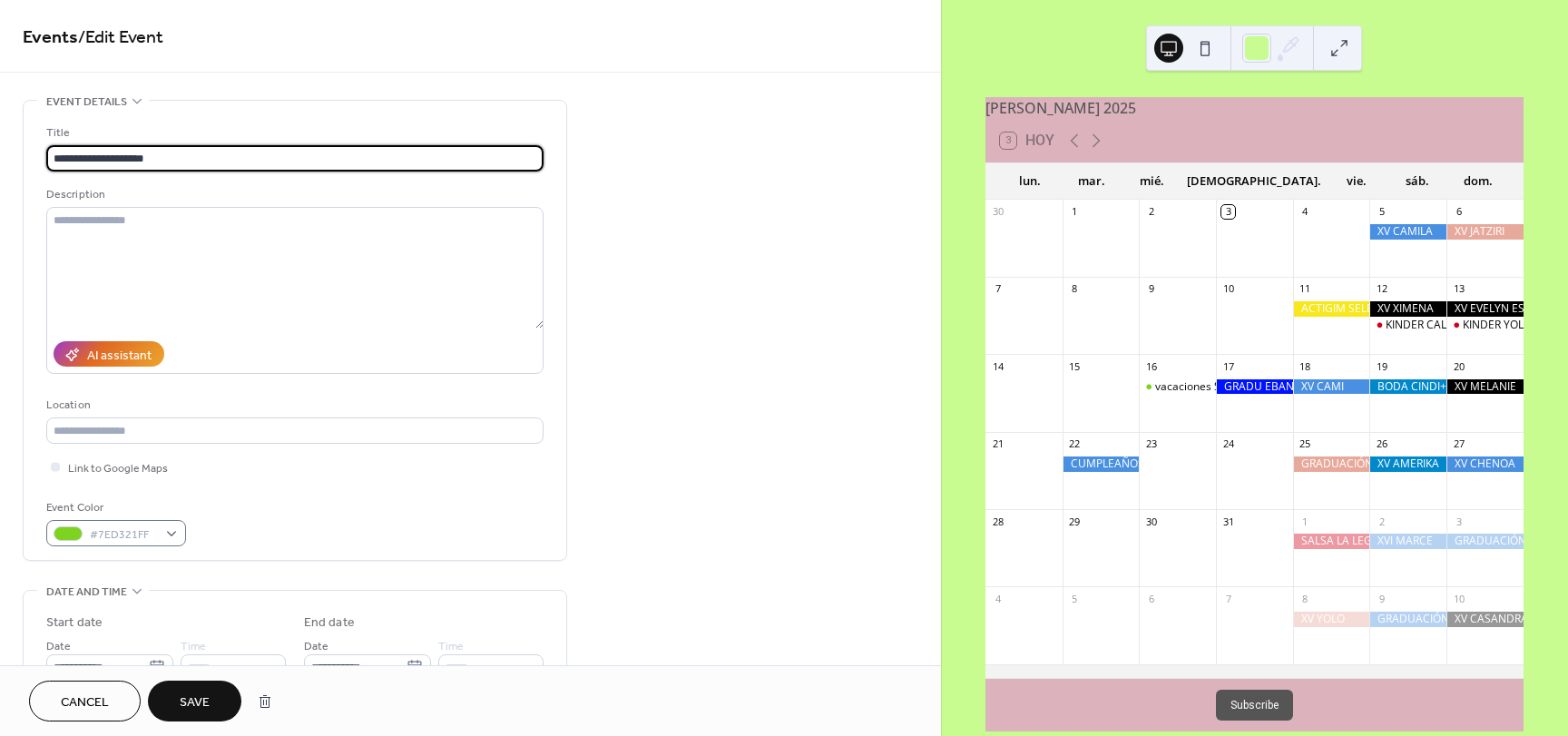 type on "**********" 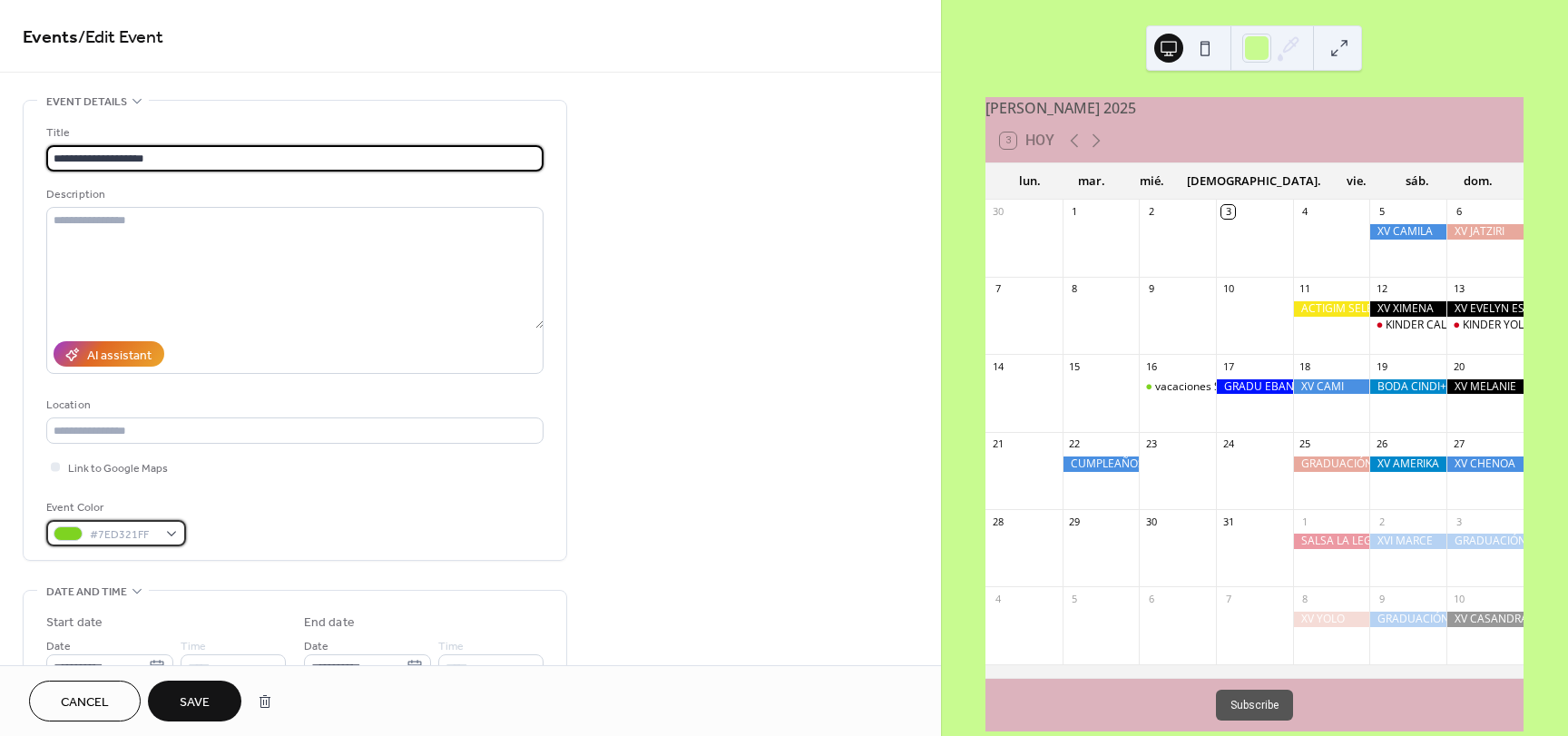 click on "#7ED321FF" at bounding box center (116, 533) 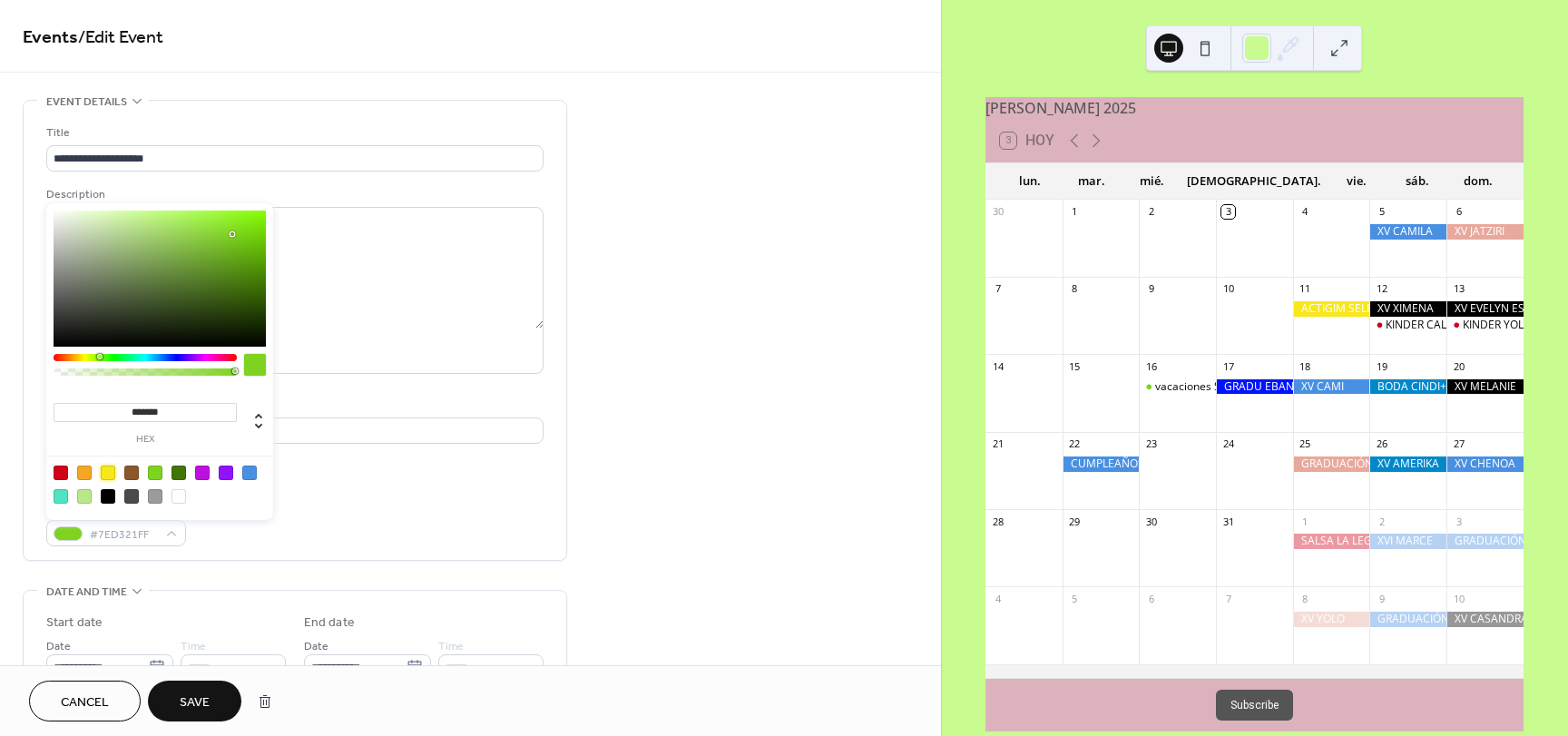click at bounding box center [108, 473] 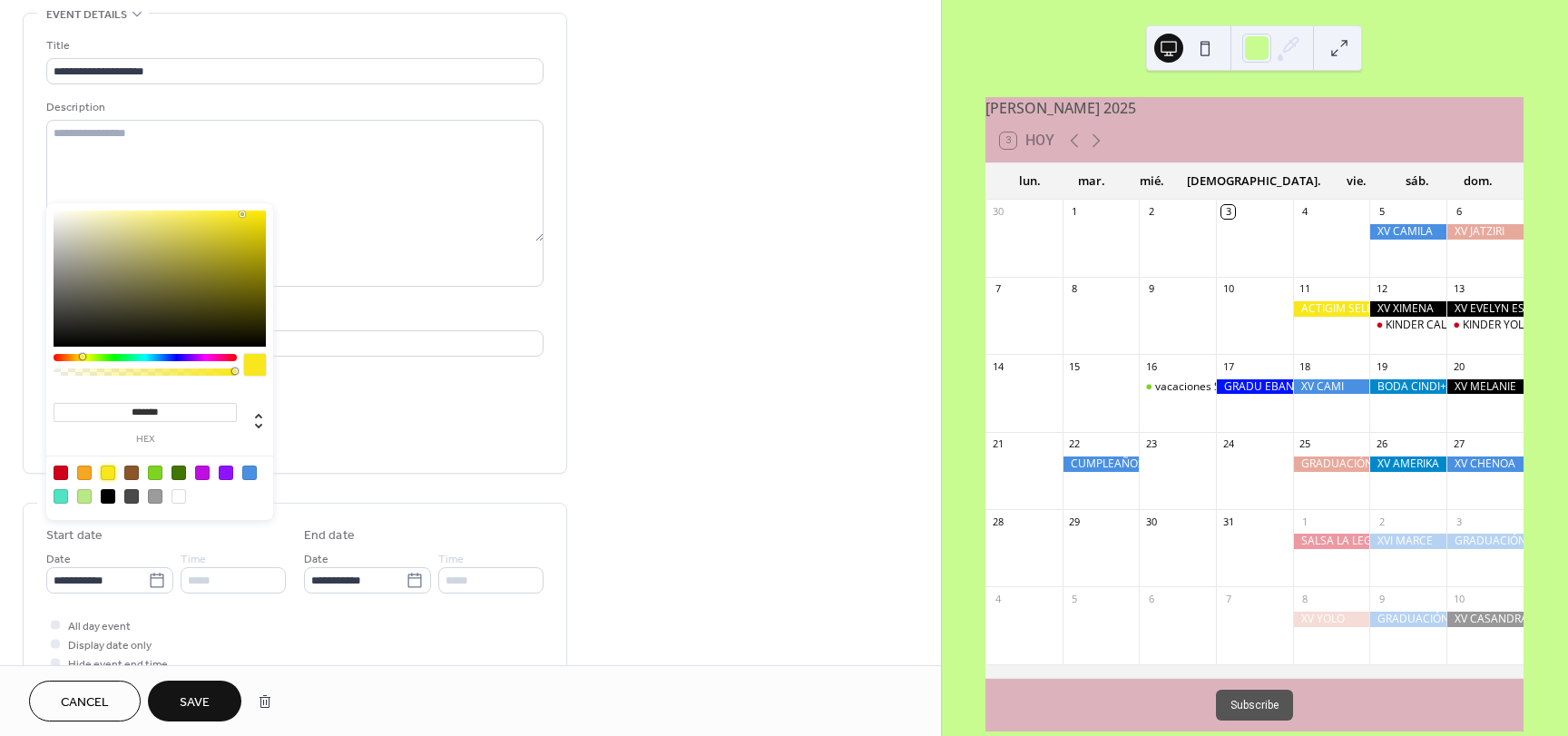 scroll, scrollTop: 91, scrollLeft: 0, axis: vertical 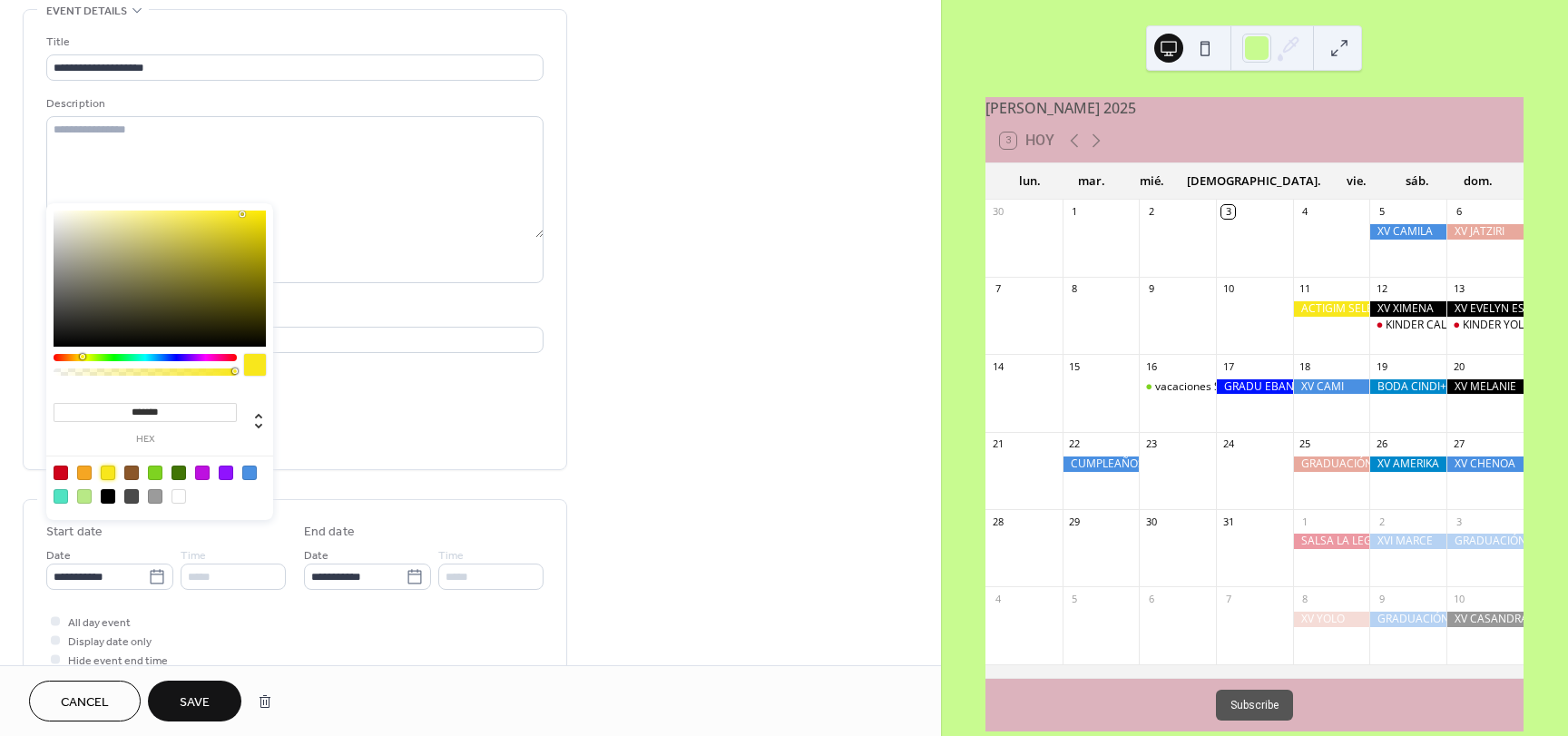 click at bounding box center (55, 621) 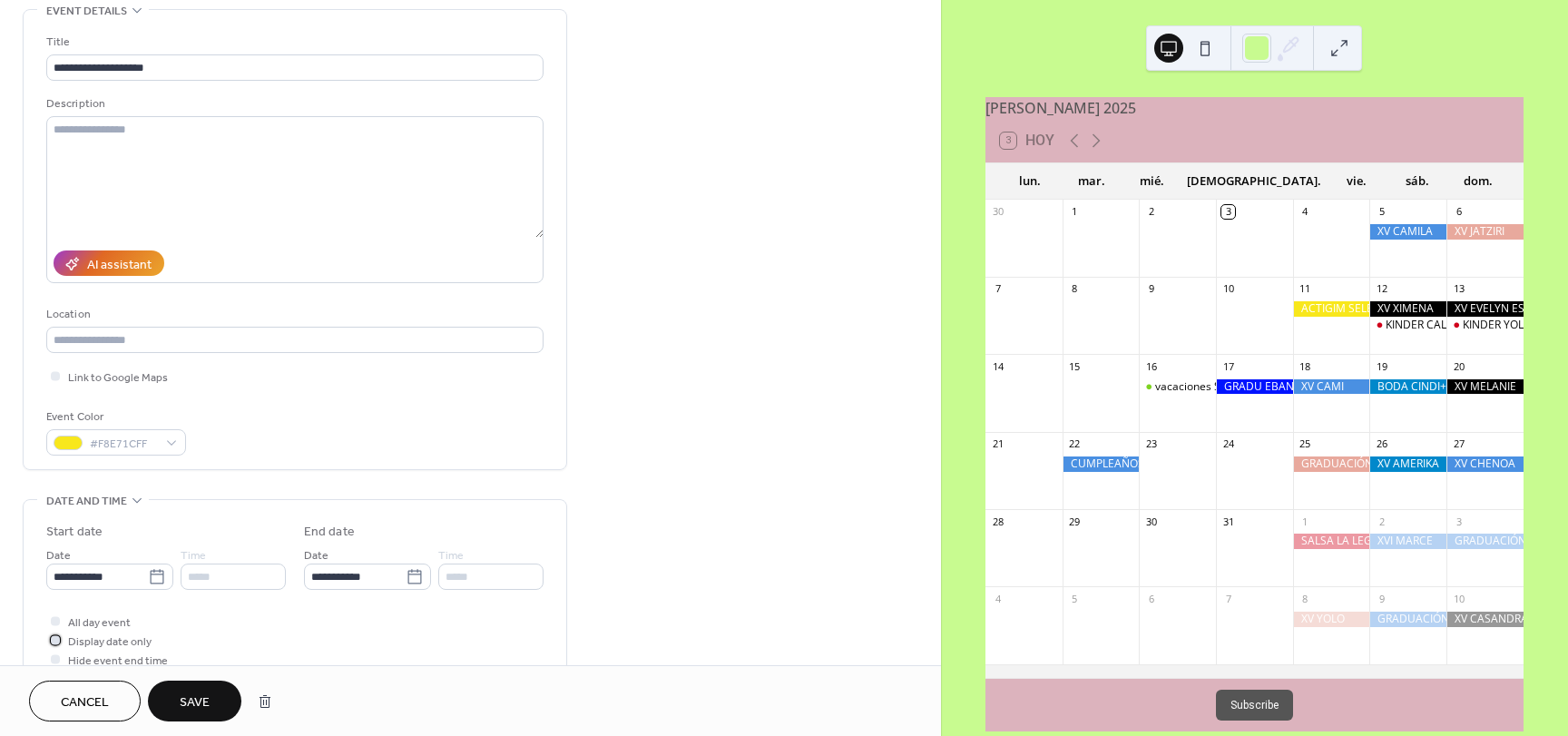 click 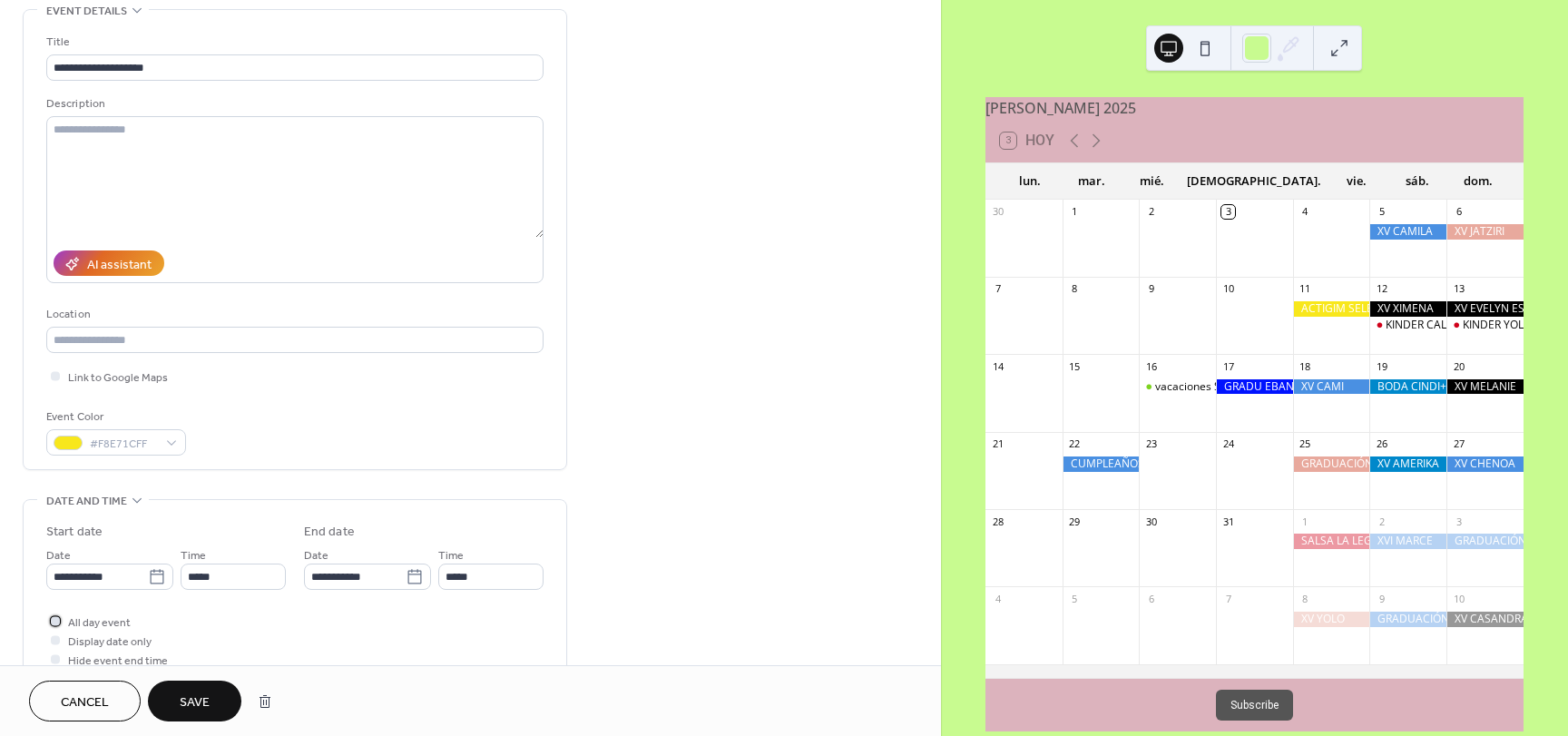 click at bounding box center [55, 621] 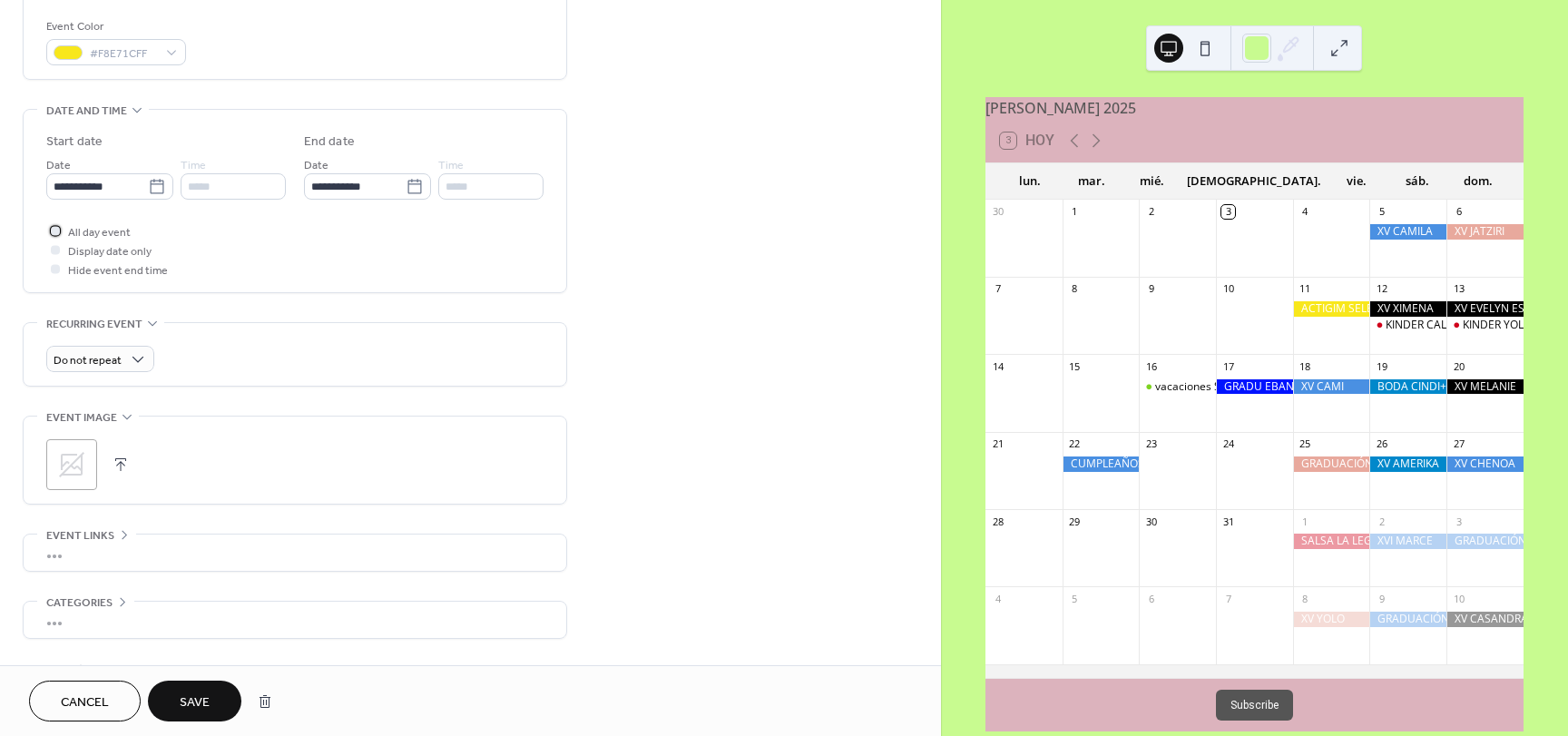 scroll, scrollTop: 540, scrollLeft: 0, axis: vertical 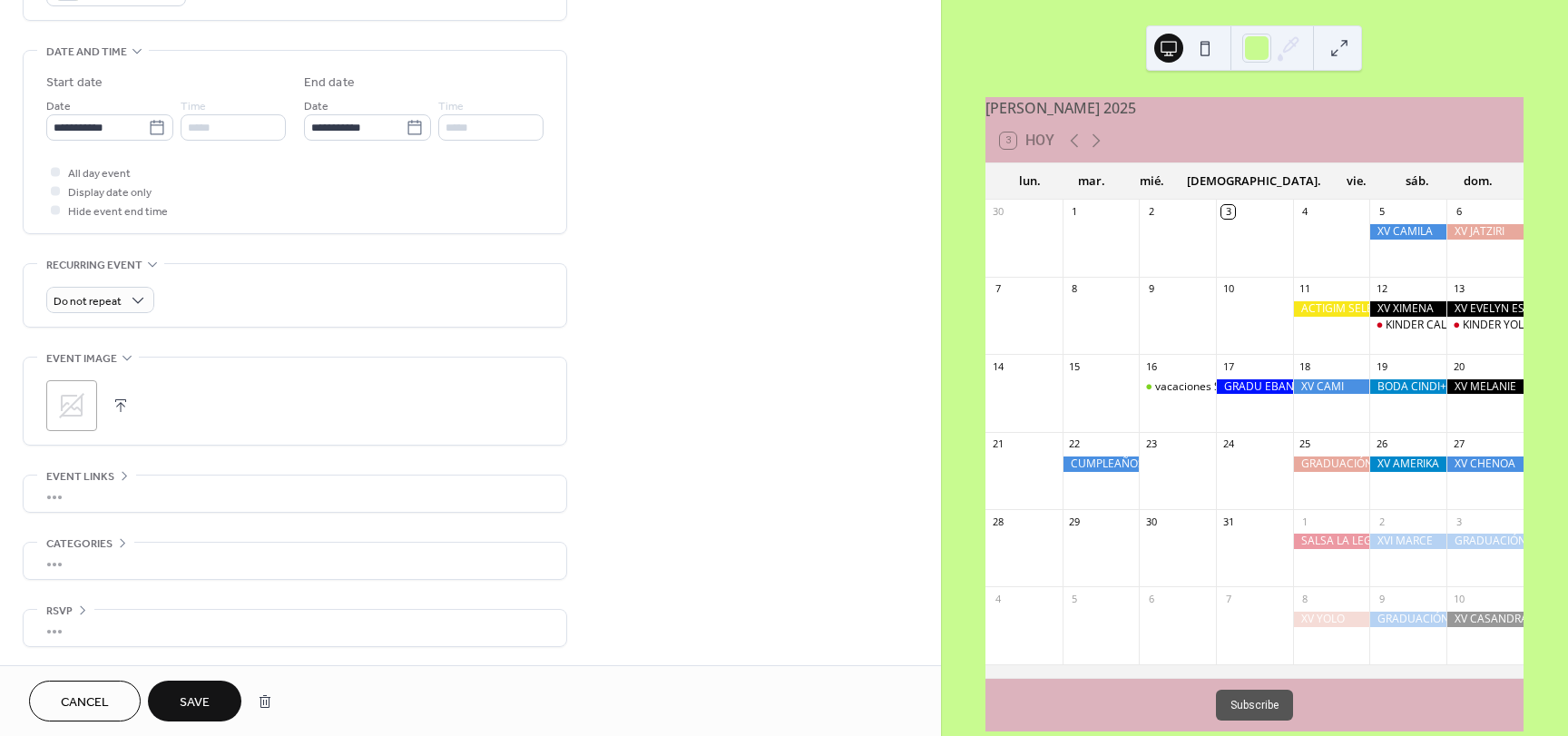 click on "Save" at bounding box center [194, 701] 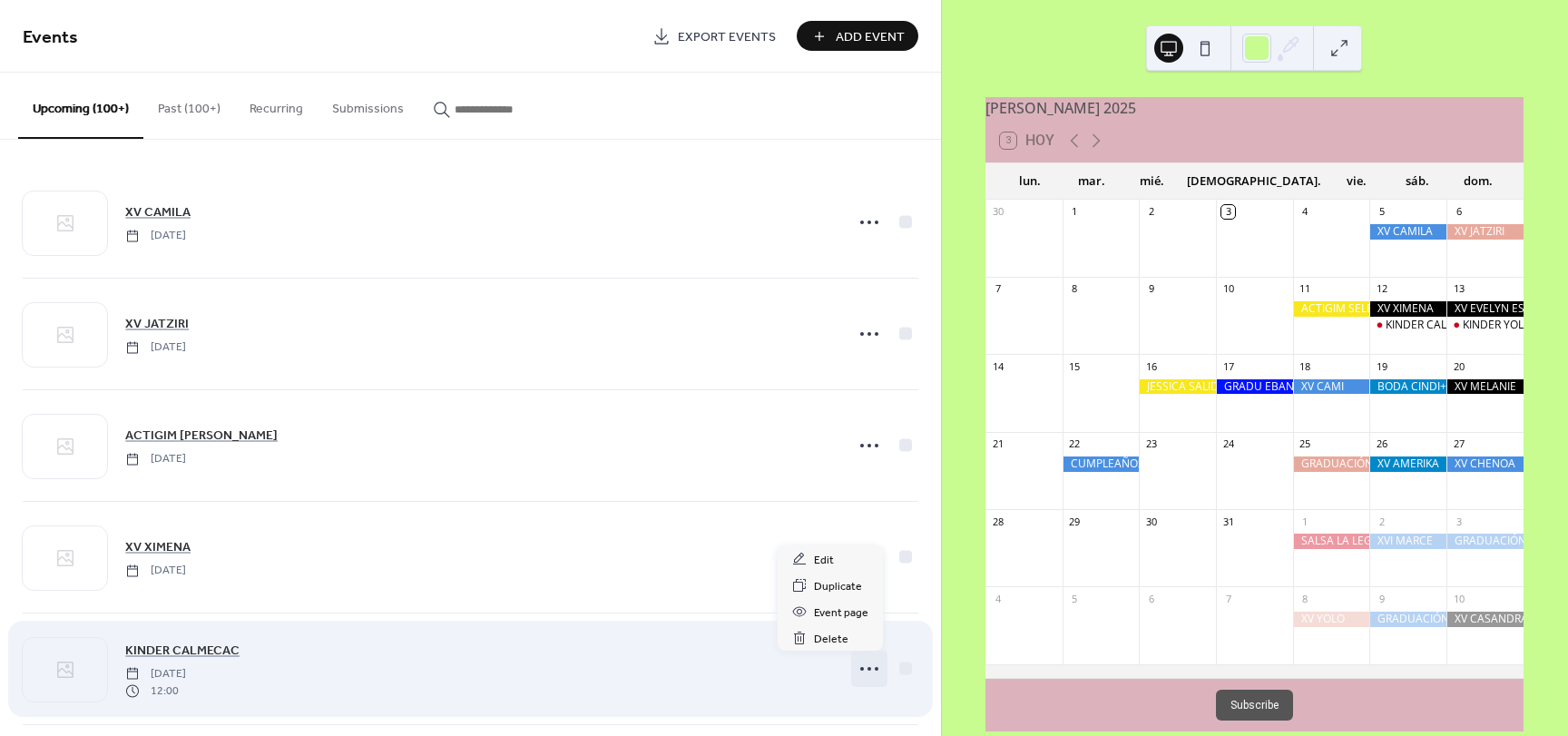 click 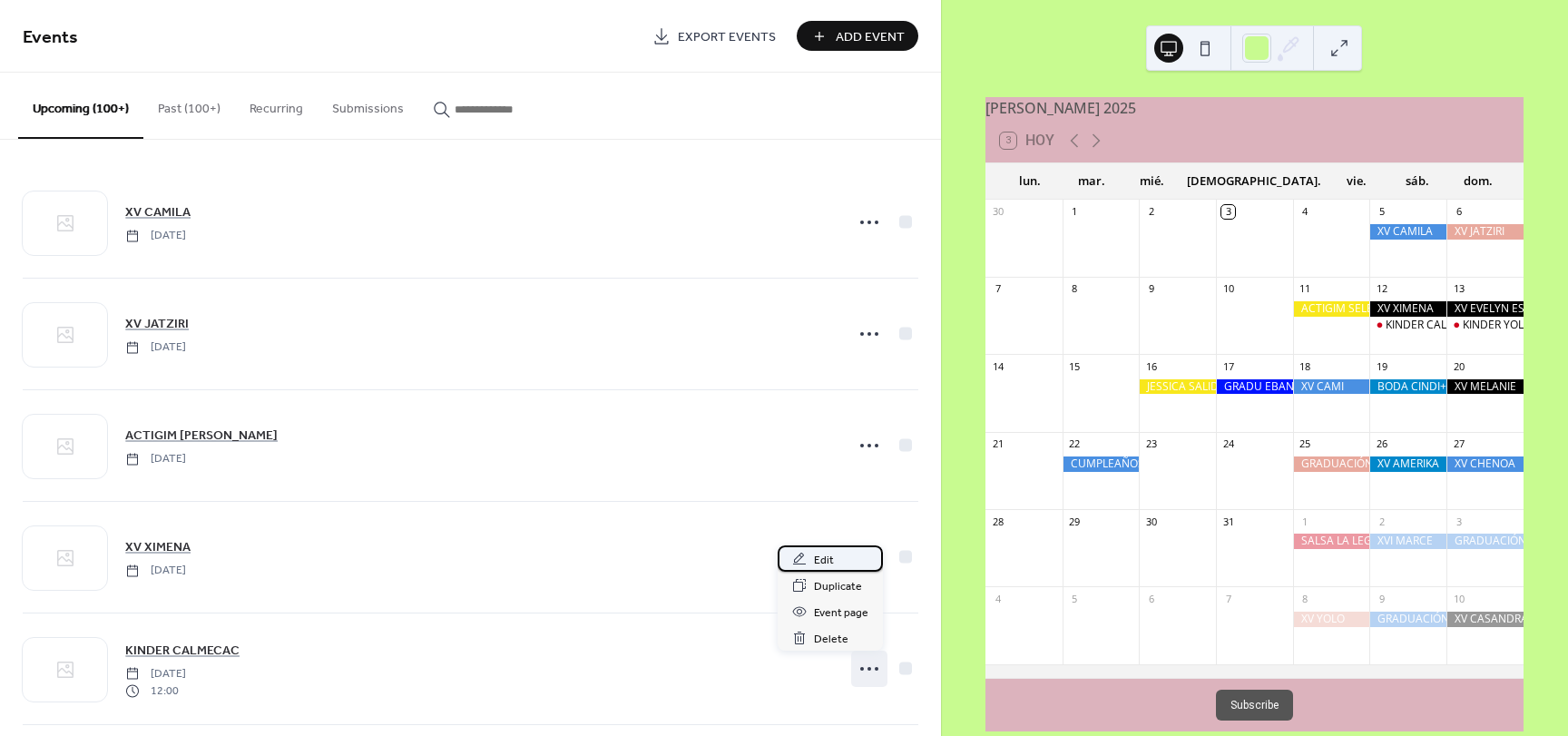 click on "Edit" at bounding box center [824, 560] 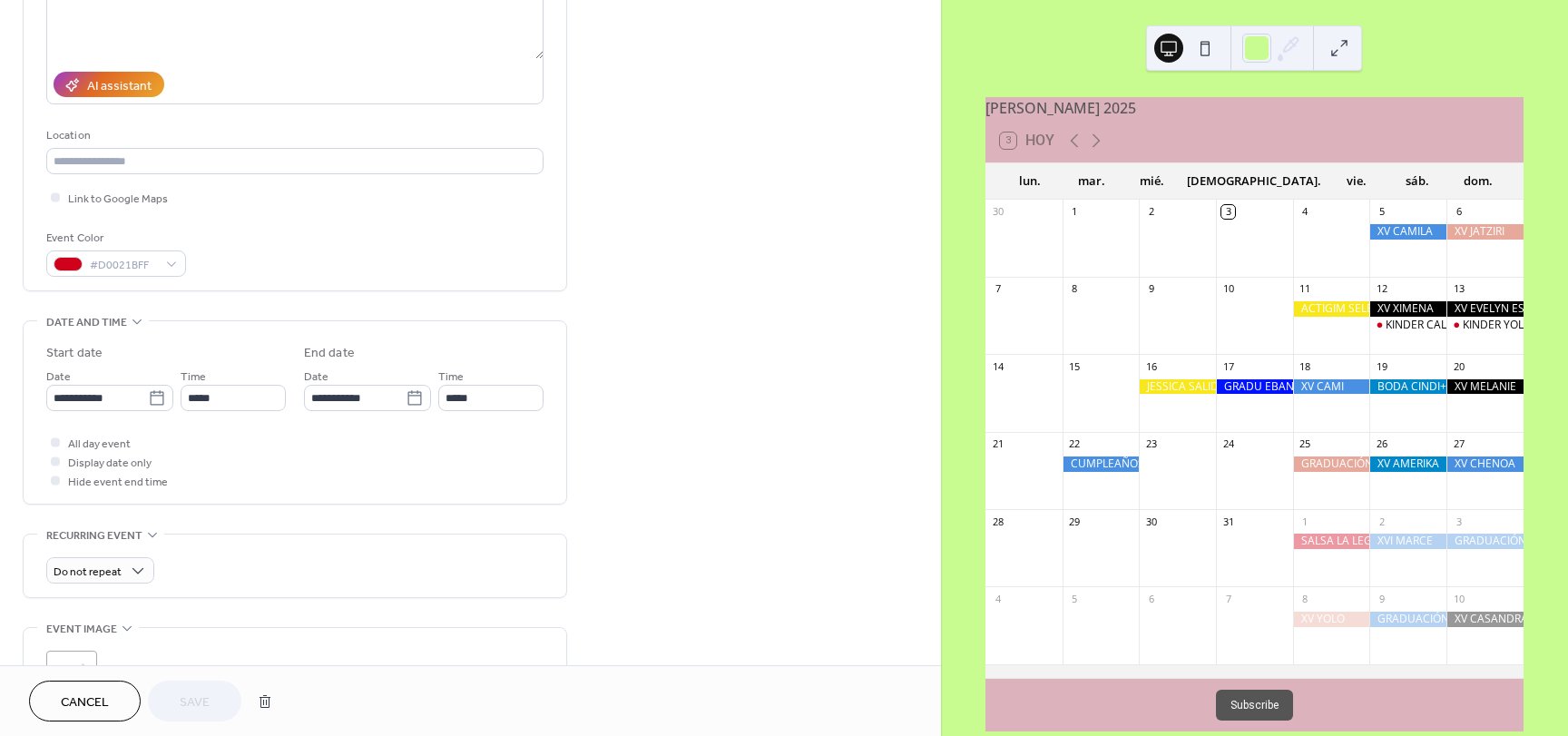 scroll, scrollTop: 272, scrollLeft: 0, axis: vertical 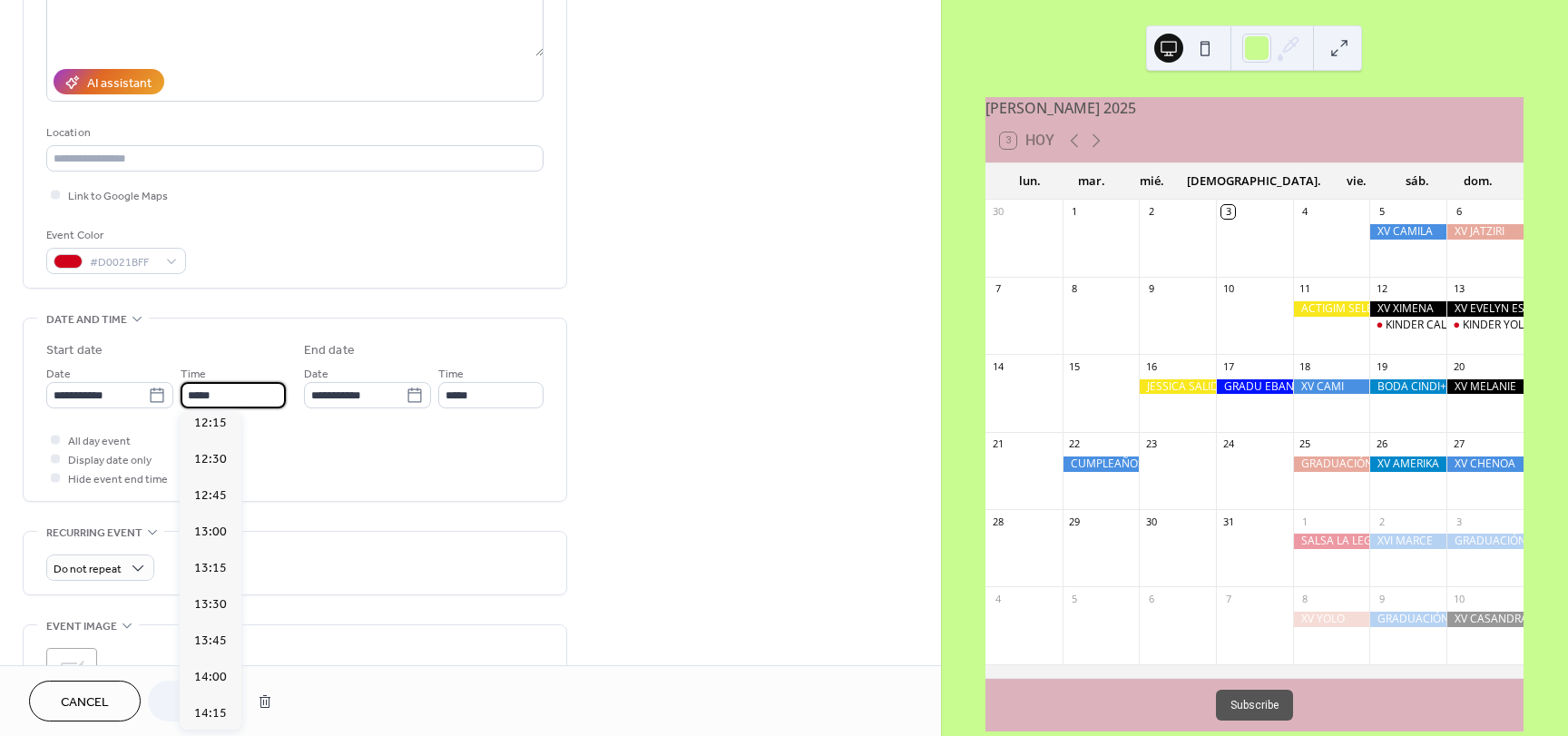 click on "*****" at bounding box center [233, 395] 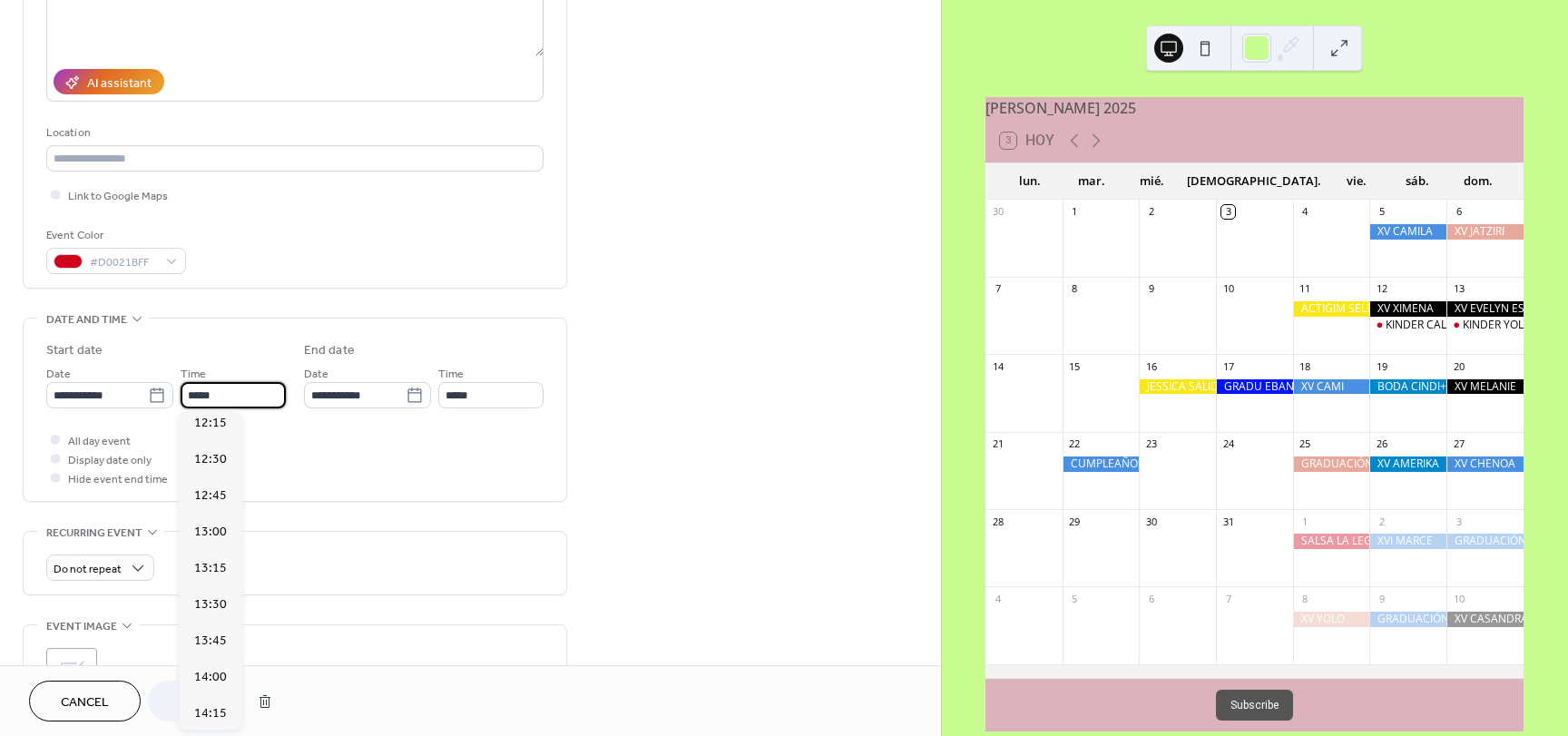 click on "*****" at bounding box center [233, 395] 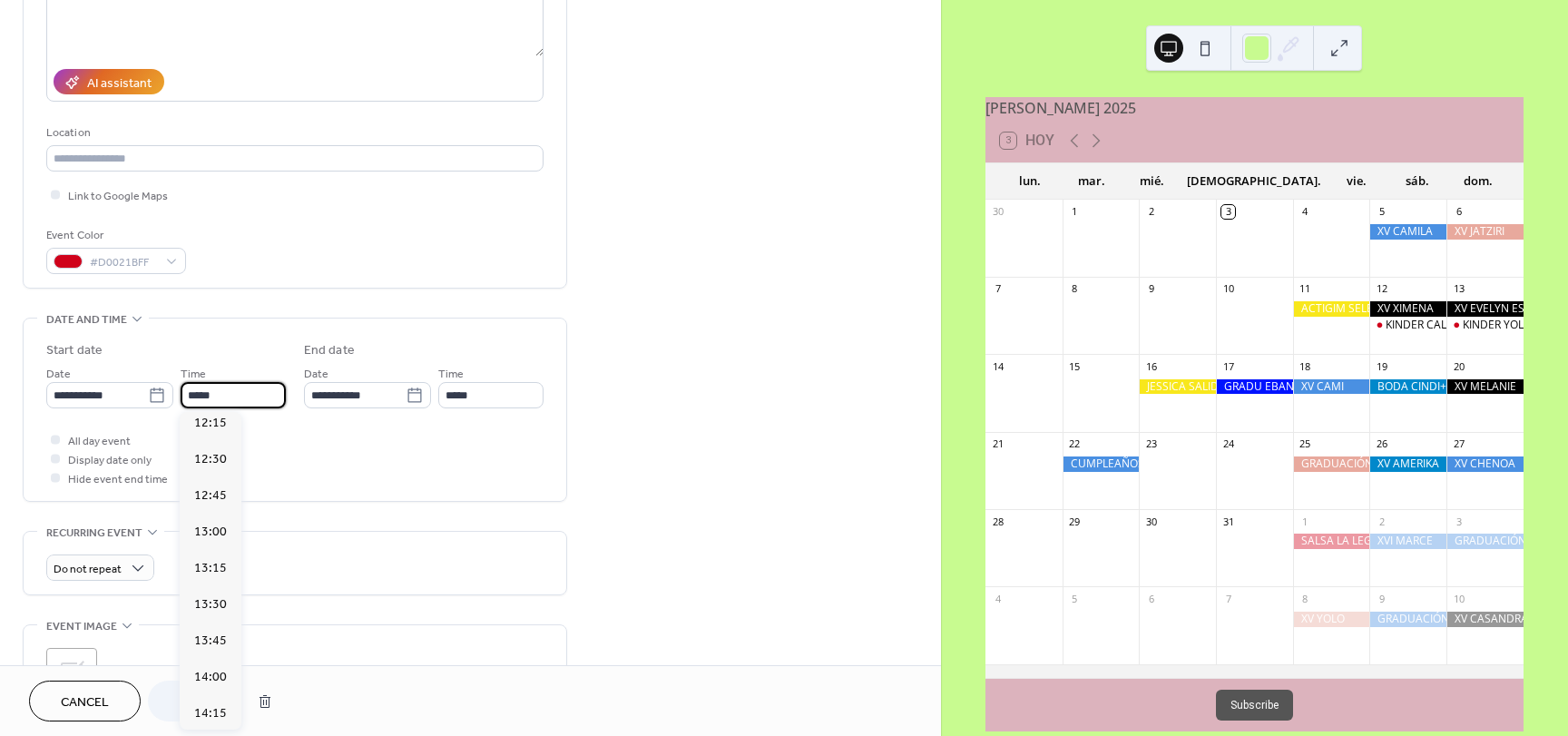 click on "*****" at bounding box center (233, 395) 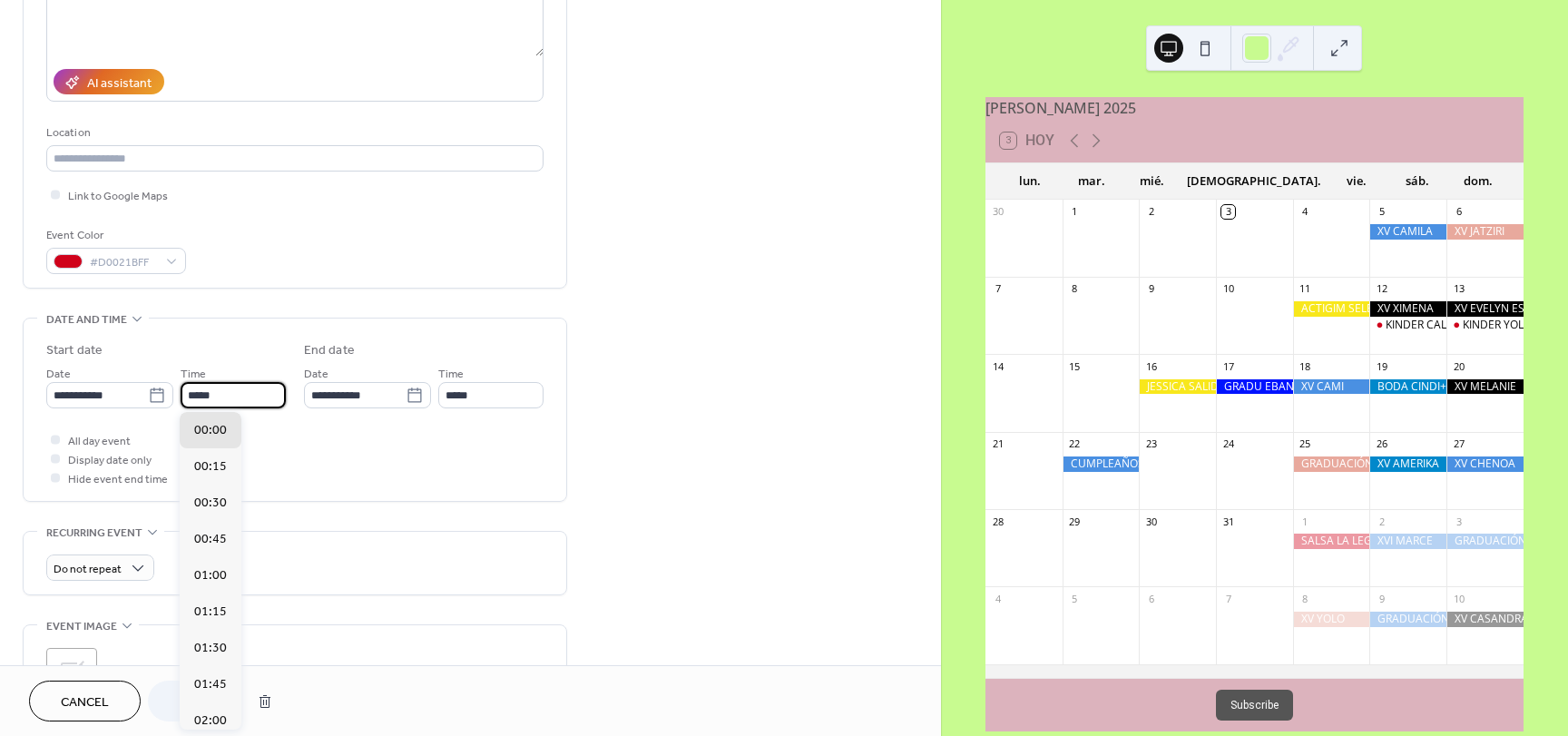 scroll, scrollTop: 1340, scrollLeft: 0, axis: vertical 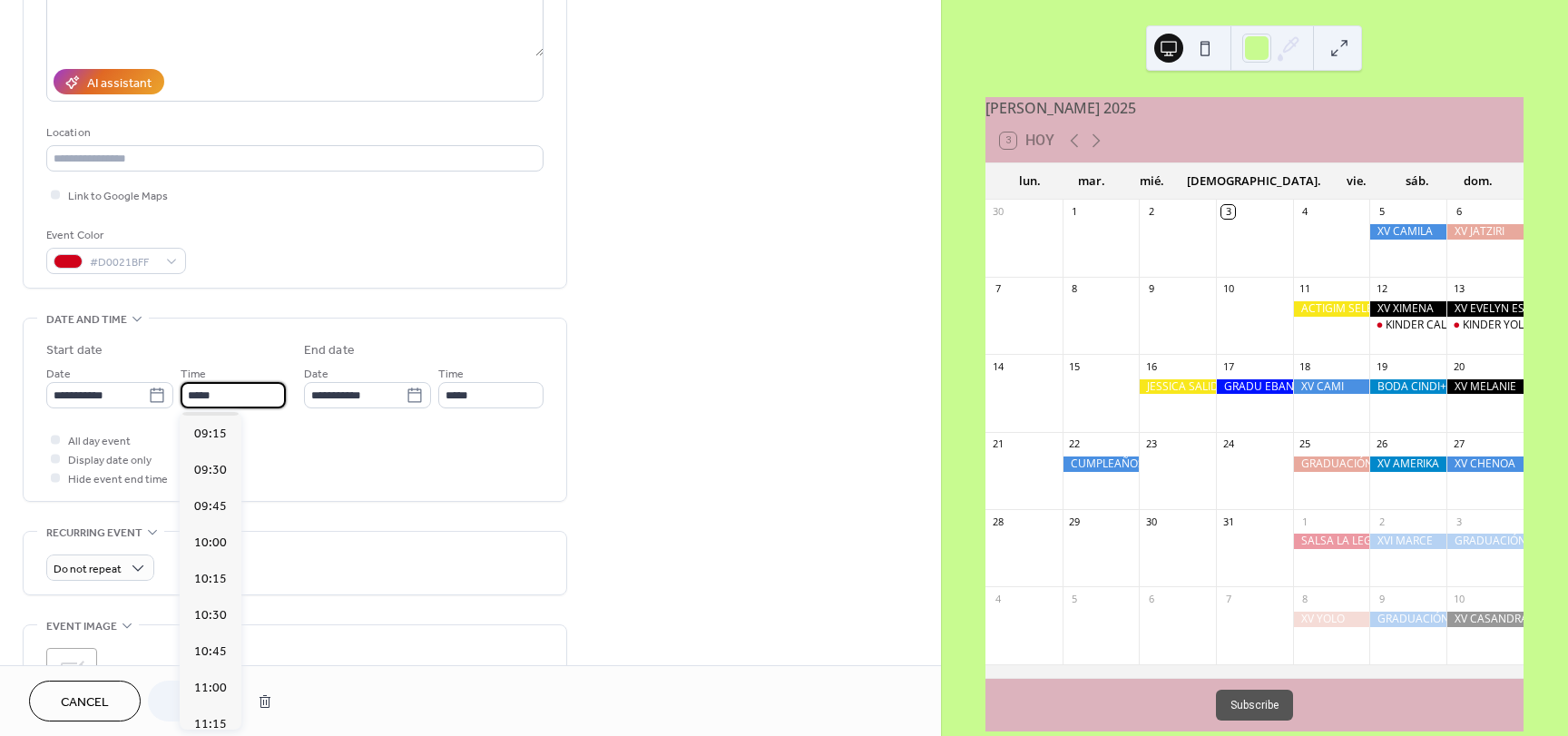 type on "*****" 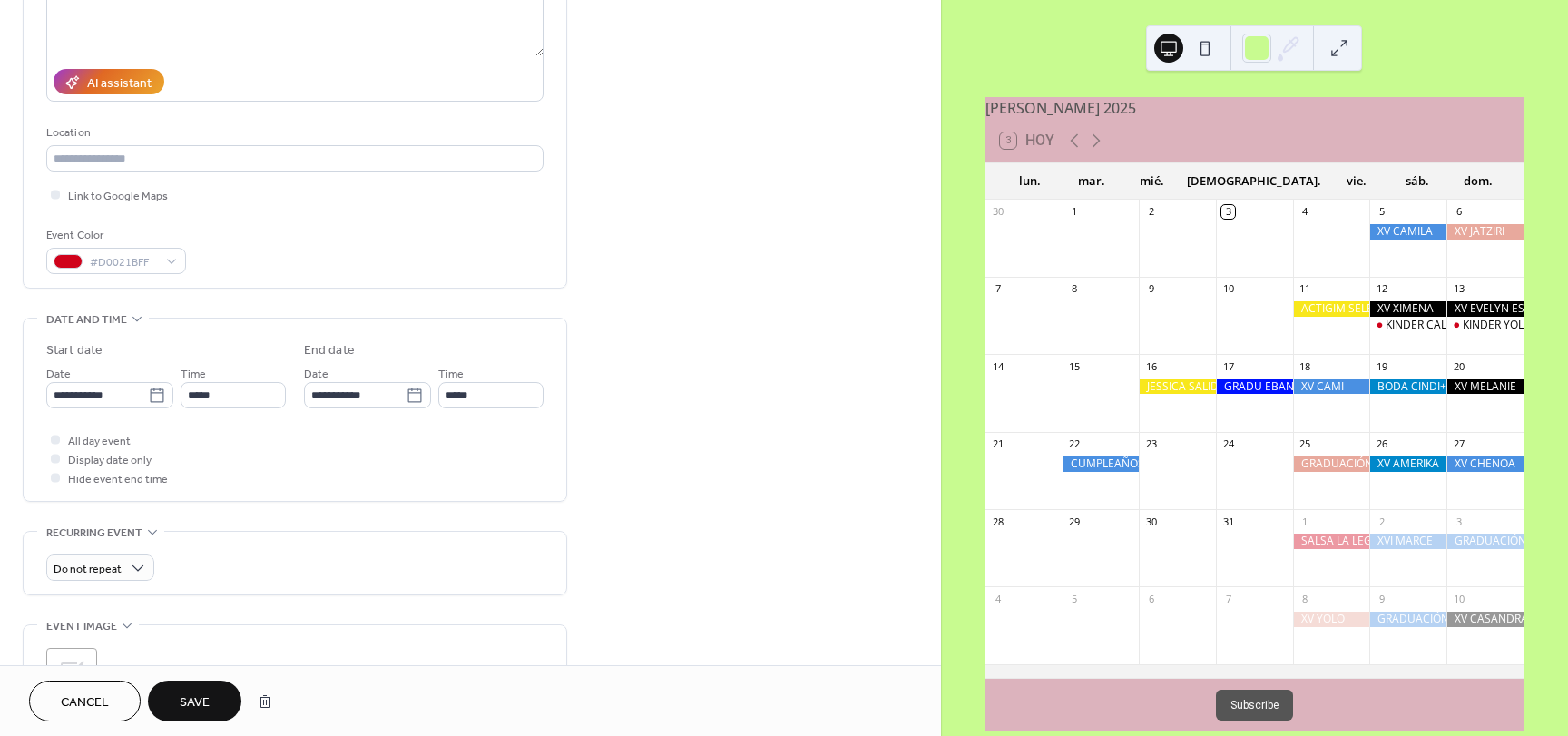 click on "All day event Display date only Hide event end time" at bounding box center (295, 458) 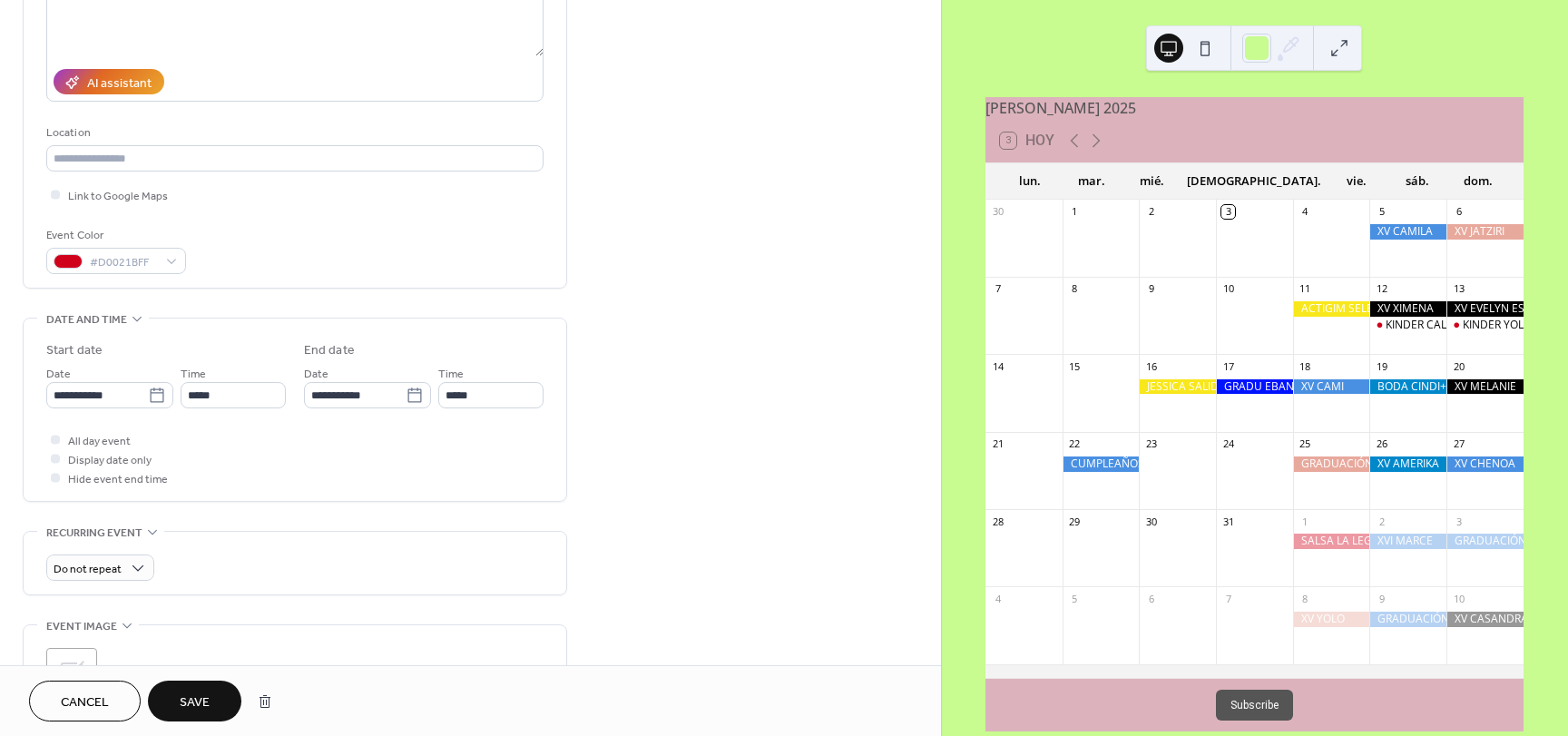 click on "Save" at bounding box center (194, 702) 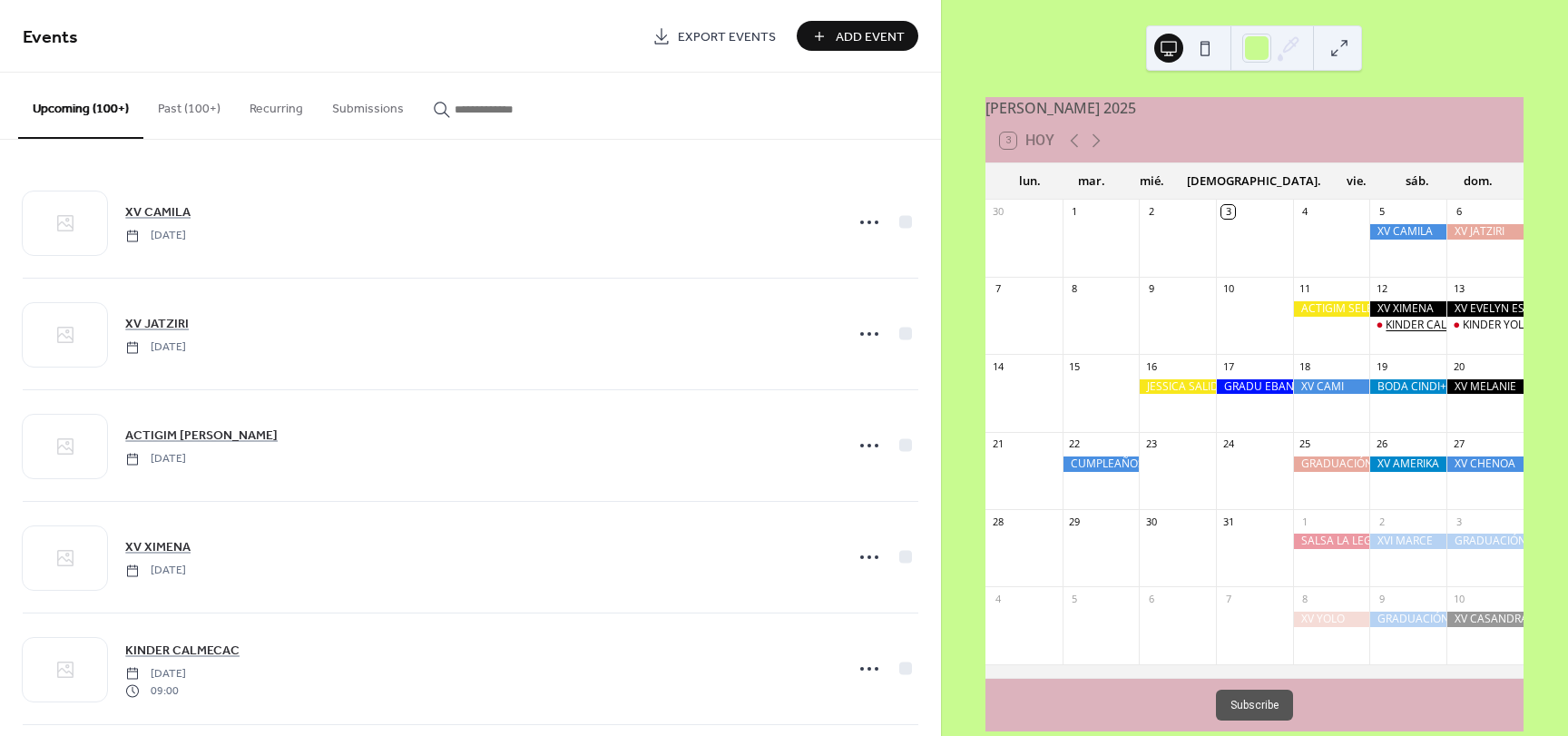 click on "KINDER CALMECAC" at bounding box center (1435, 325) 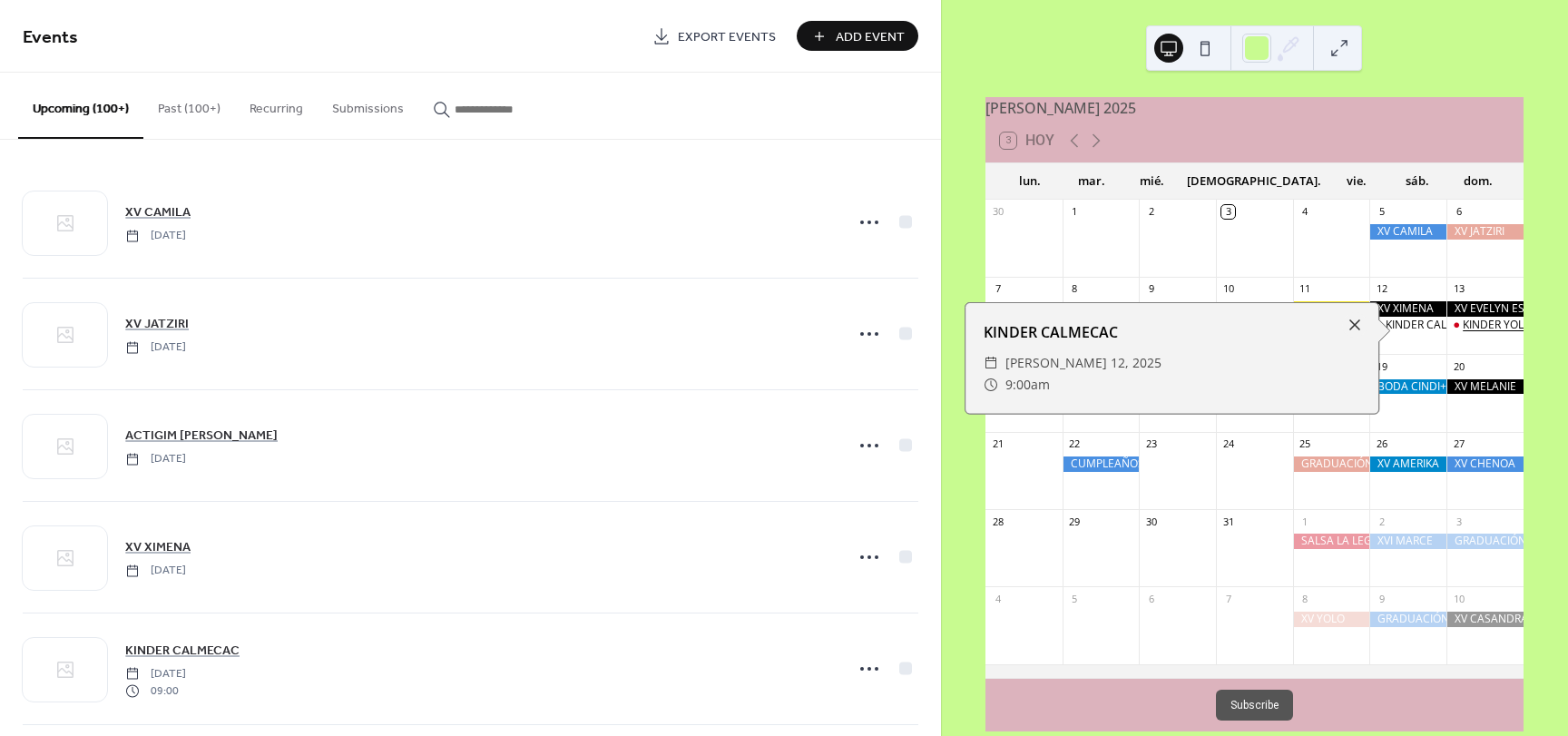 click on "KINDER YOLILIZTI" at bounding box center (1506, 325) 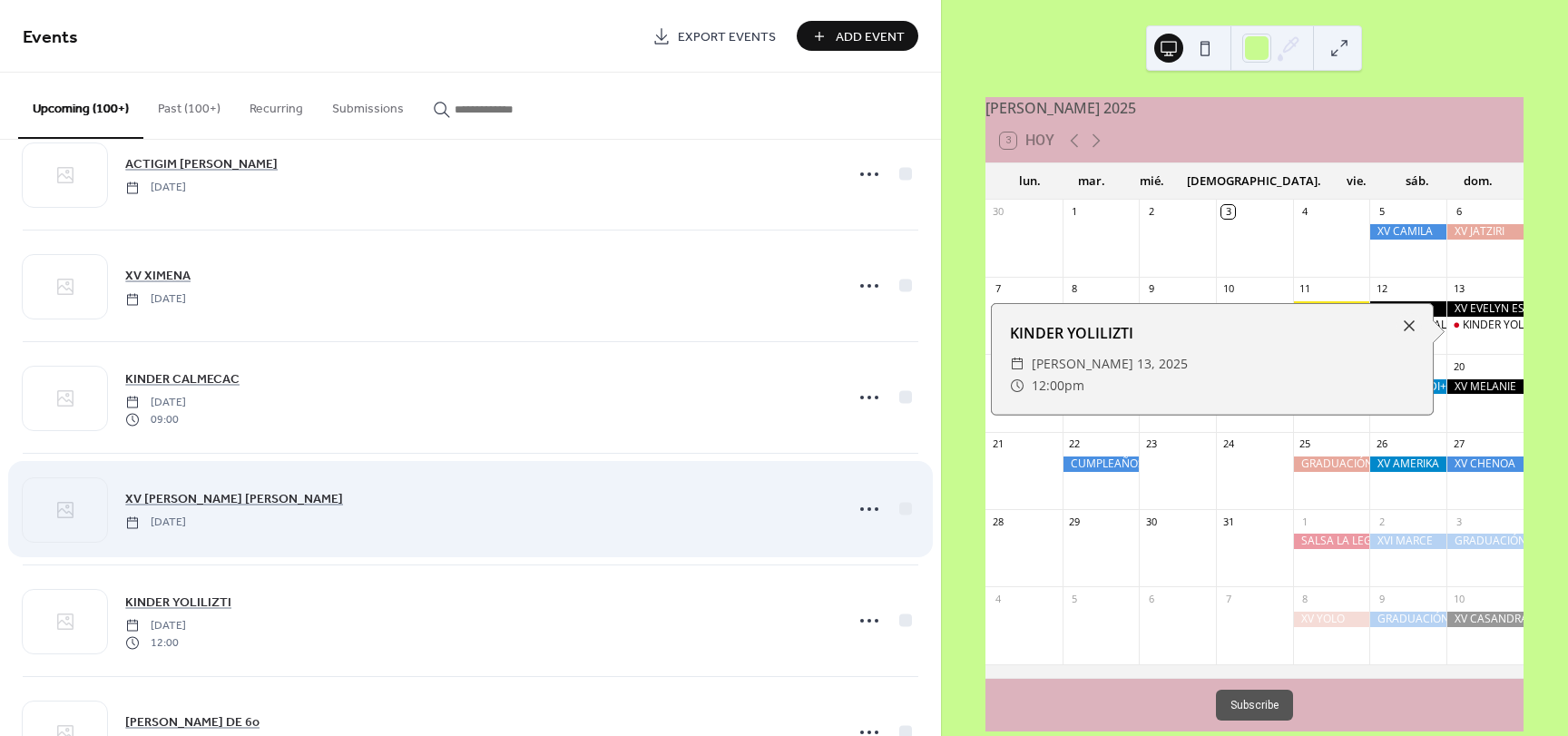 scroll, scrollTop: 272, scrollLeft: 0, axis: vertical 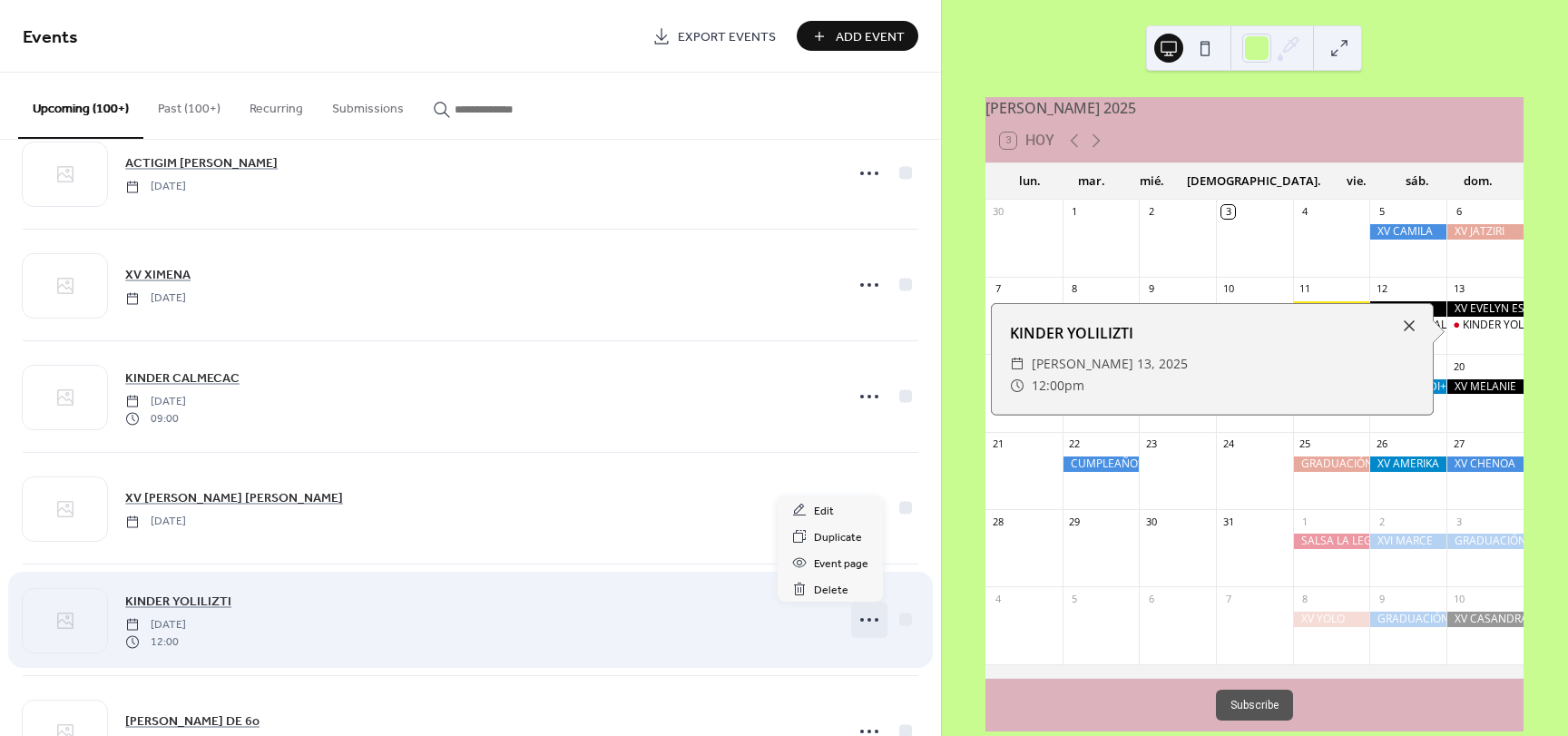 click 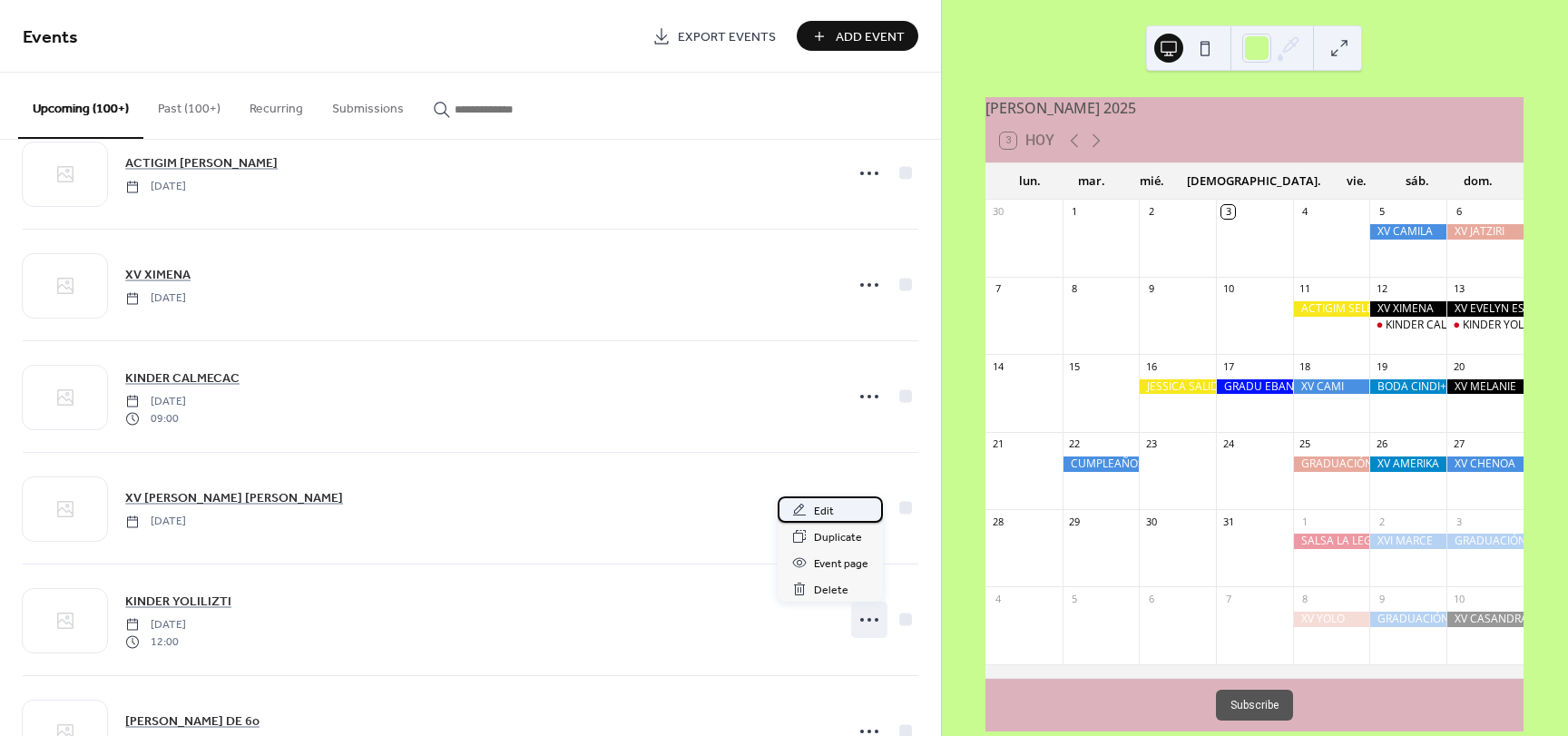 click on "Edit" at bounding box center (824, 511) 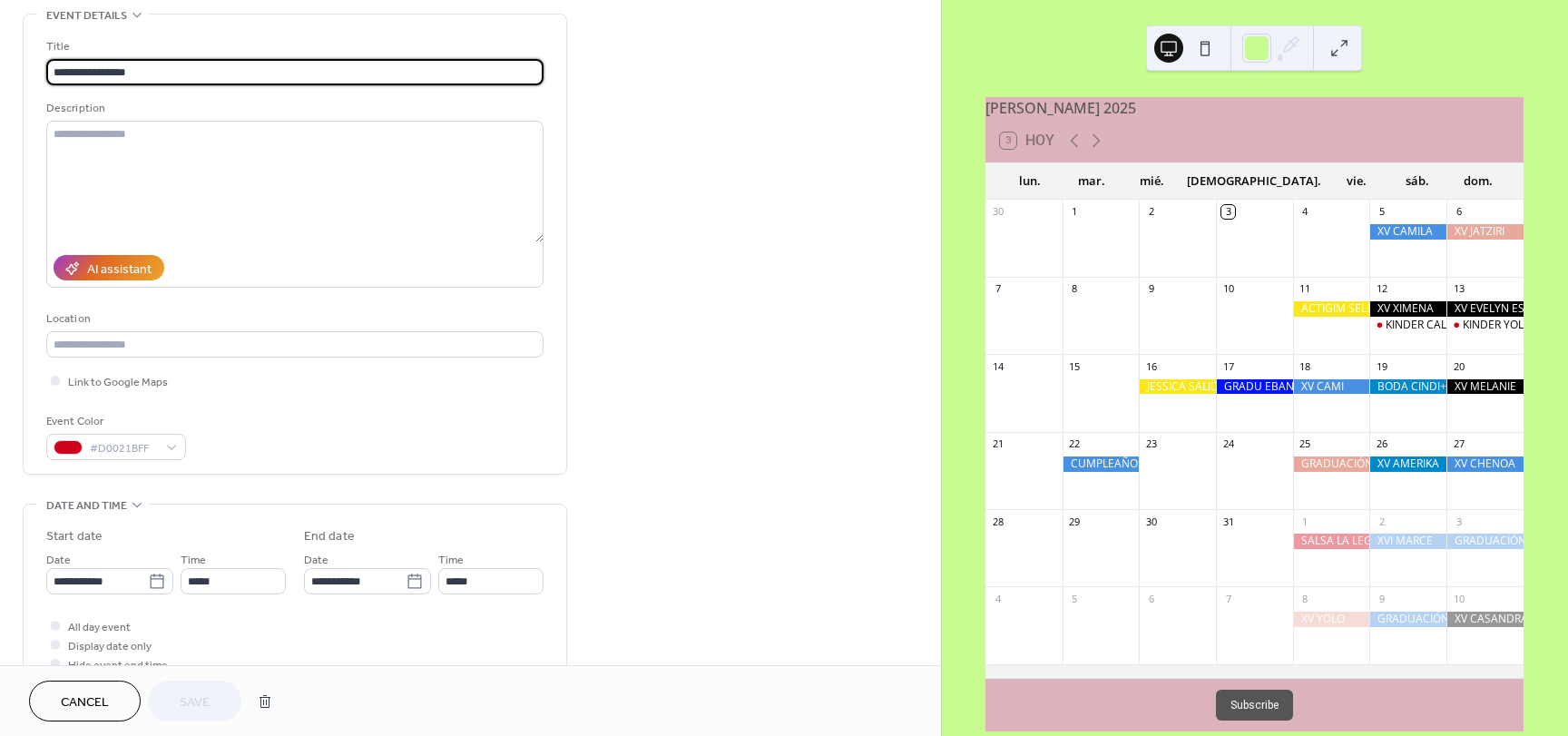 scroll, scrollTop: 91, scrollLeft: 0, axis: vertical 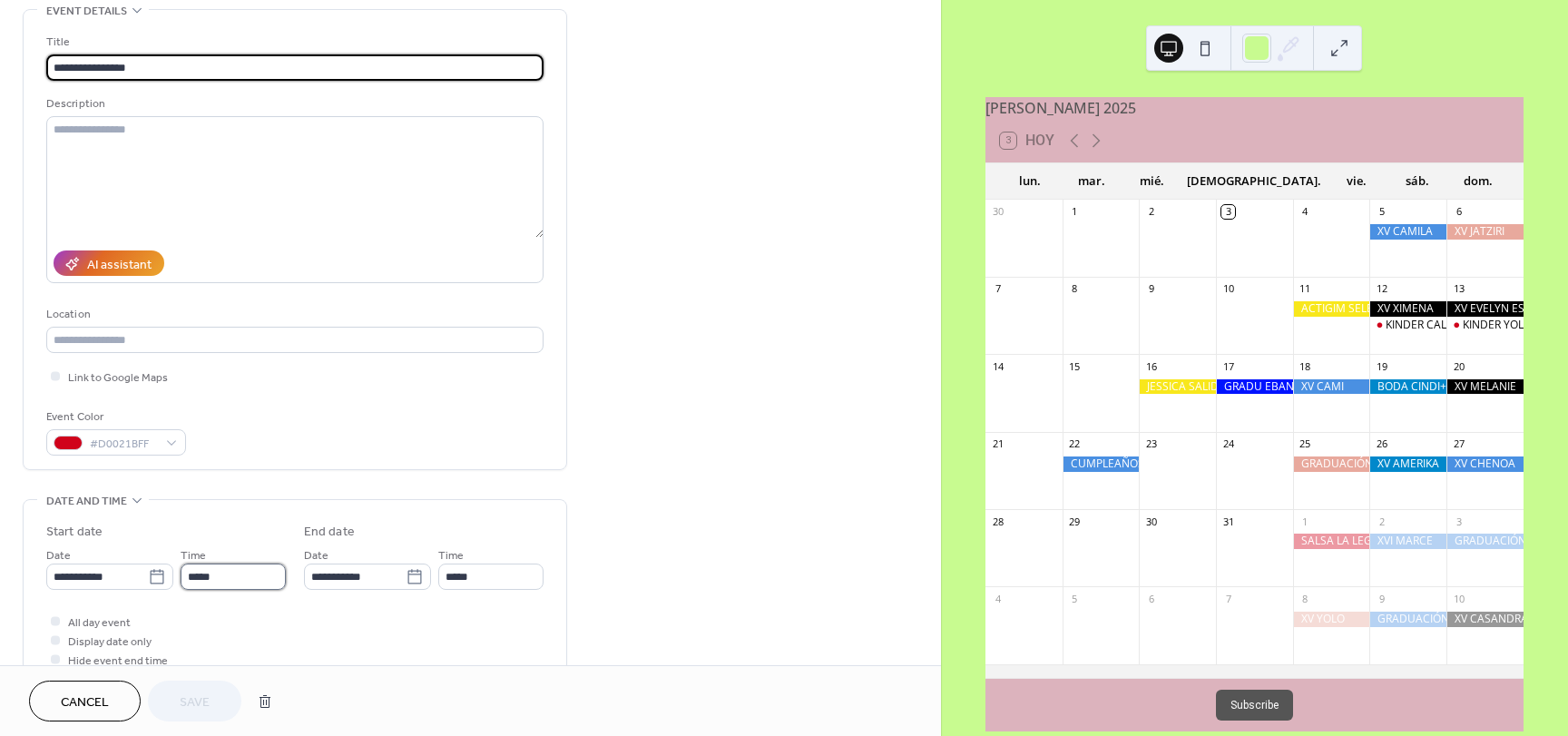 click on "*****" at bounding box center (233, 576) 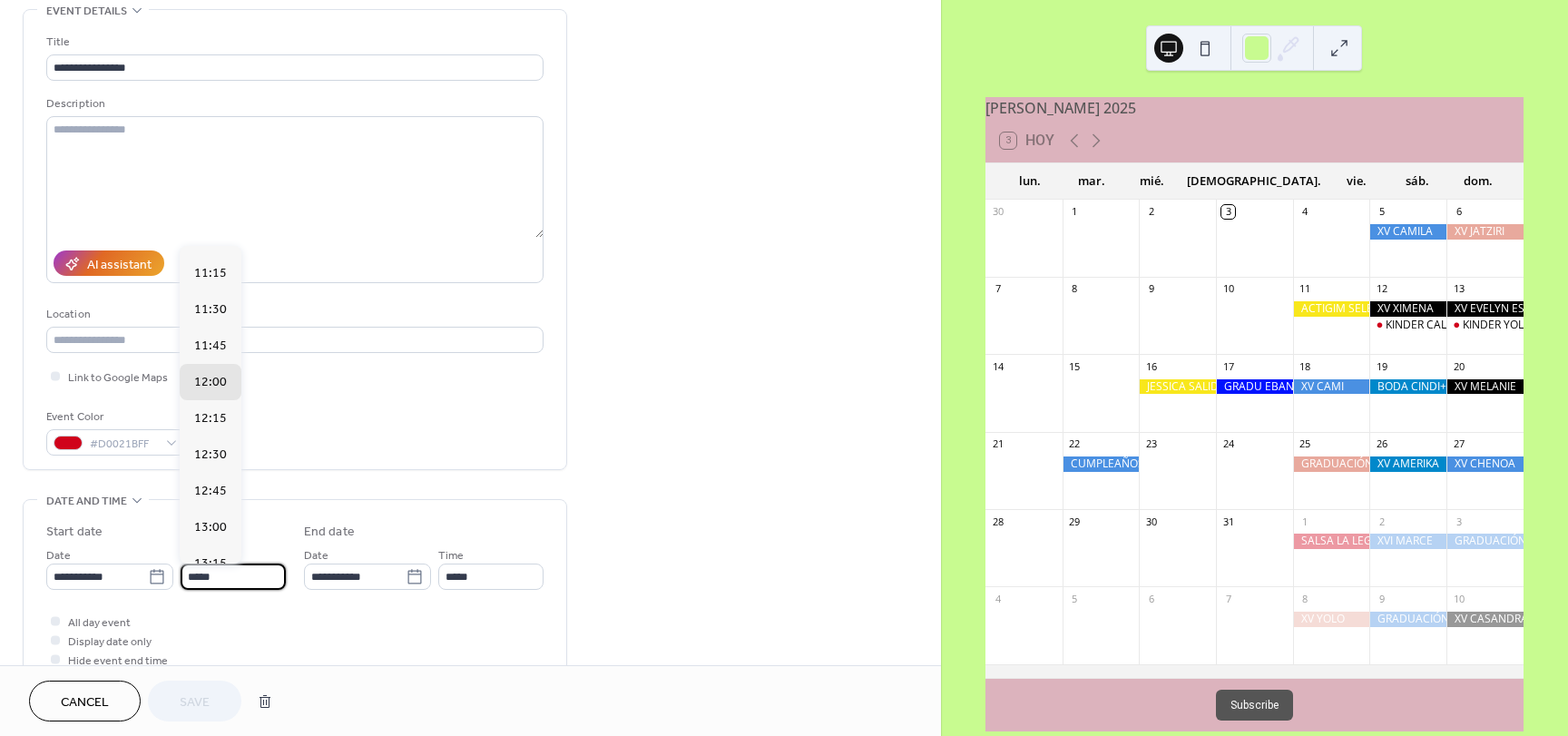 scroll, scrollTop: 1514, scrollLeft: 0, axis: vertical 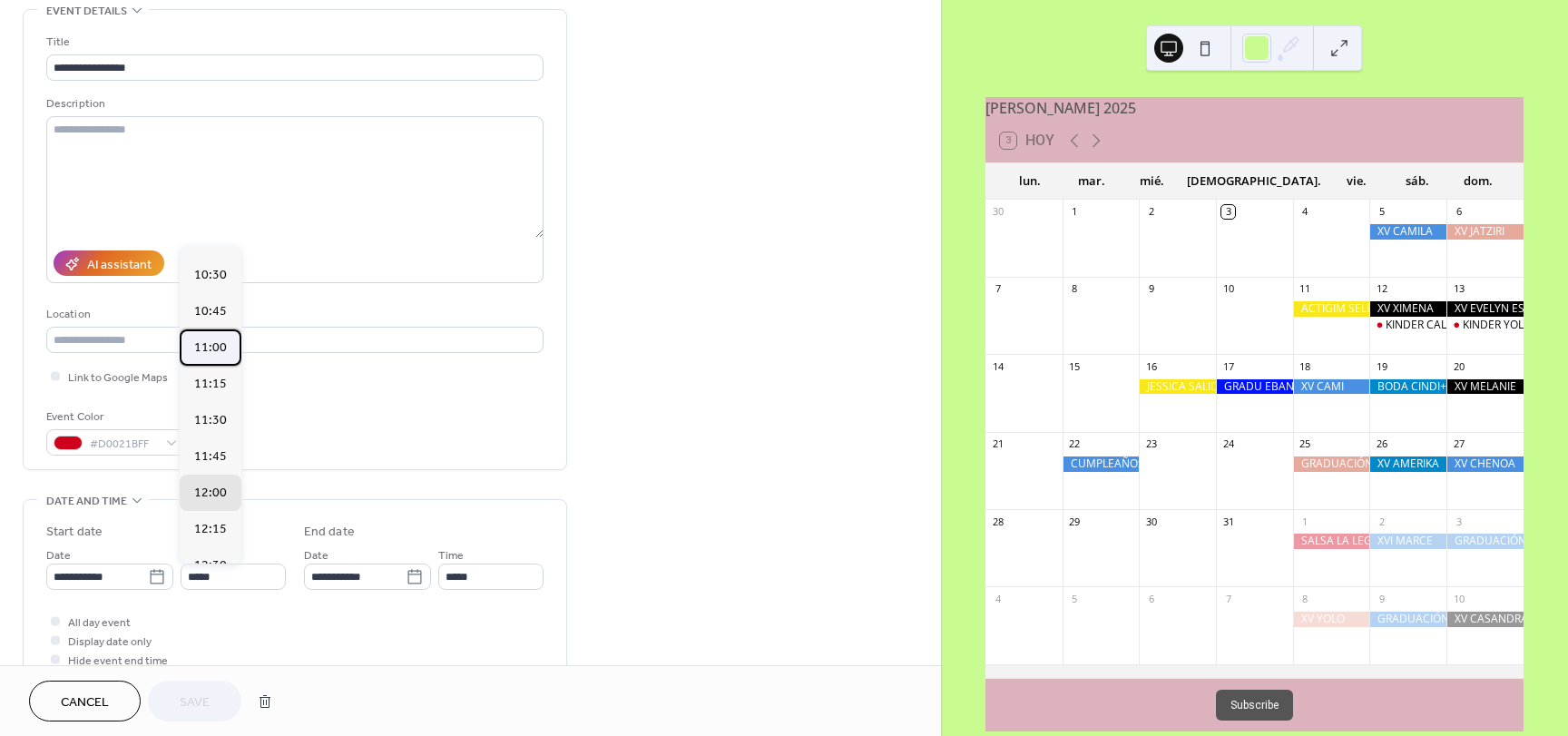 click on "11:00" at bounding box center [211, 348] 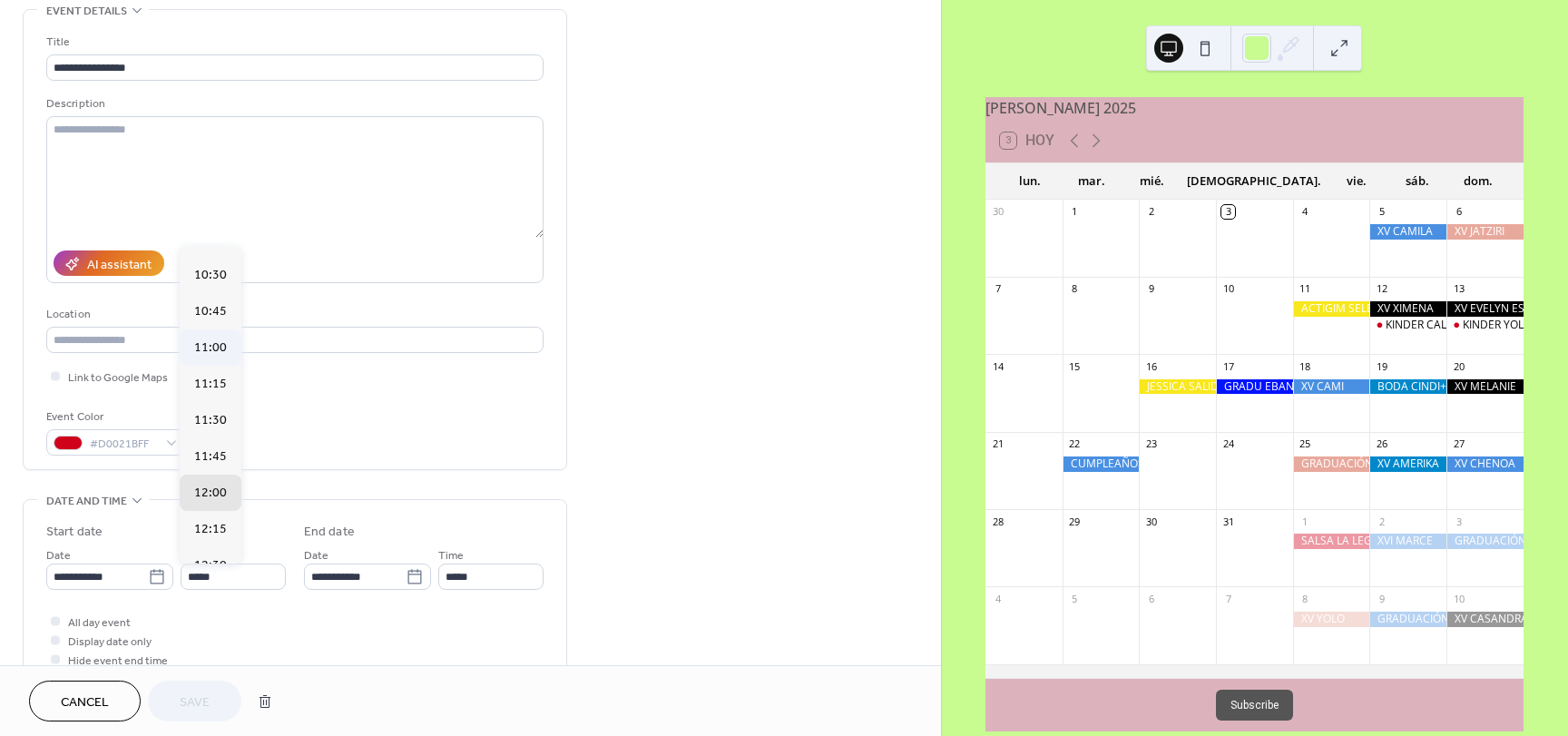 type on "*****" 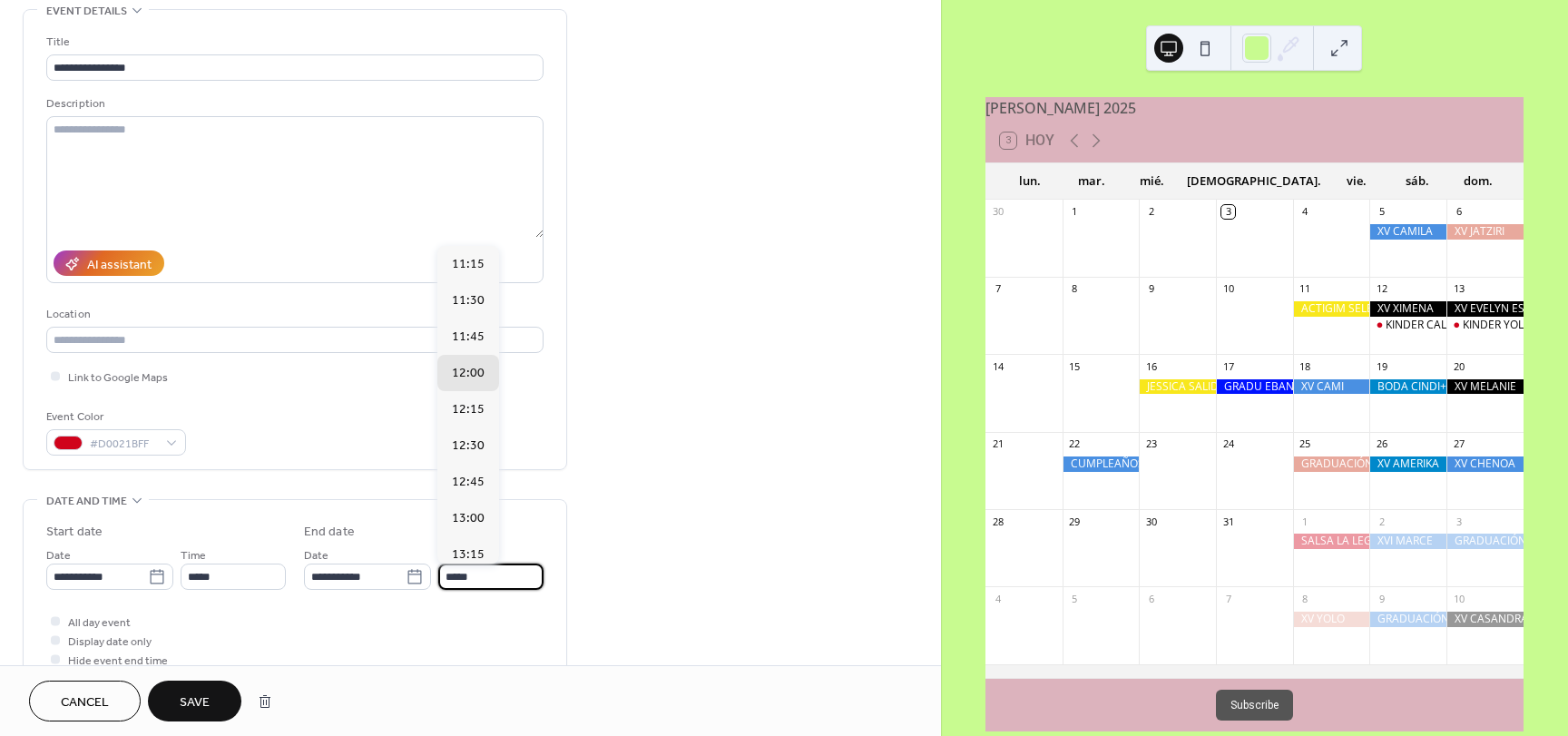 click on "*****" at bounding box center (491, 576) 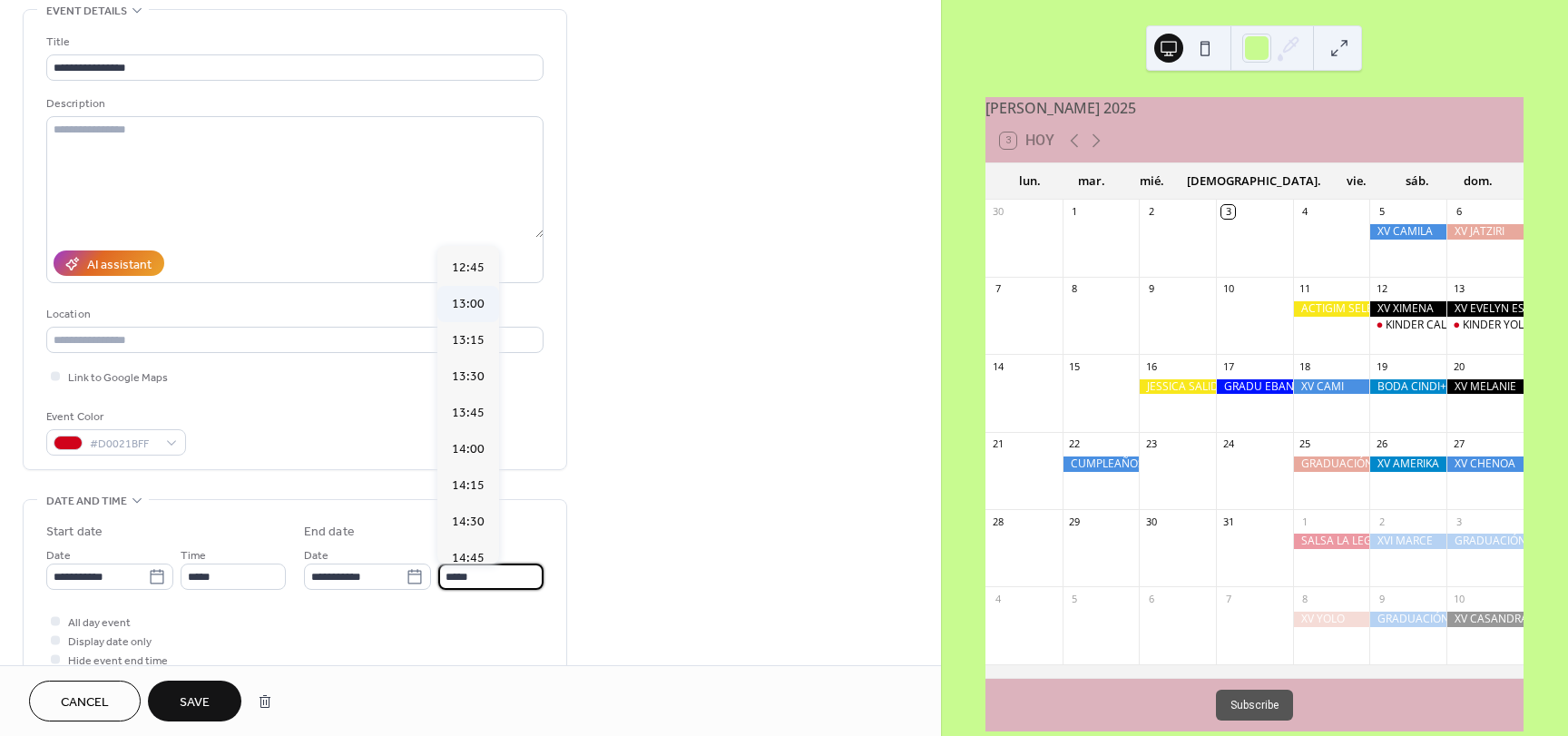 scroll, scrollTop: 272, scrollLeft: 0, axis: vertical 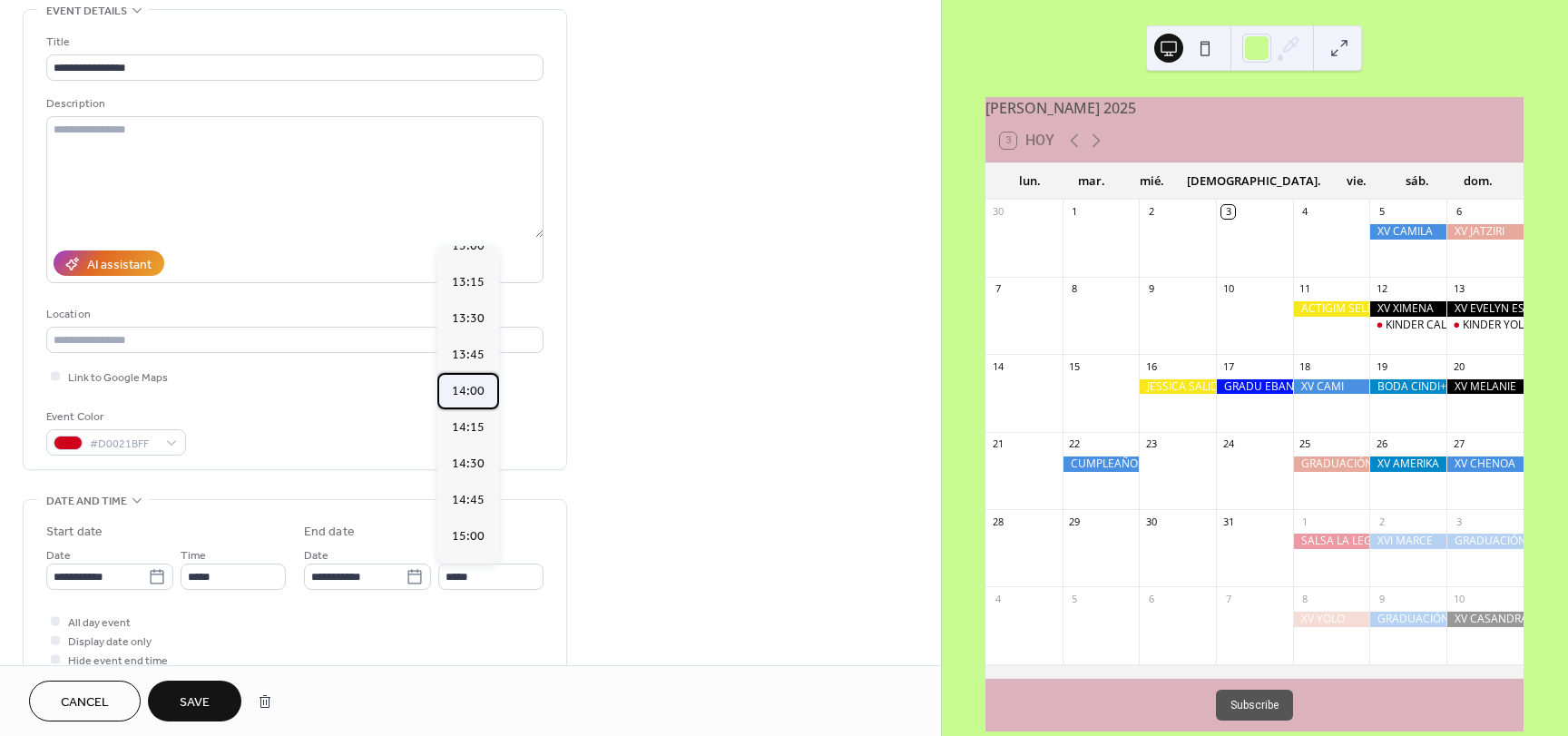 click on "14:00" at bounding box center (468, 391) 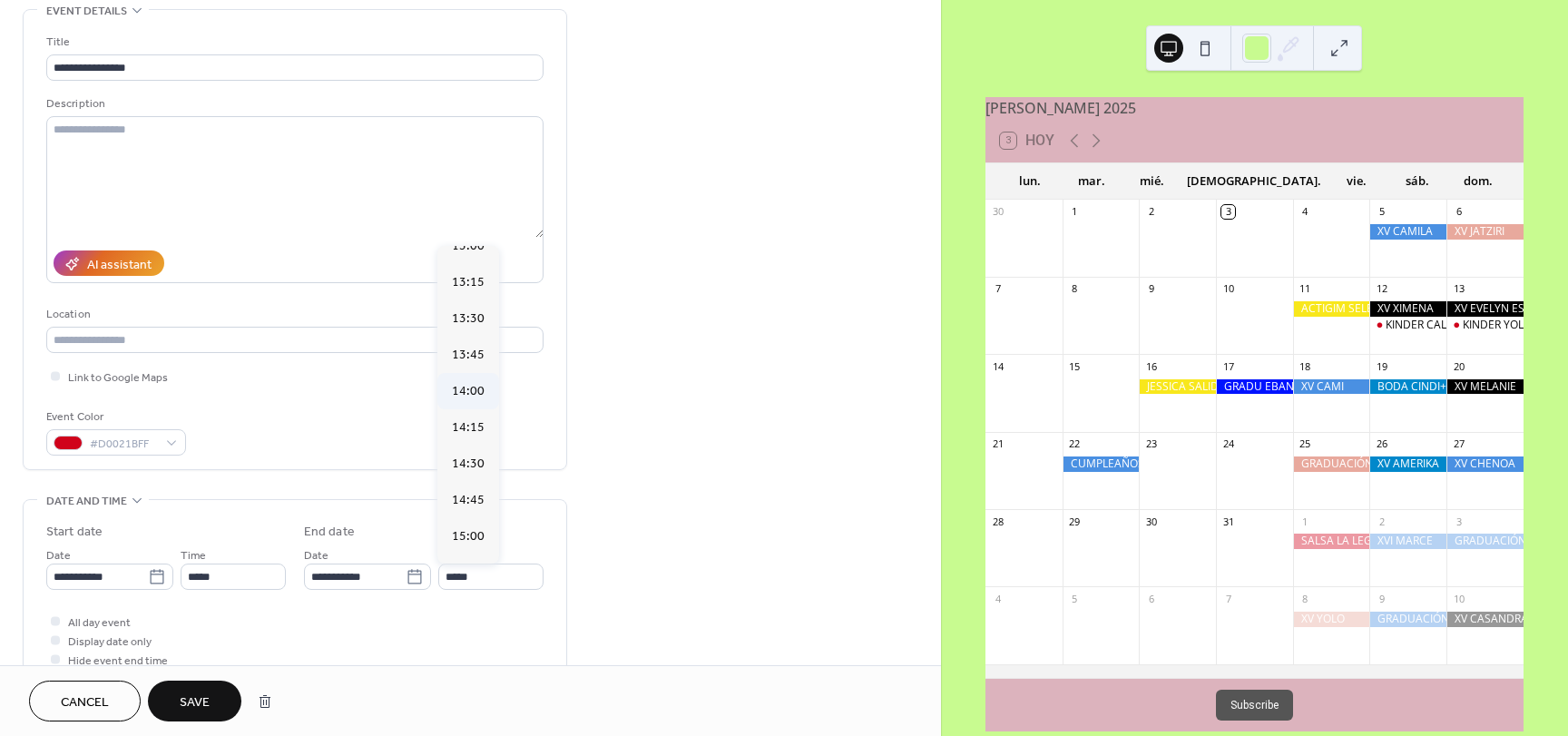 type on "*****" 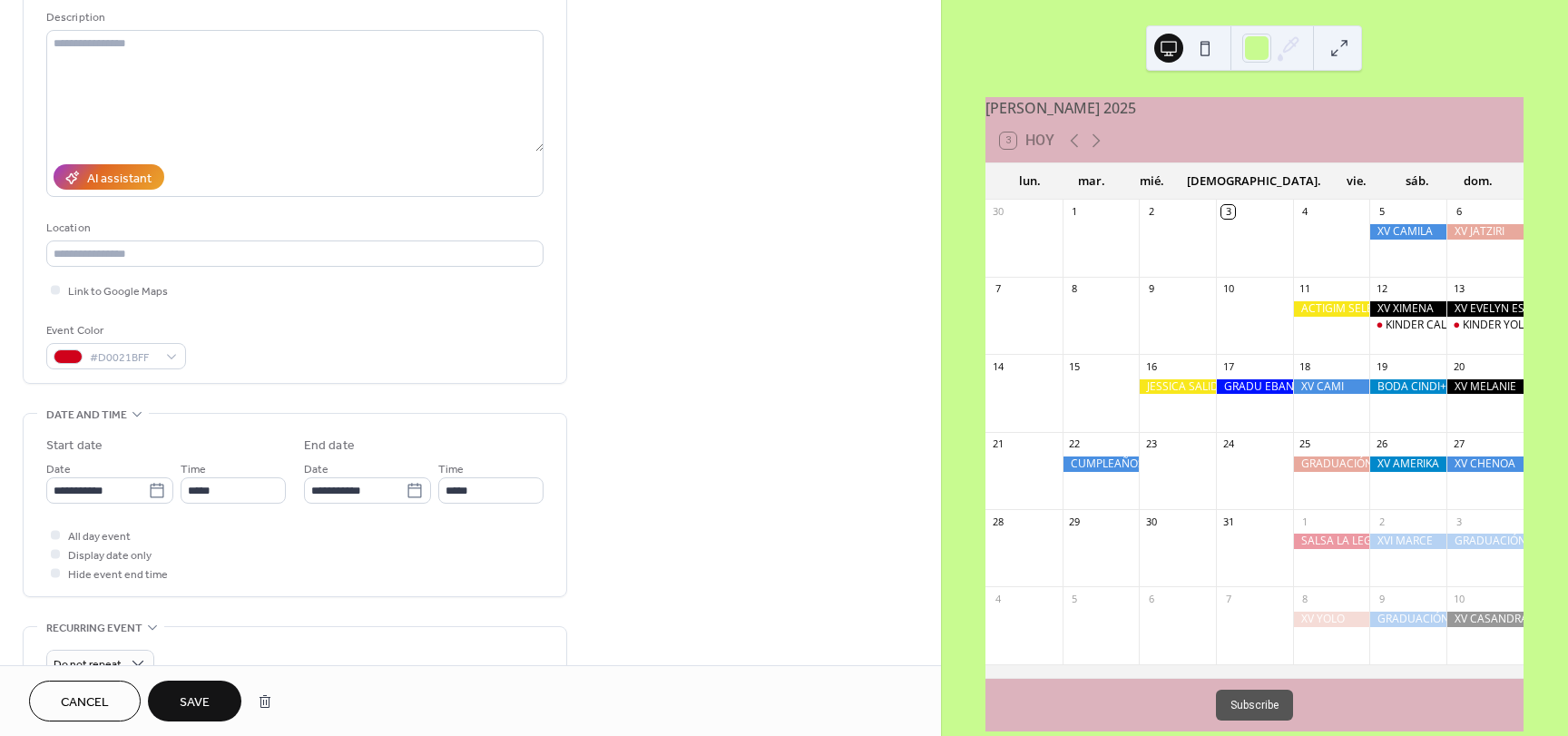 scroll, scrollTop: 182, scrollLeft: 0, axis: vertical 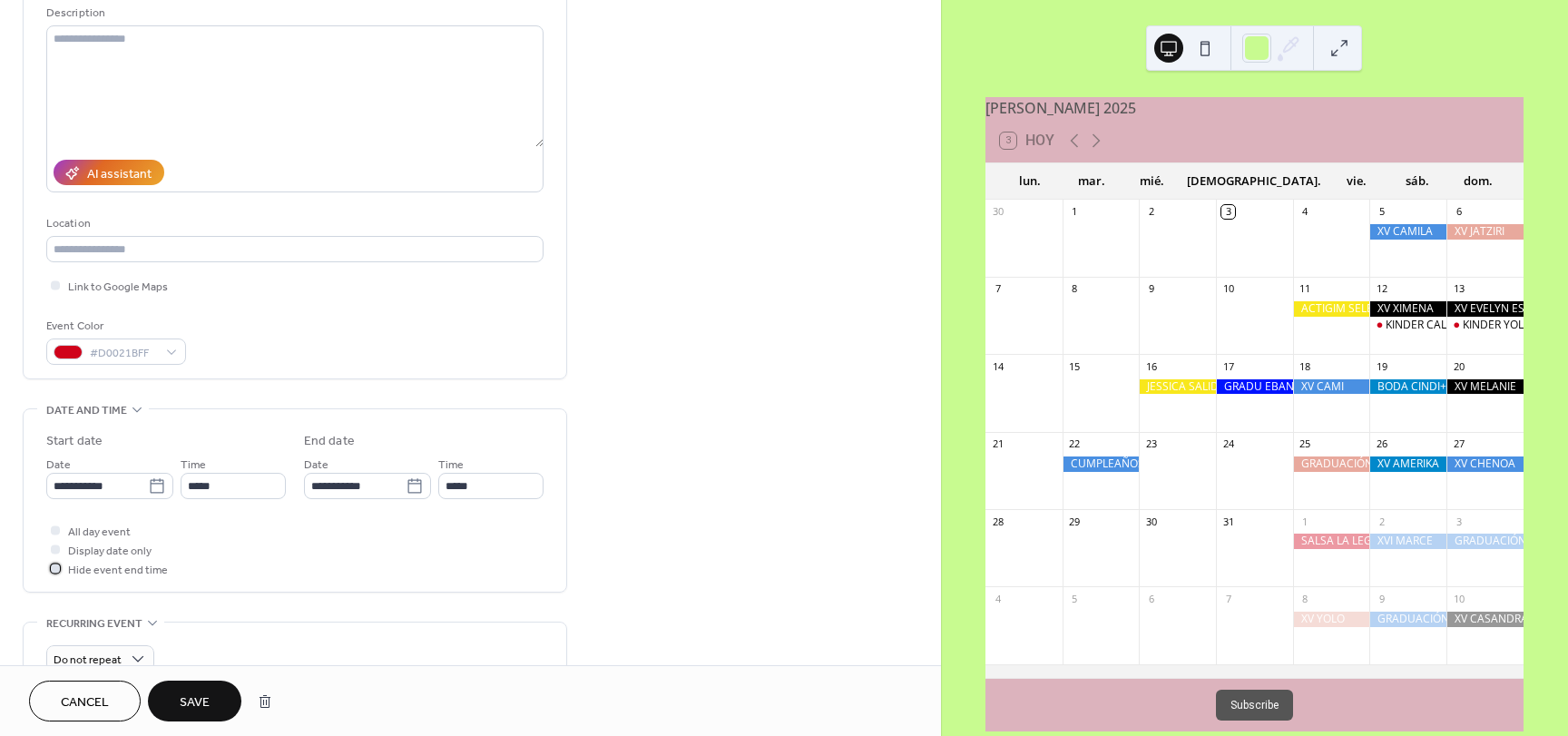 click 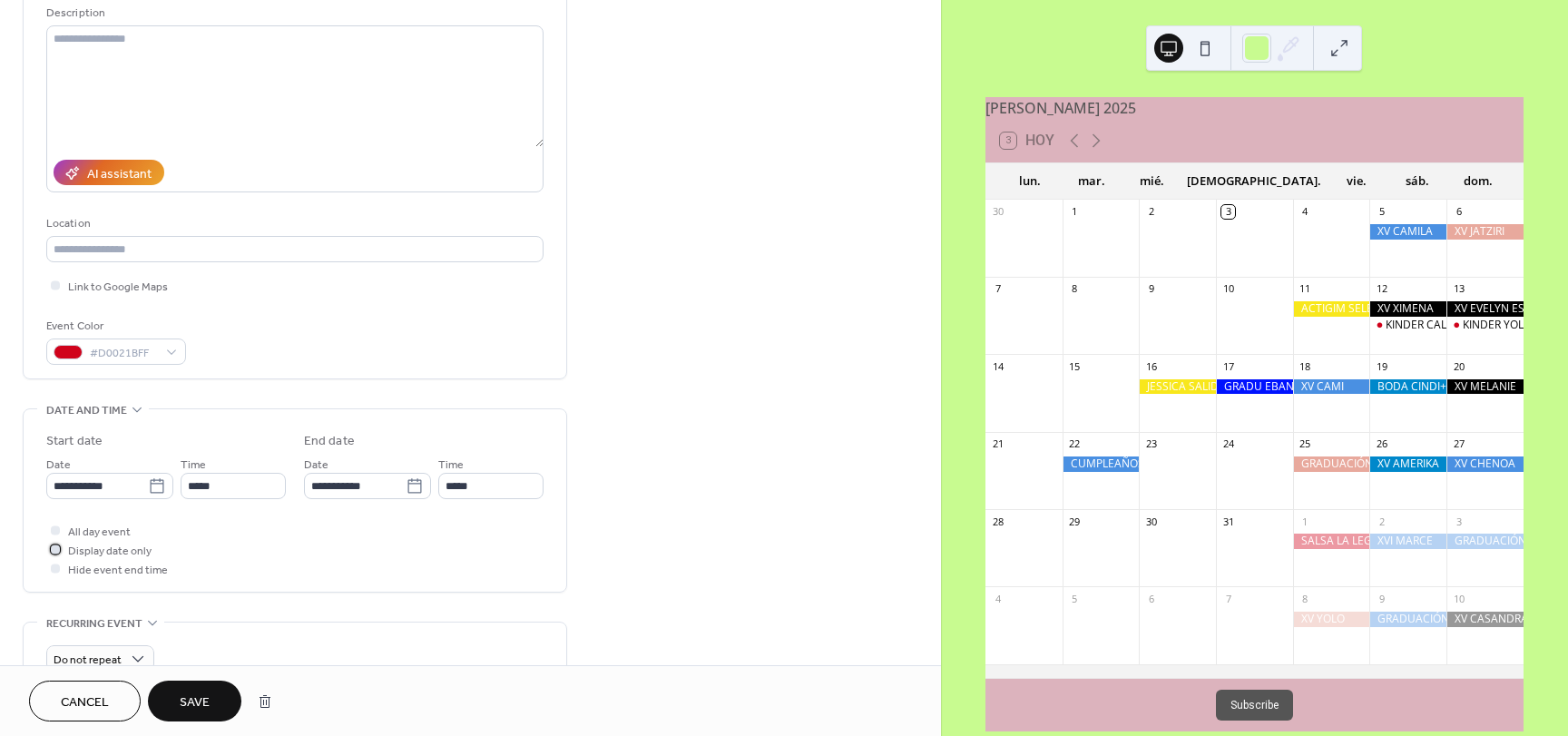 click at bounding box center [55, 549] 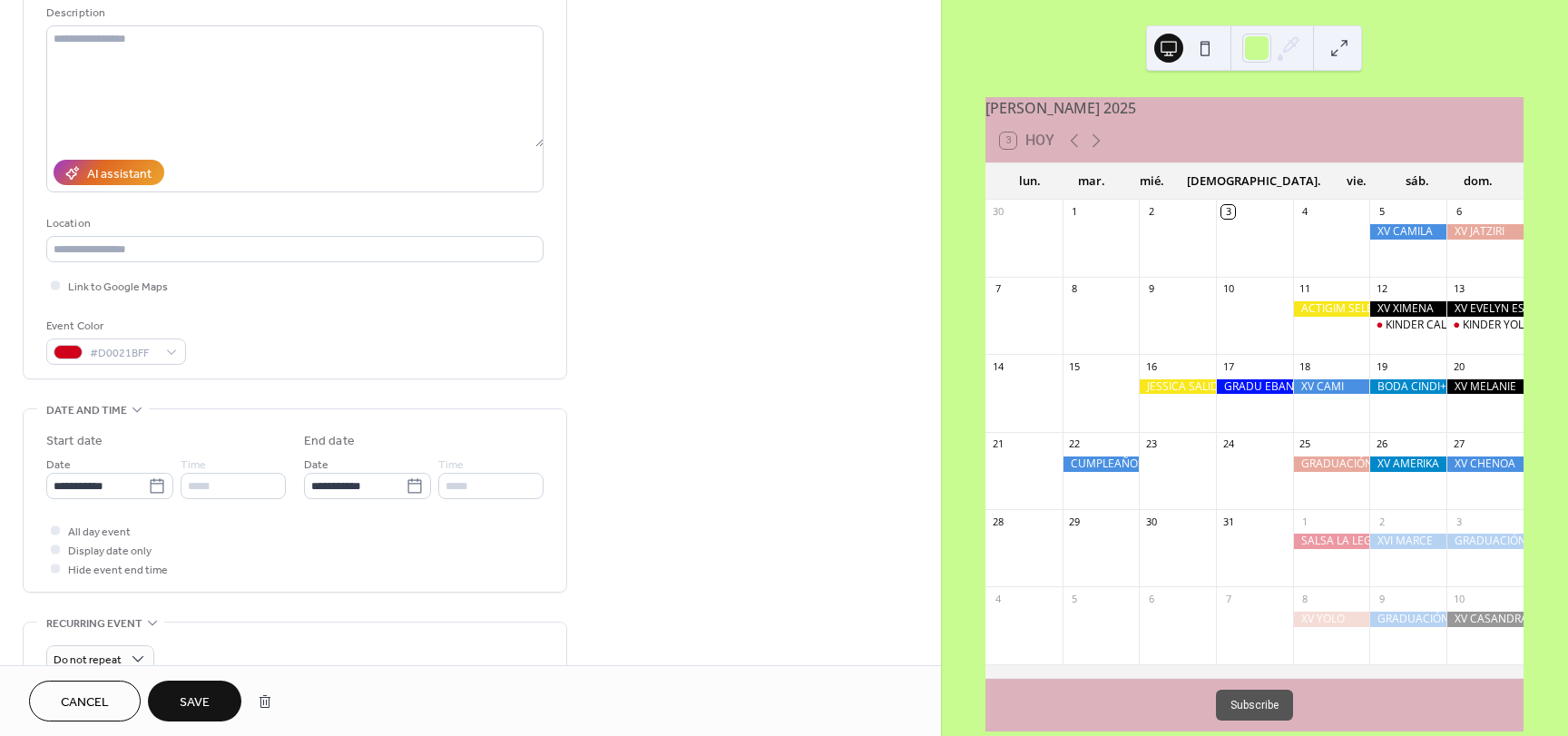 click on "Save" at bounding box center (194, 702) 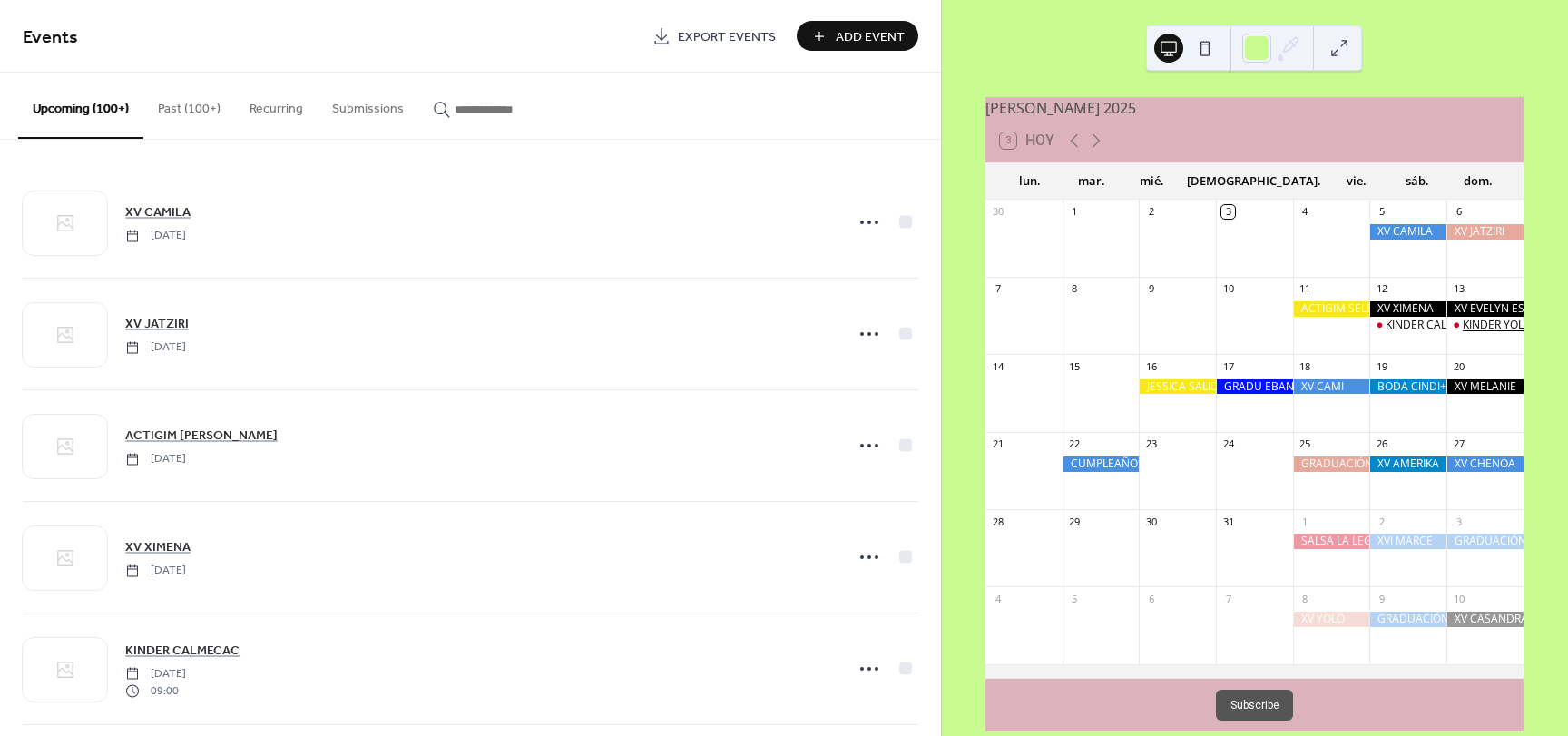 click on "KINDER YOLILIZTI" at bounding box center (1506, 325) 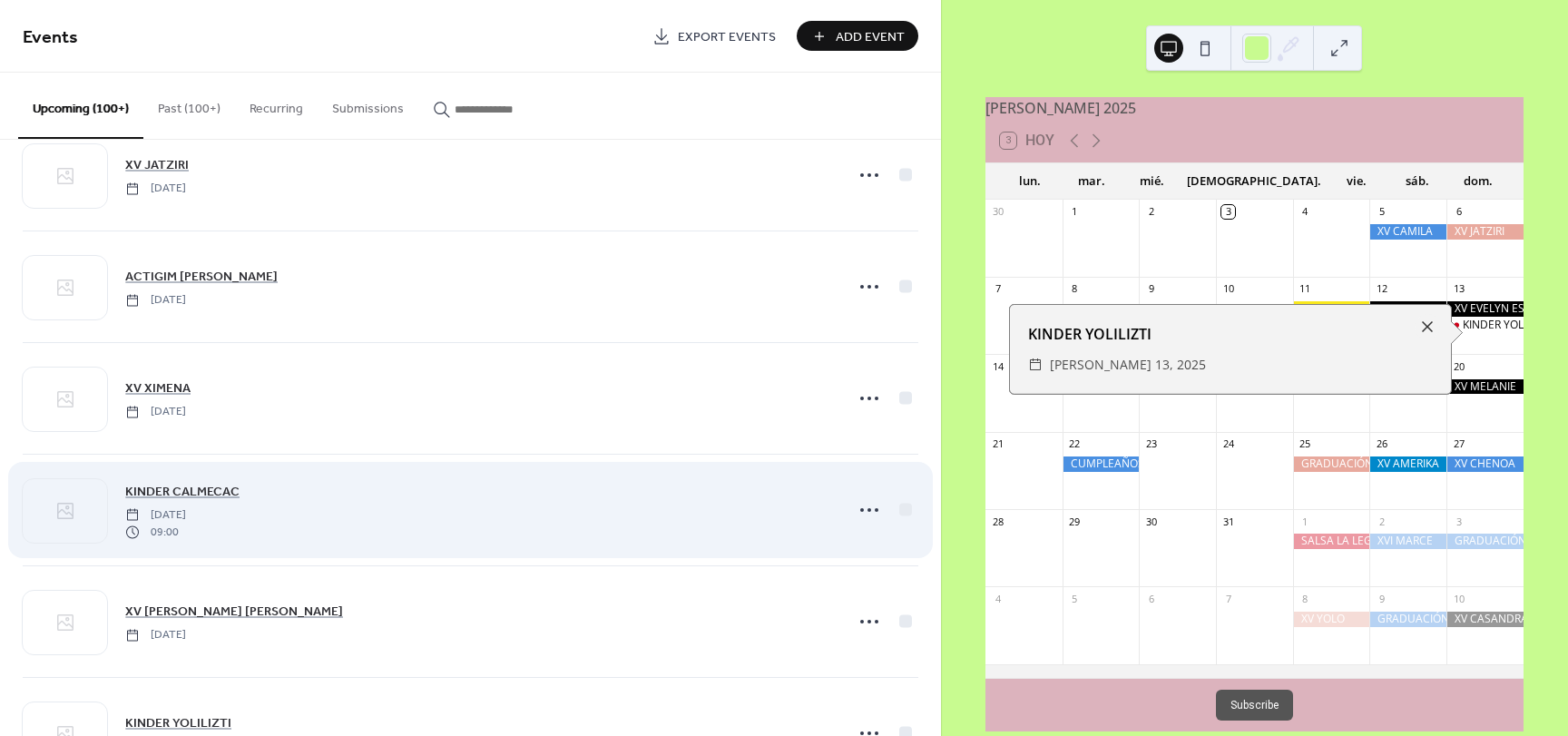 scroll, scrollTop: 272, scrollLeft: 0, axis: vertical 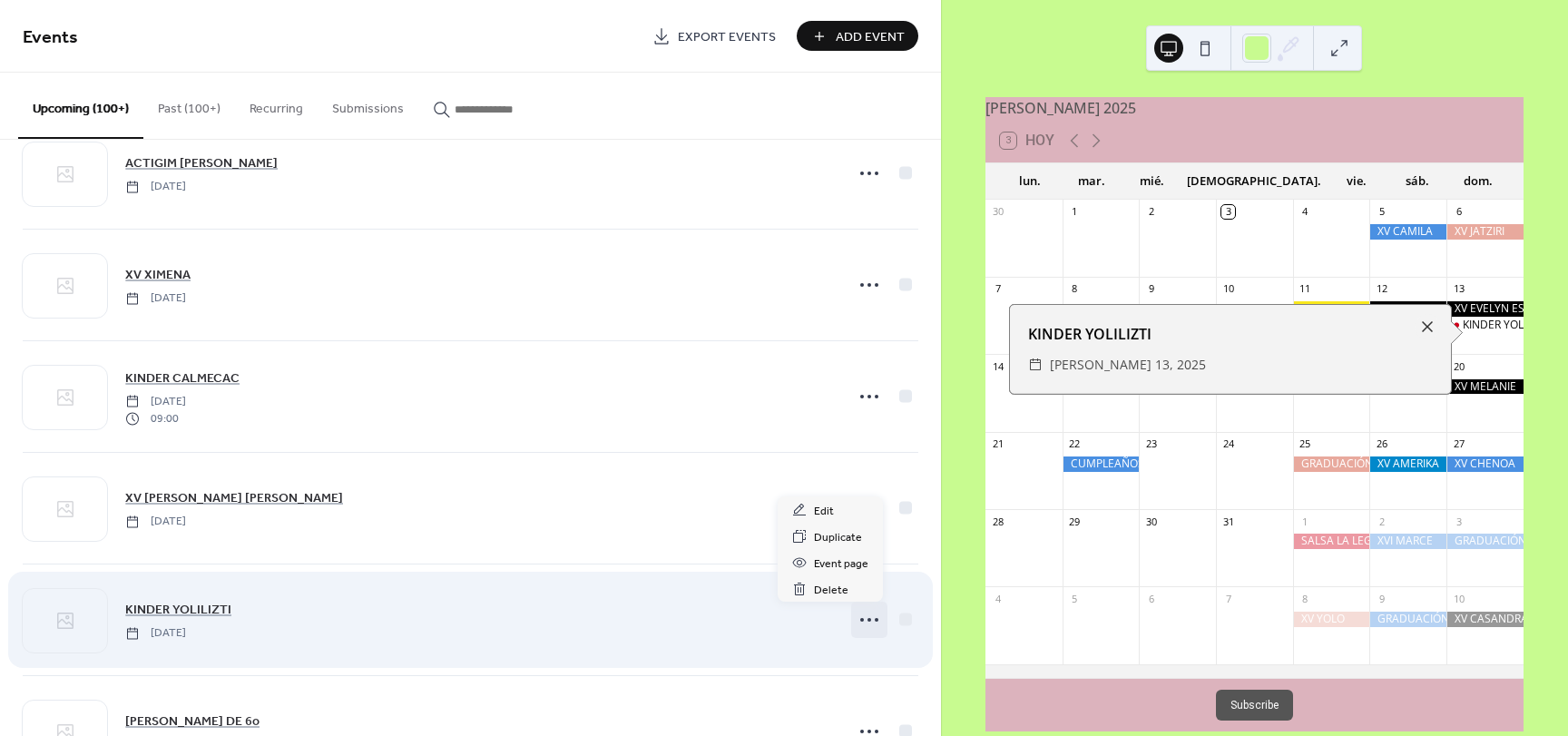 click 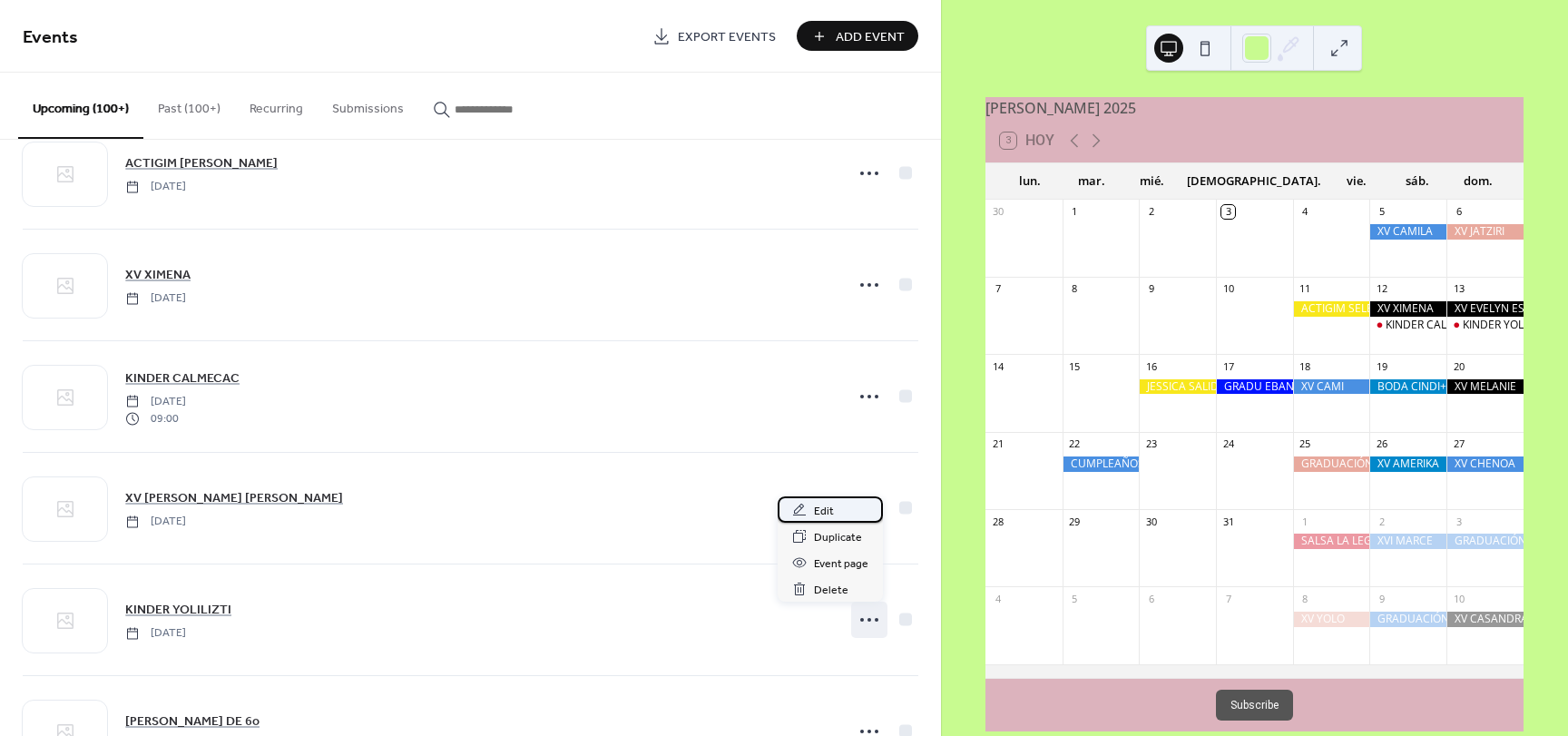 click on "Edit" at bounding box center (824, 511) 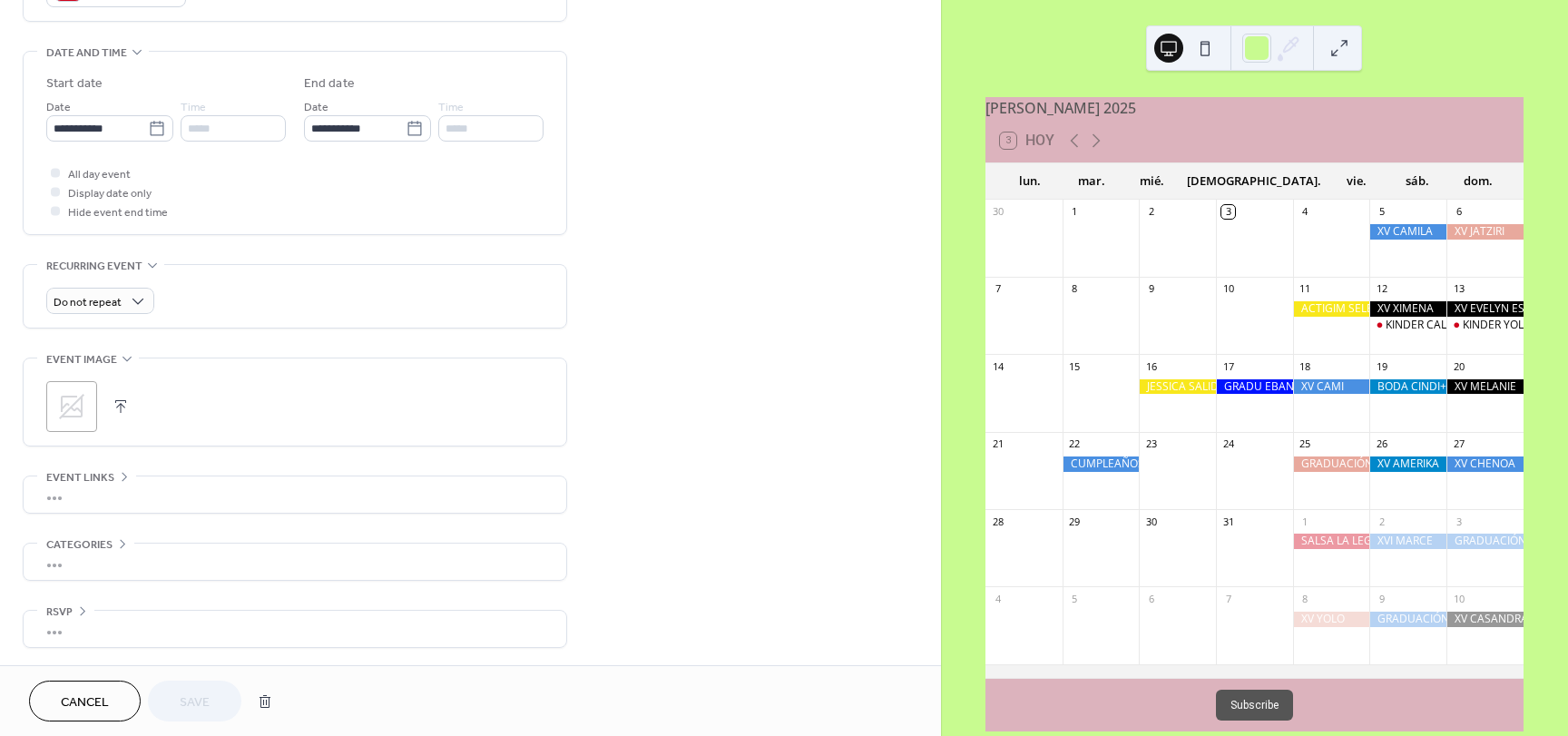 scroll, scrollTop: 540, scrollLeft: 0, axis: vertical 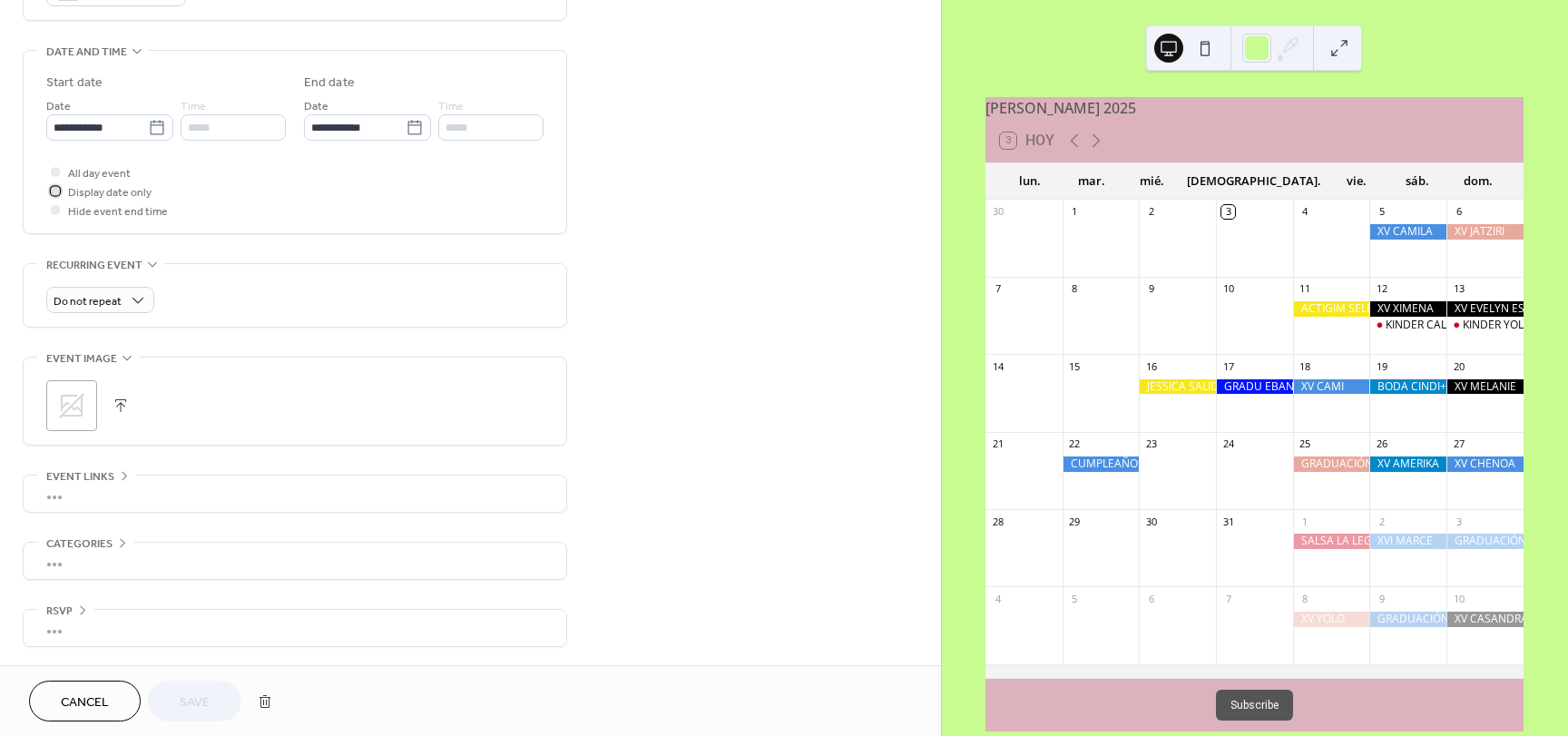 click at bounding box center (55, 191) 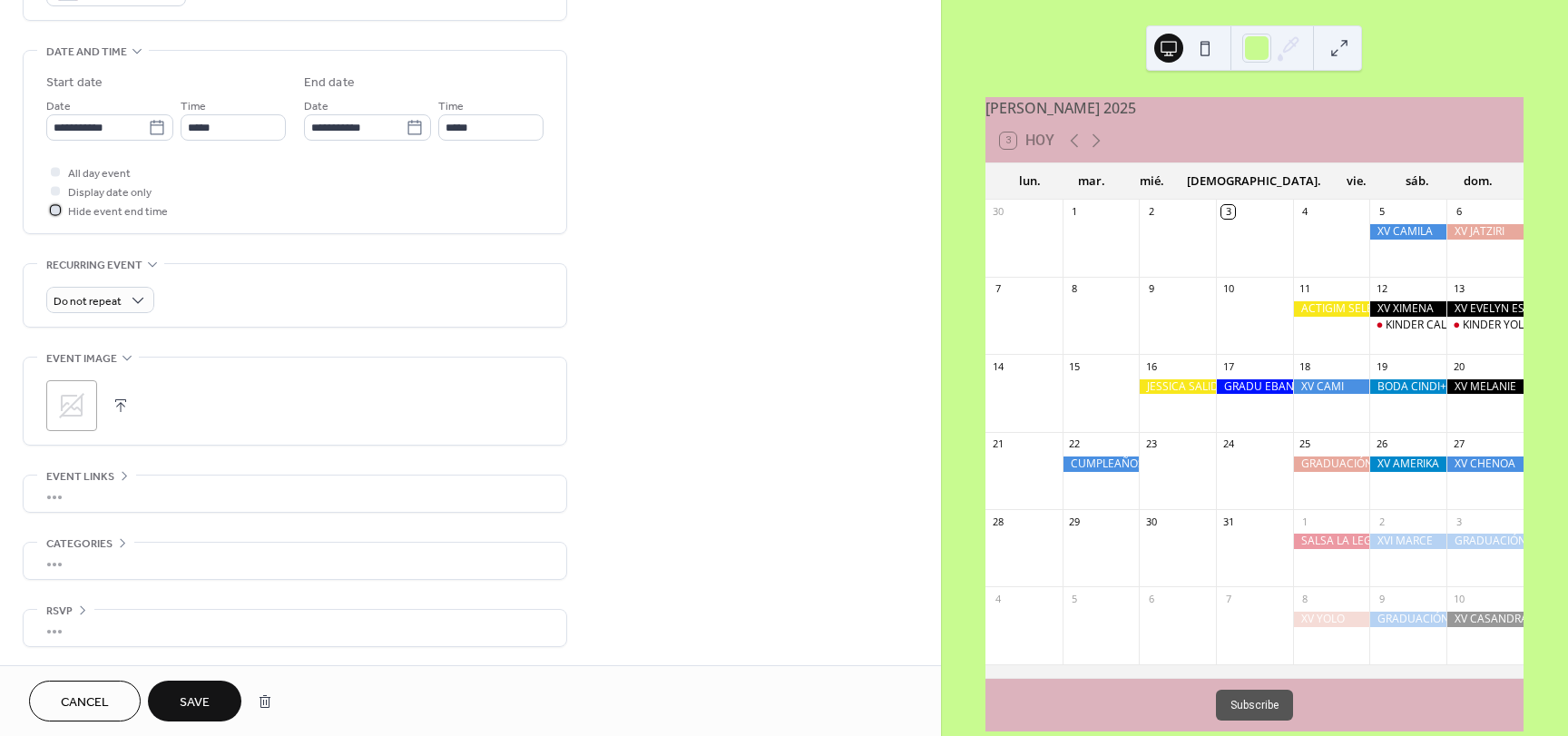 click at bounding box center (55, 210) 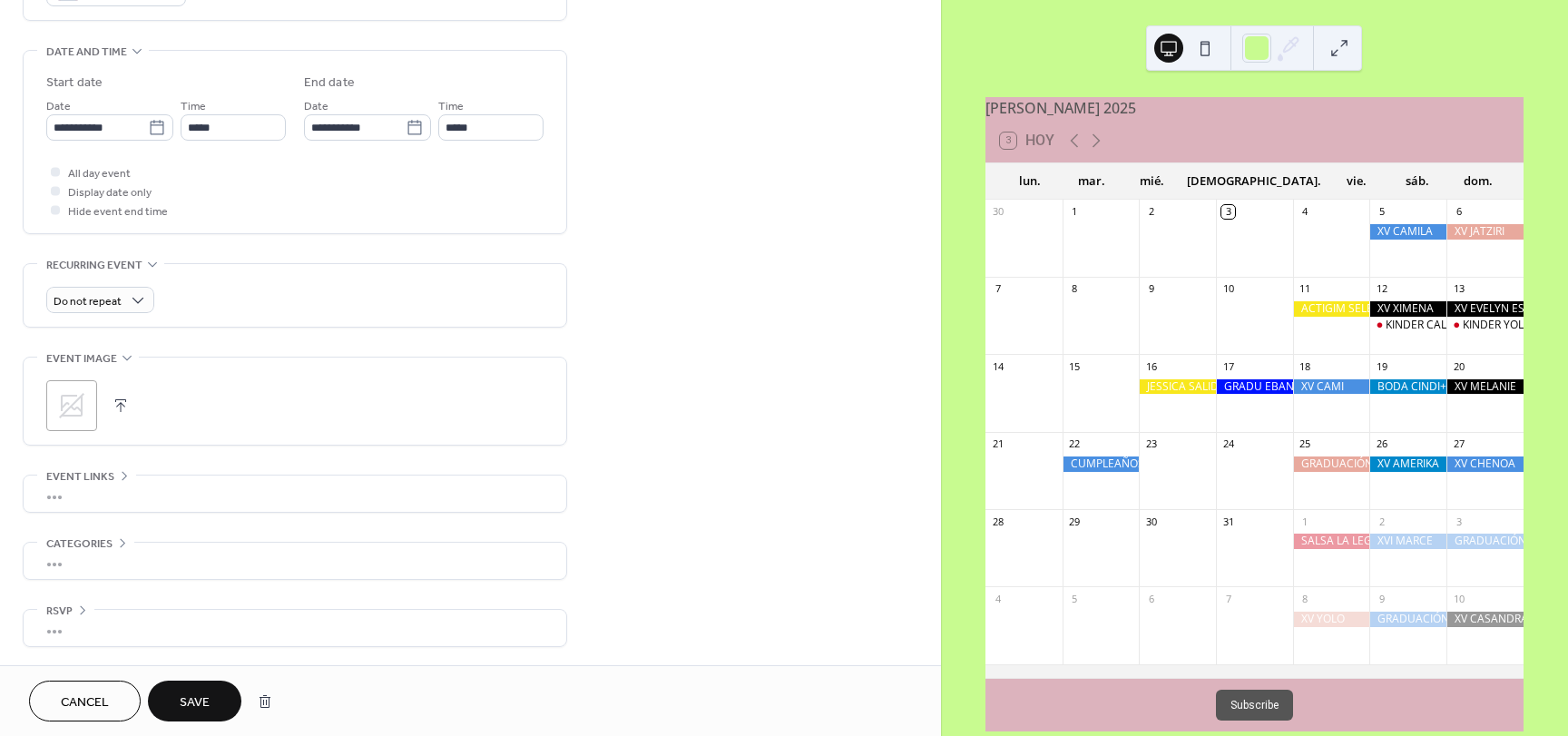 click on "Save" at bounding box center [194, 702] 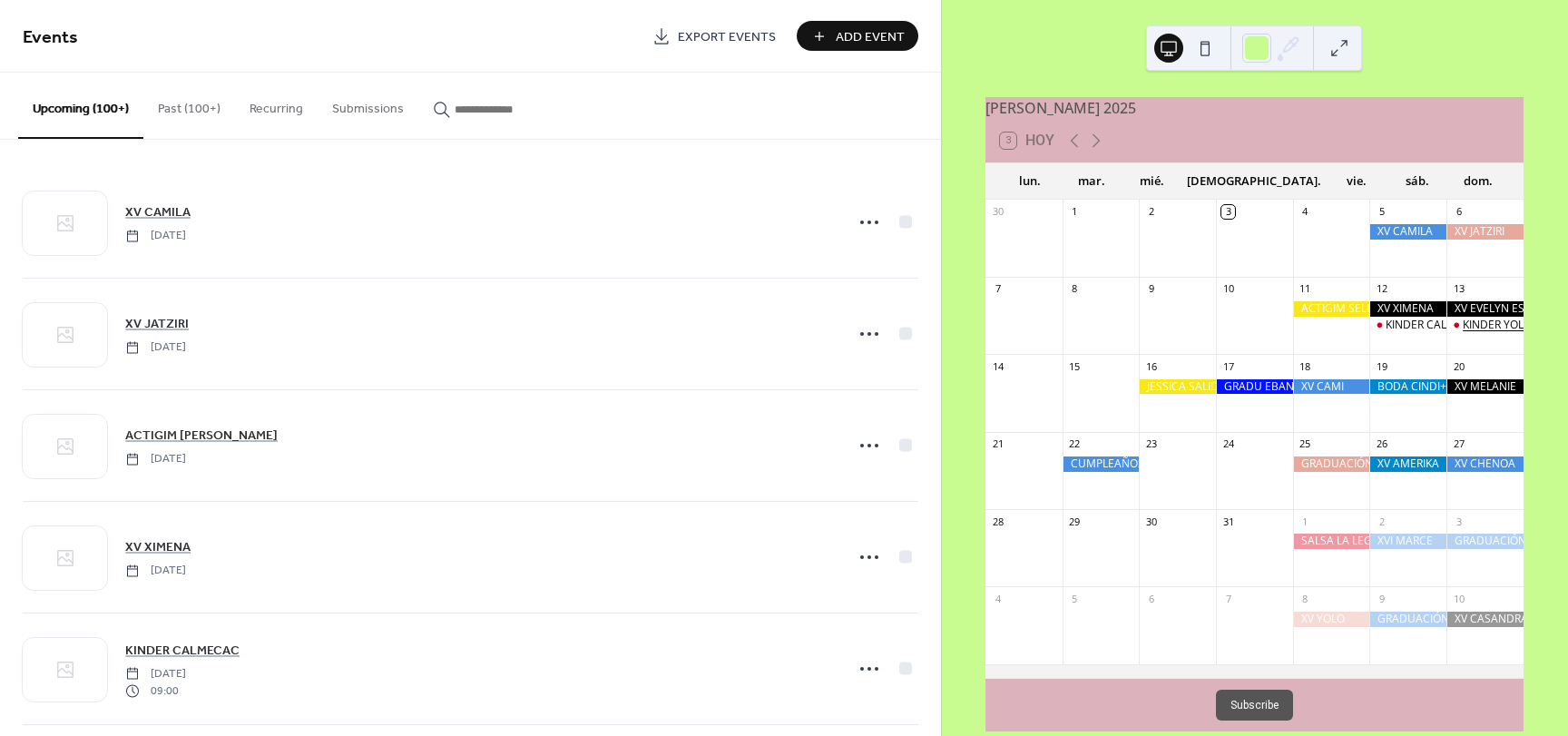 click on "KINDER YOLILIZTI" at bounding box center [1506, 325] 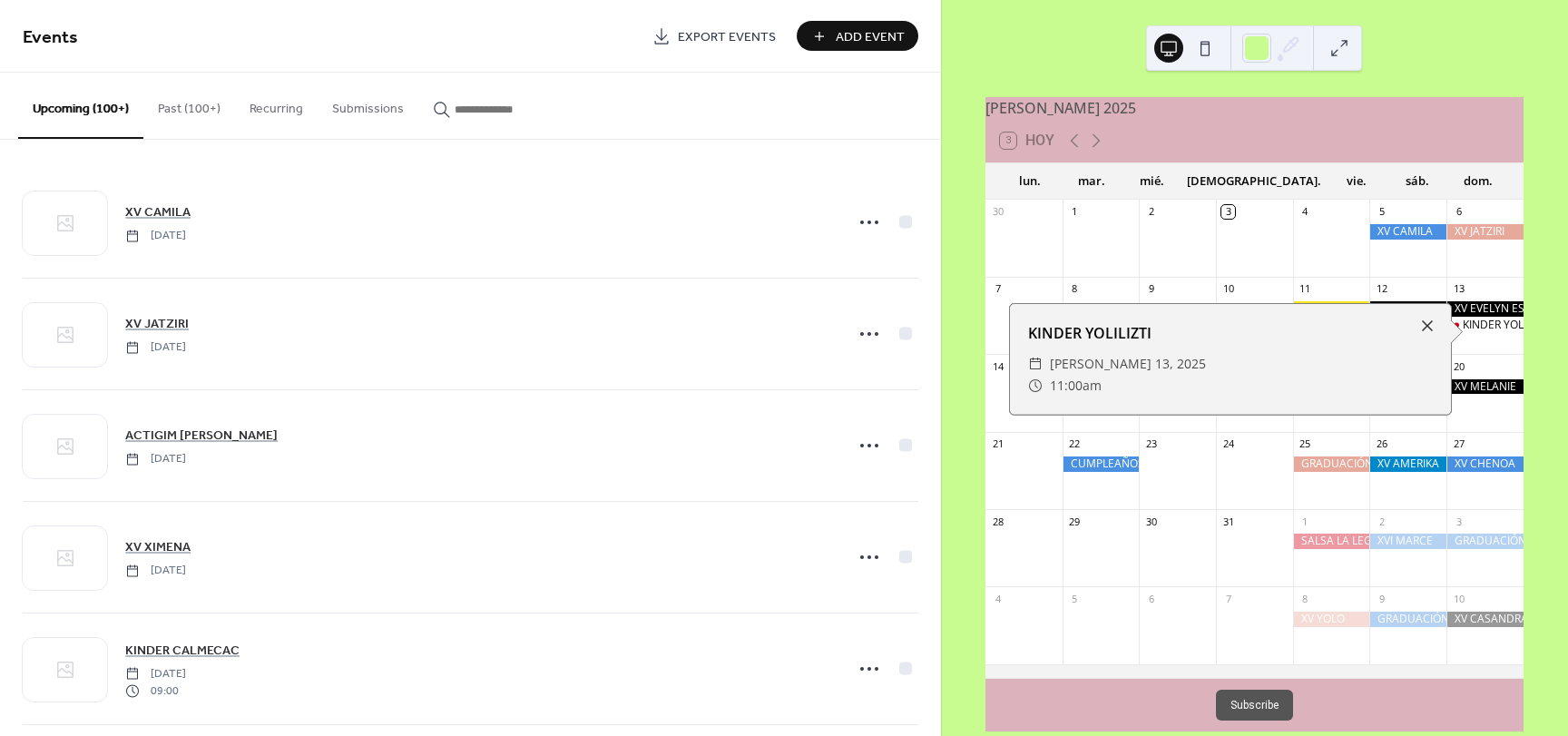 click on "11:00am" at bounding box center [1075, 386] 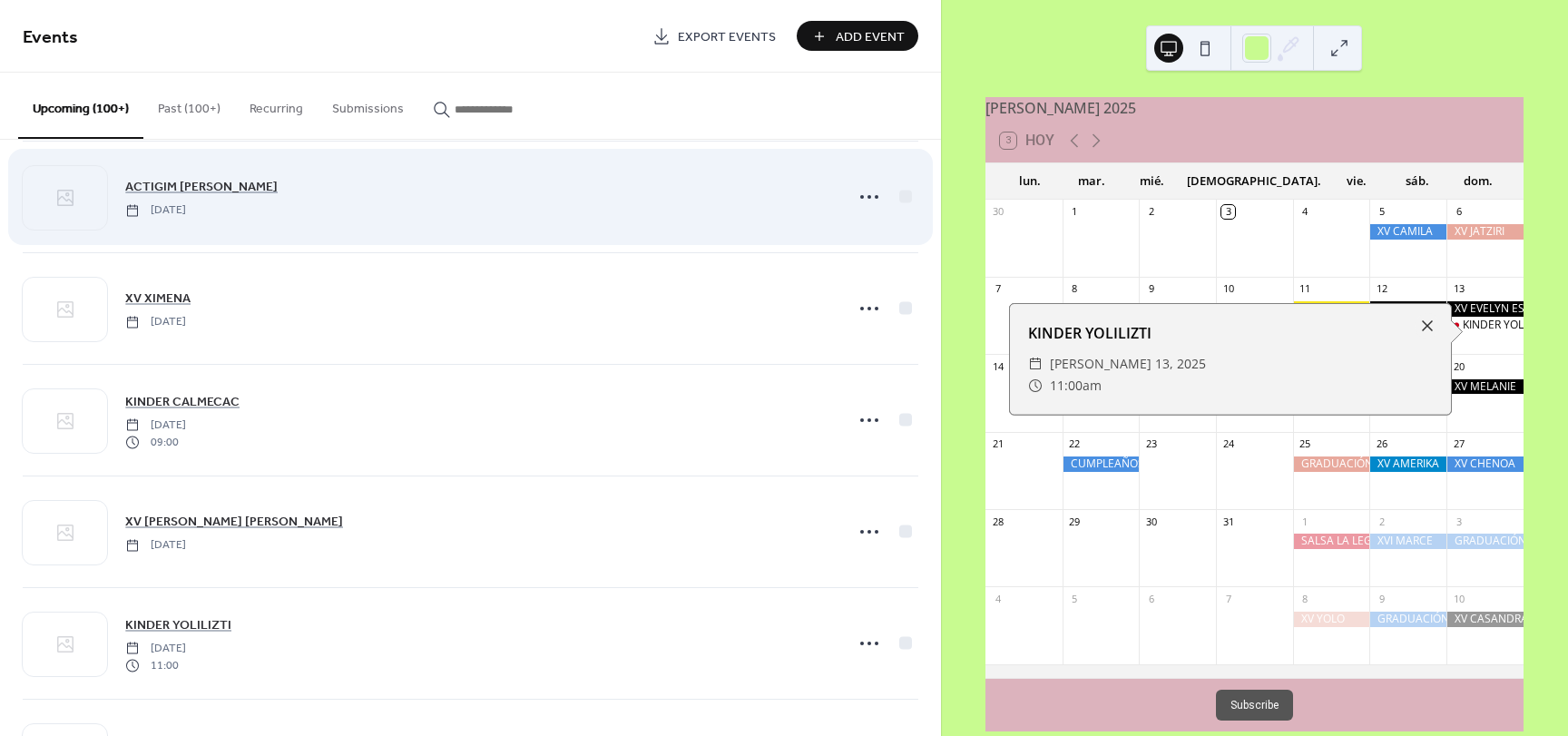 scroll, scrollTop: 272, scrollLeft: 0, axis: vertical 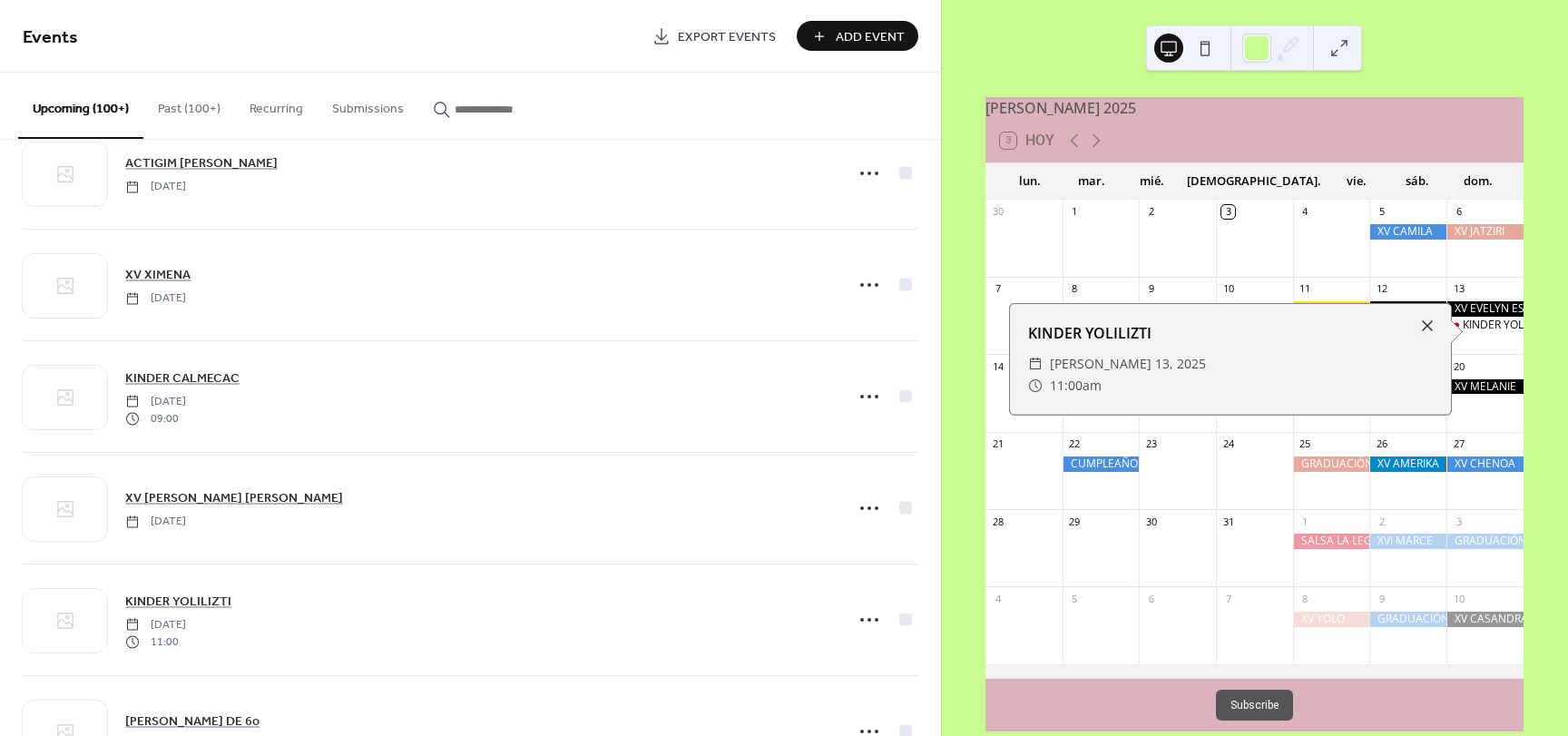 click on "22" at bounding box center [1101, 470] 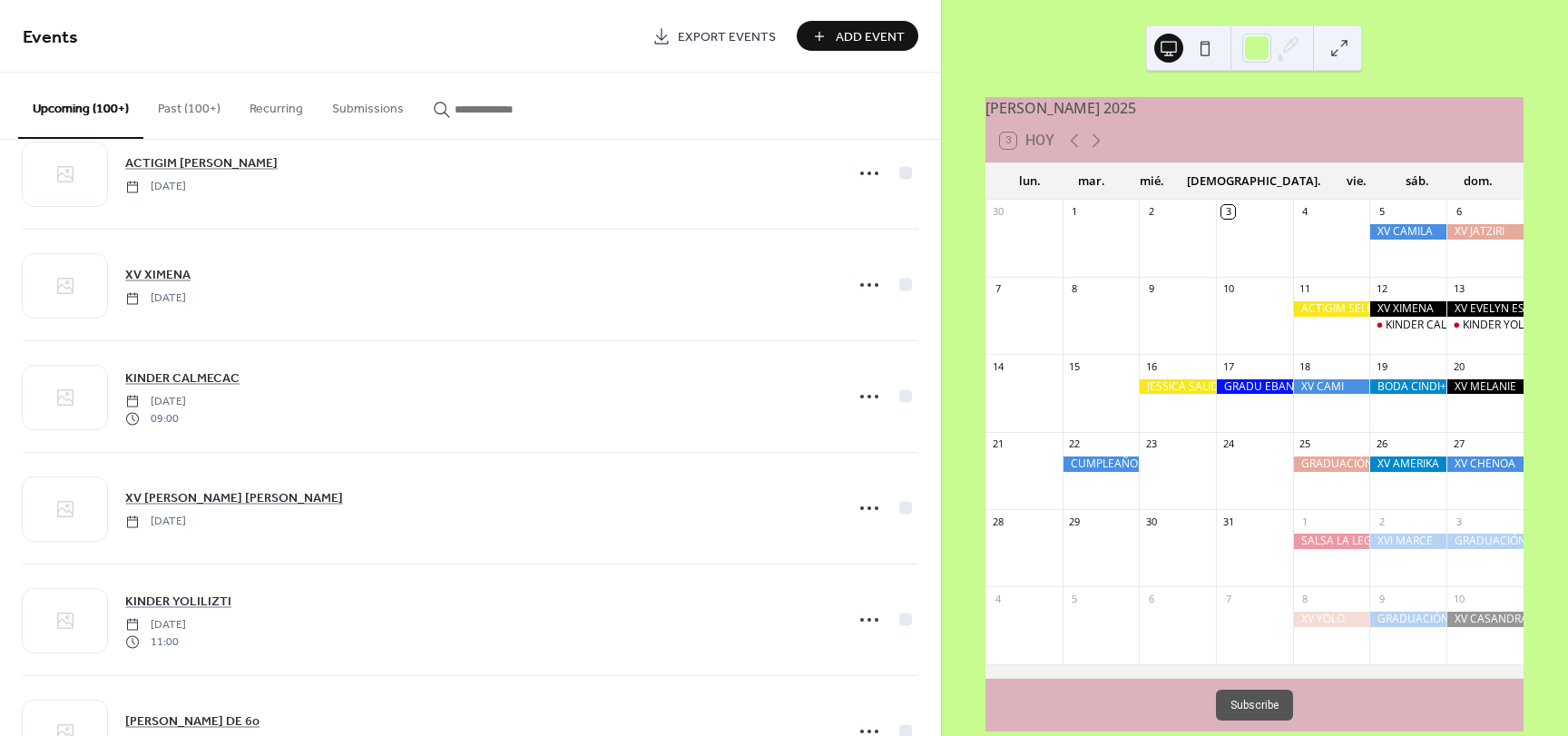 click on "Add Event" at bounding box center [870, 37] 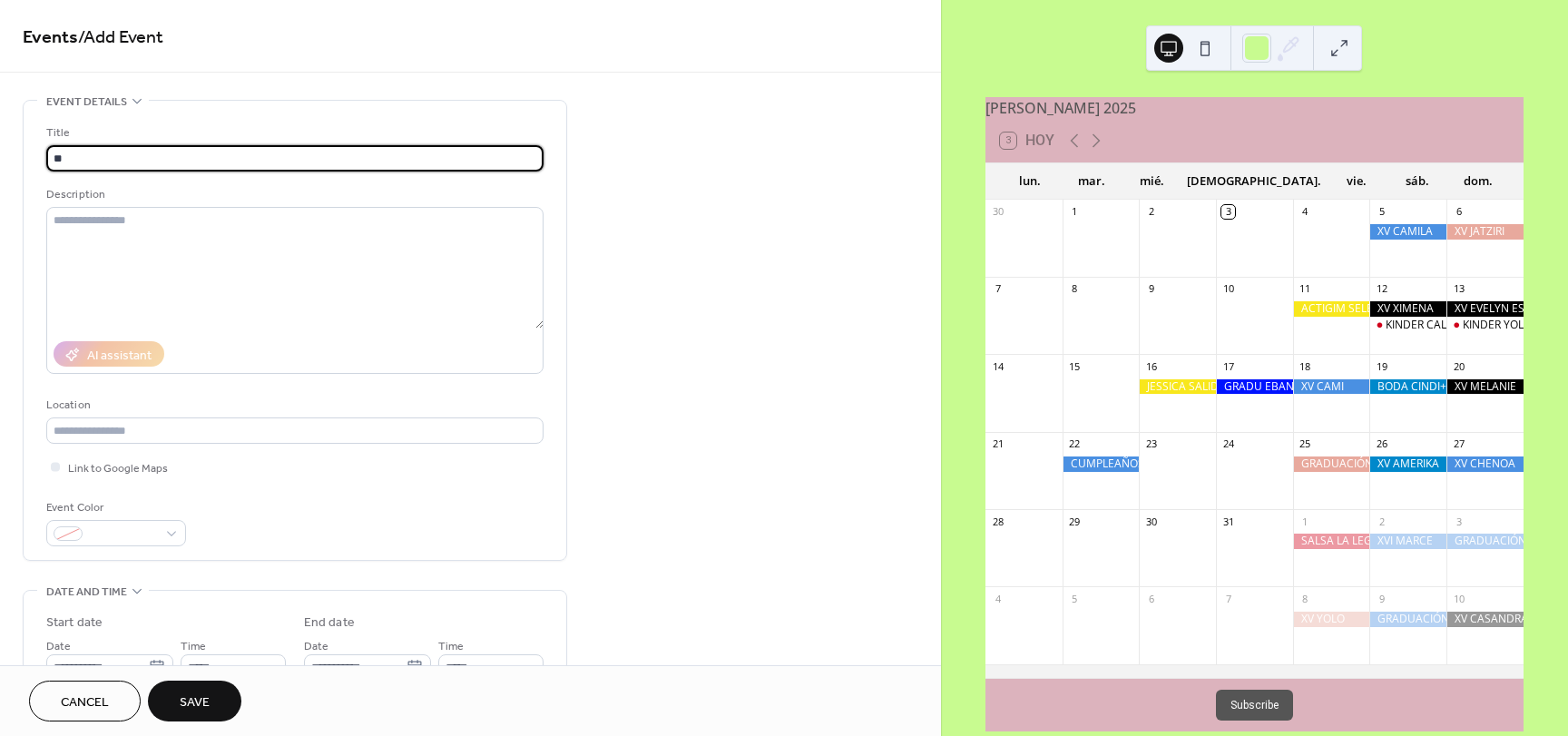 type on "*" 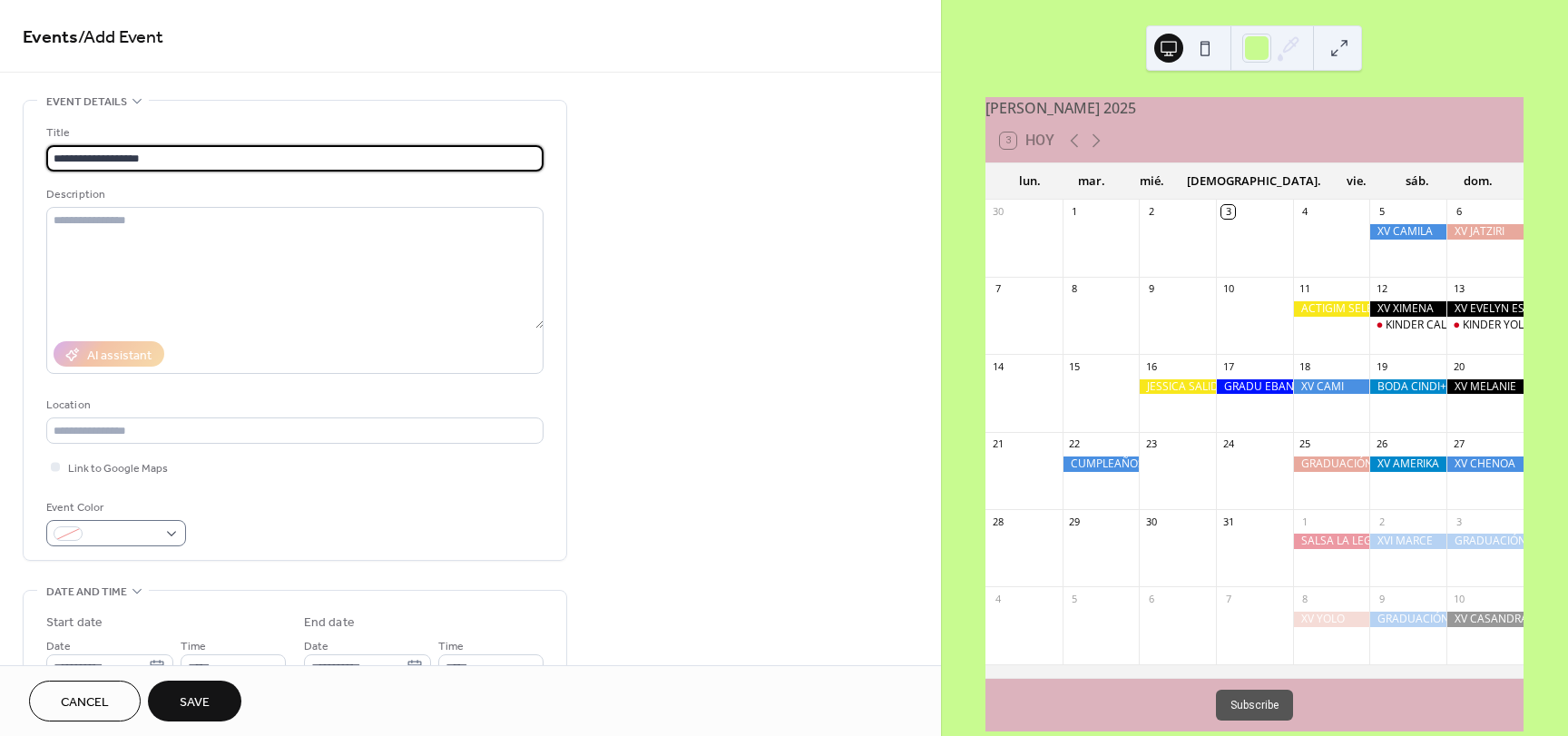 type on "**********" 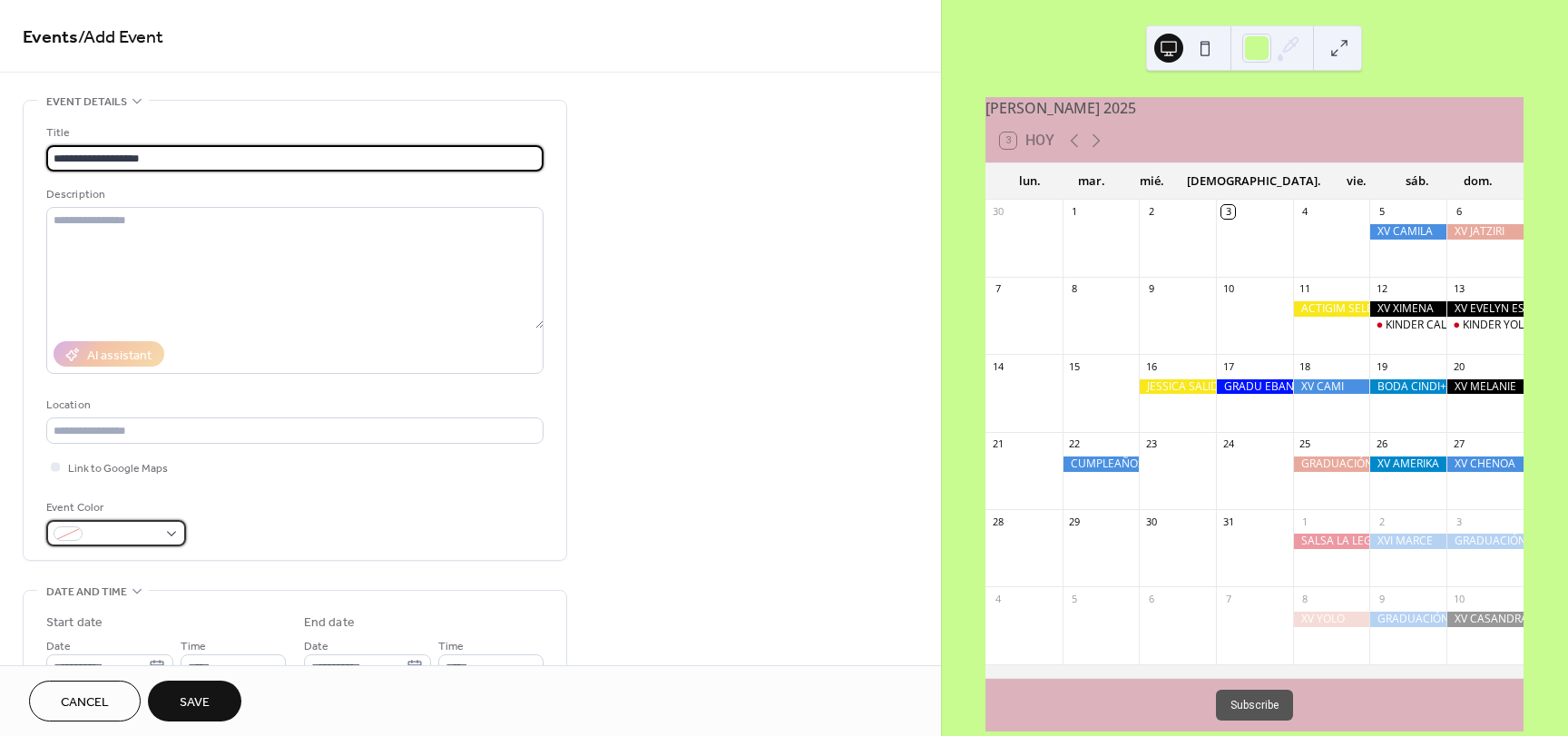 click at bounding box center (123, 535) 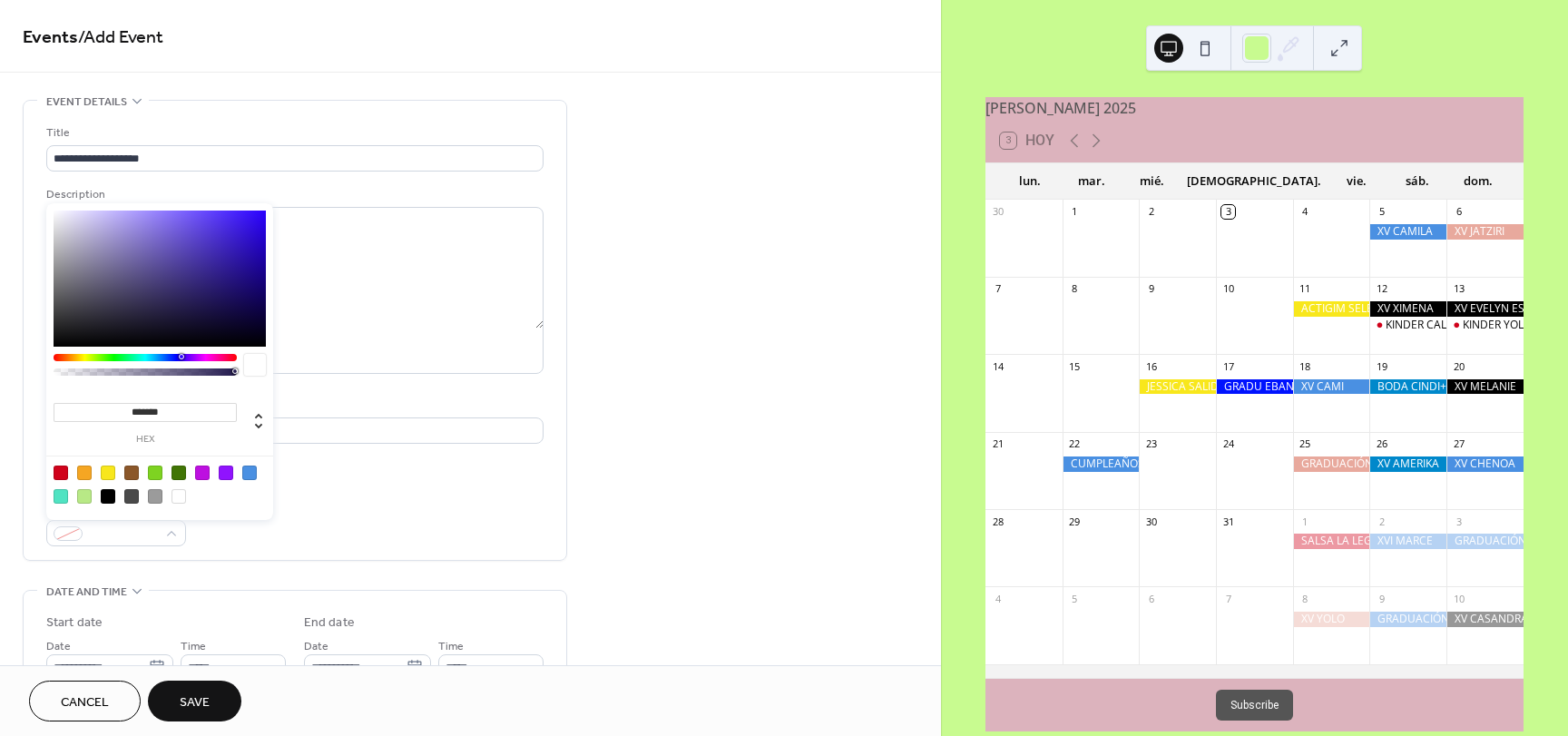 click at bounding box center [61, 473] 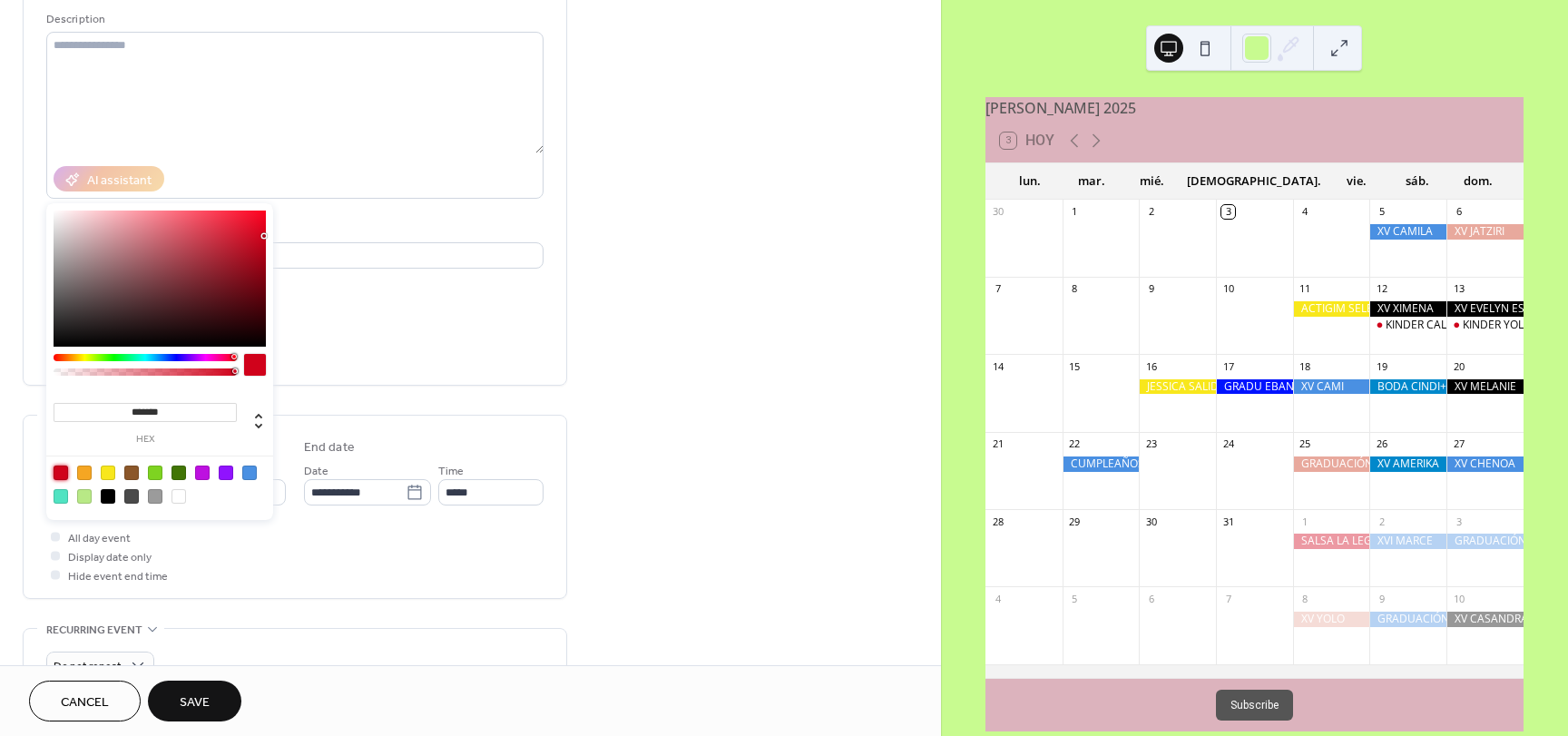 scroll, scrollTop: 272, scrollLeft: 0, axis: vertical 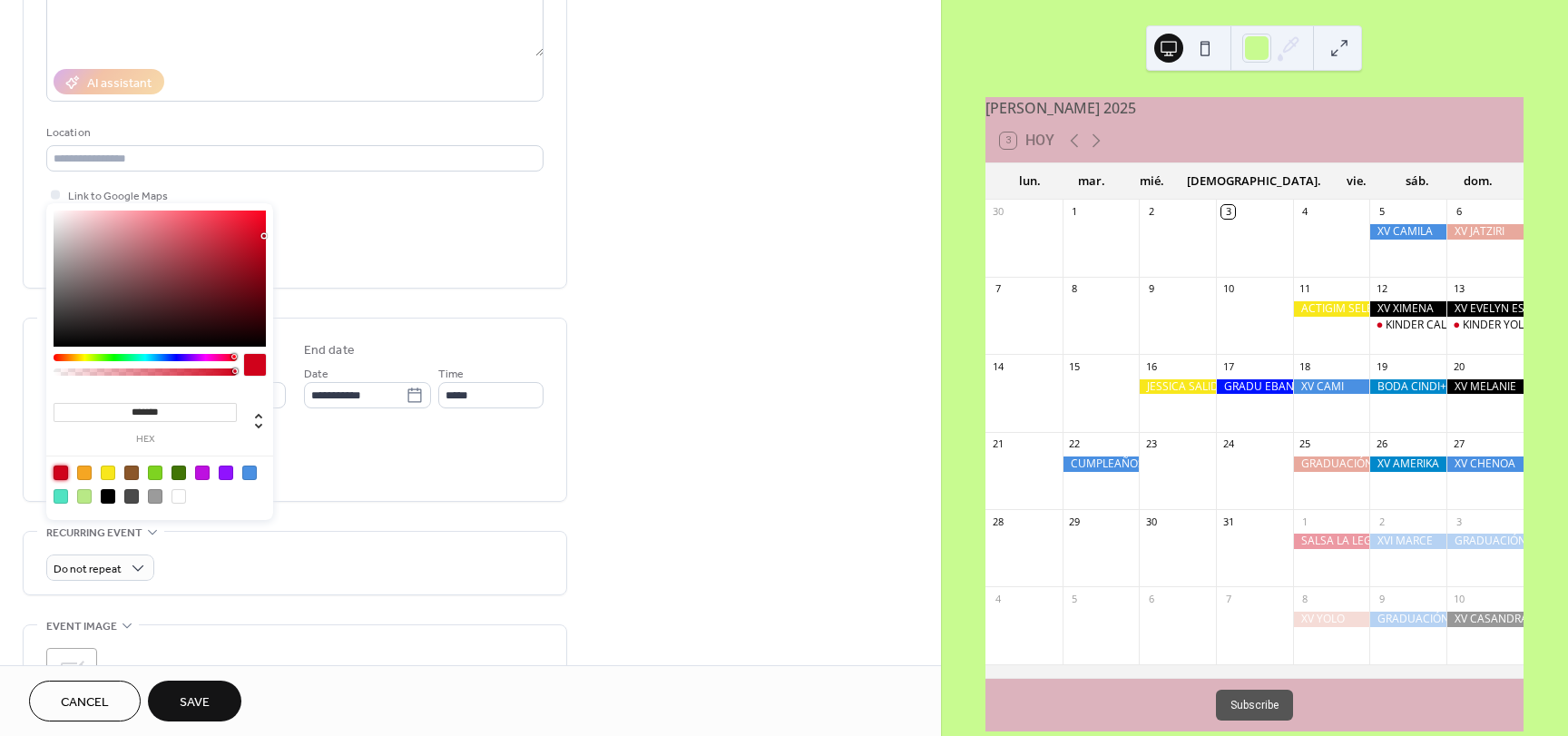 click on "Do not repeat" at bounding box center (295, 563) 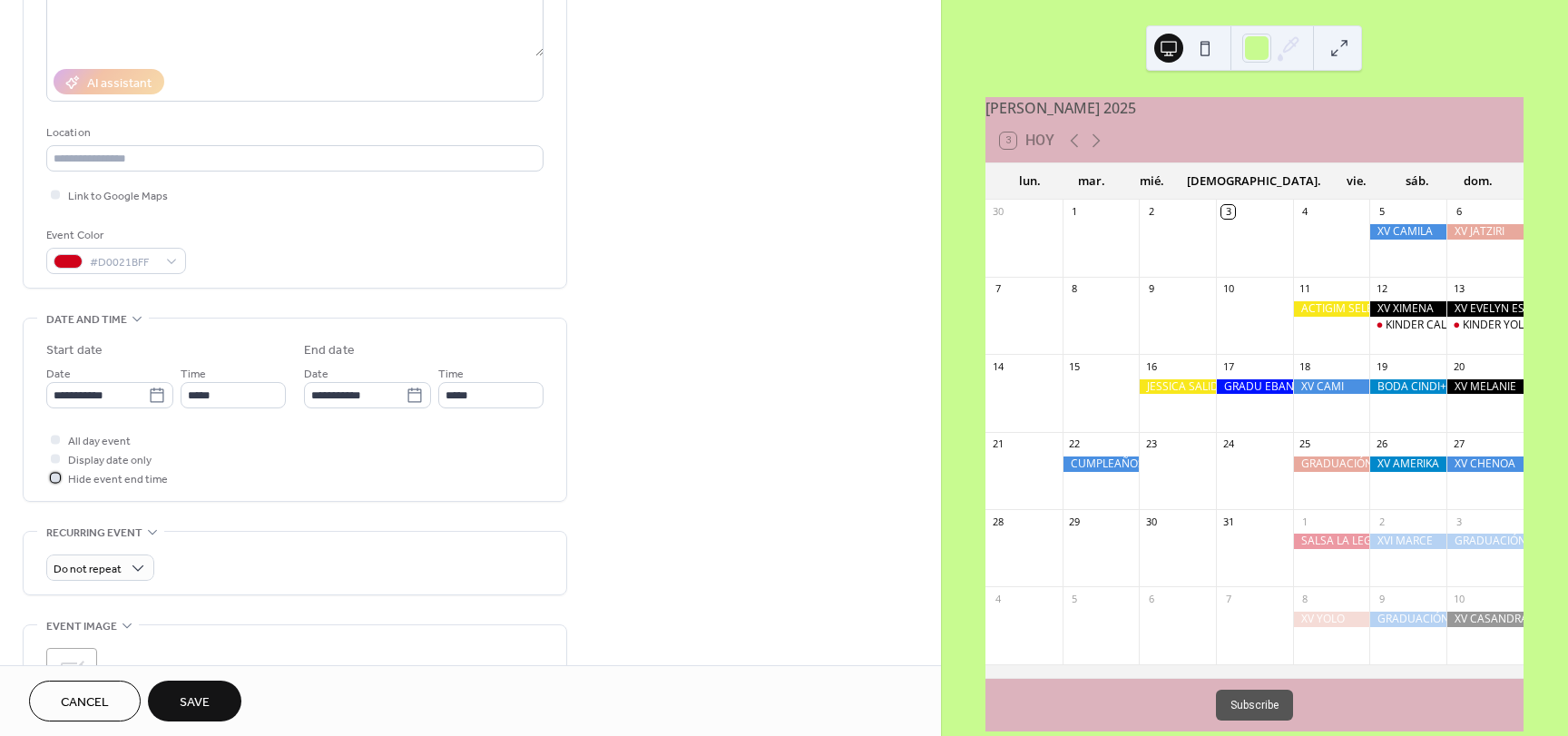 click at bounding box center (55, 477) 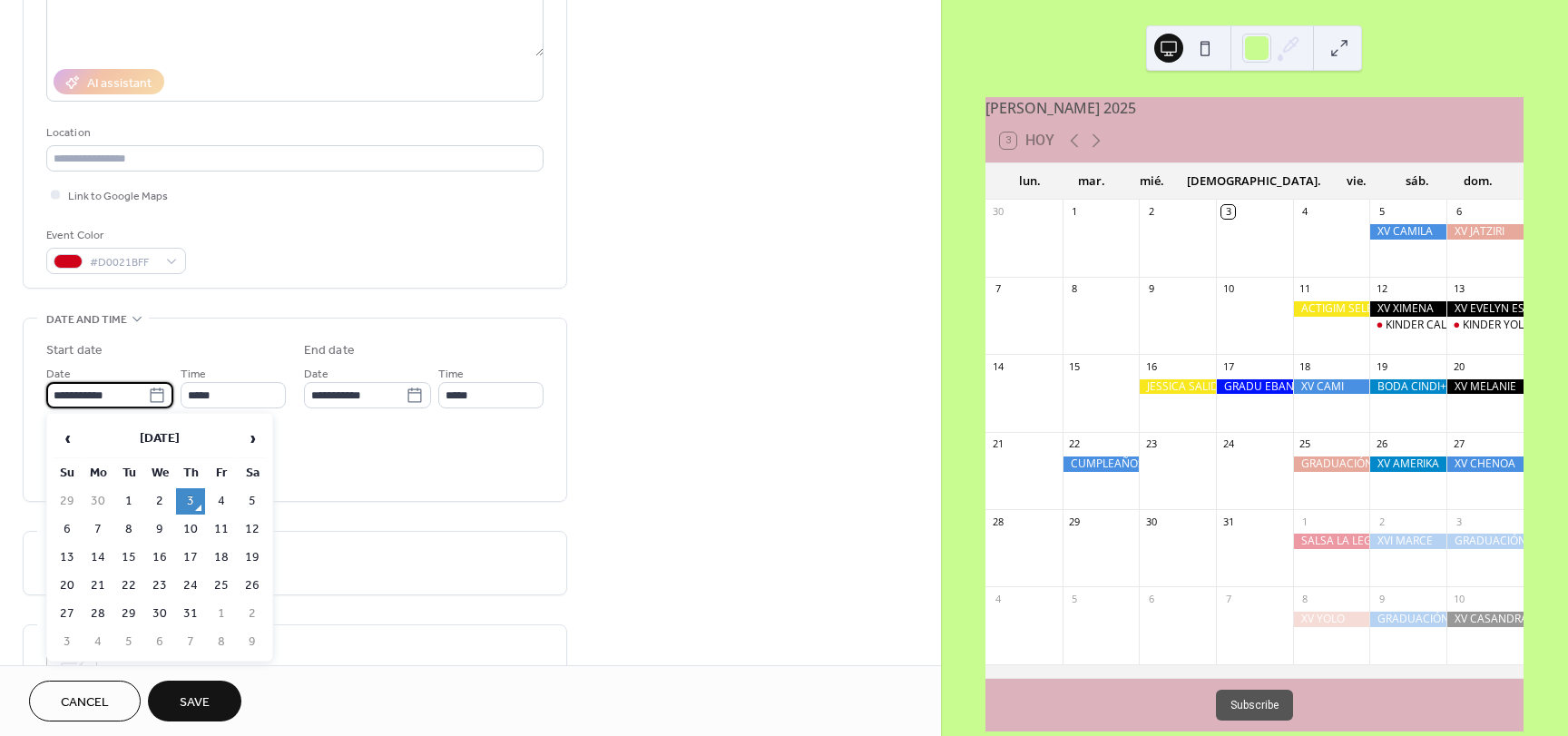 click on "**********" at bounding box center (97, 395) 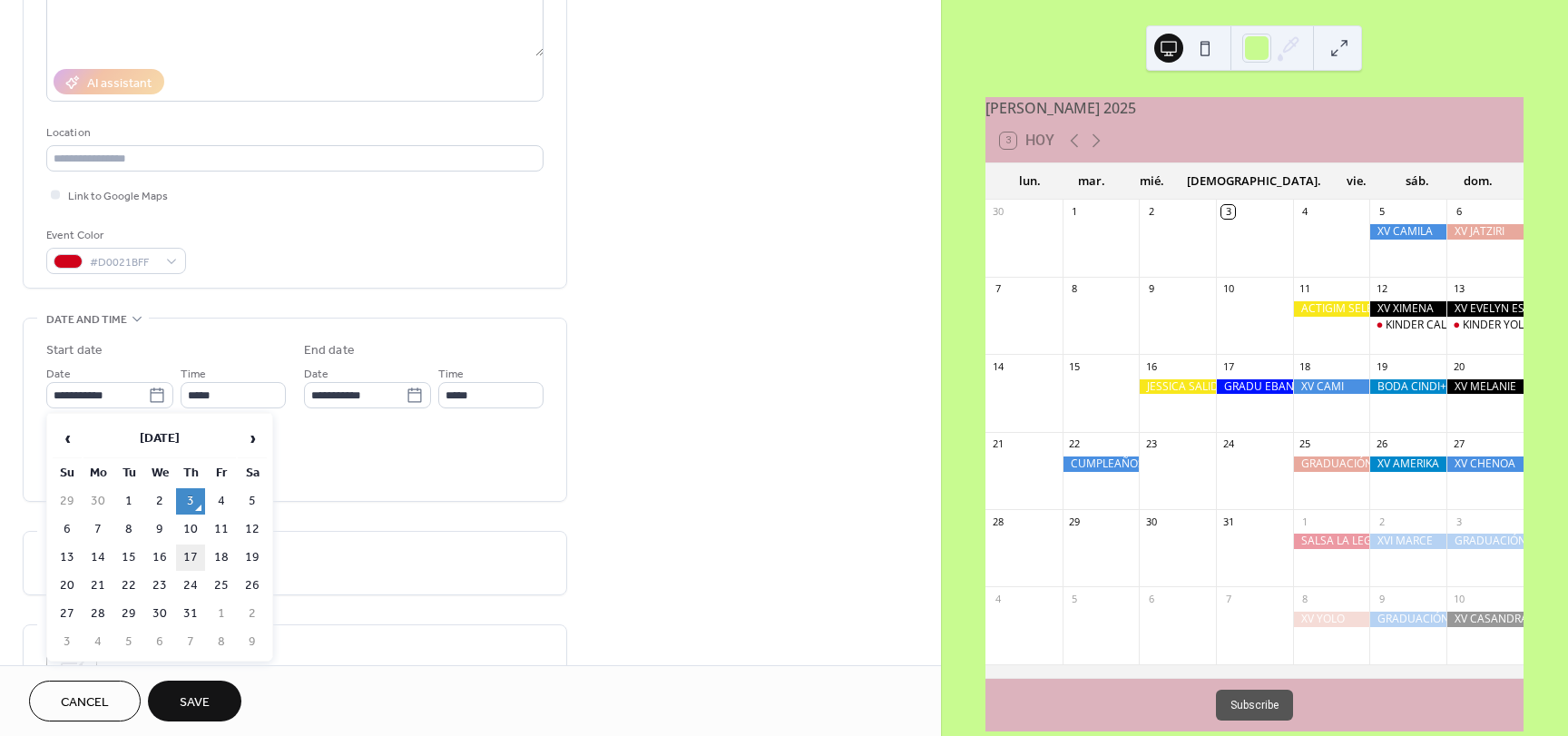 click on "17" at bounding box center [191, 557] 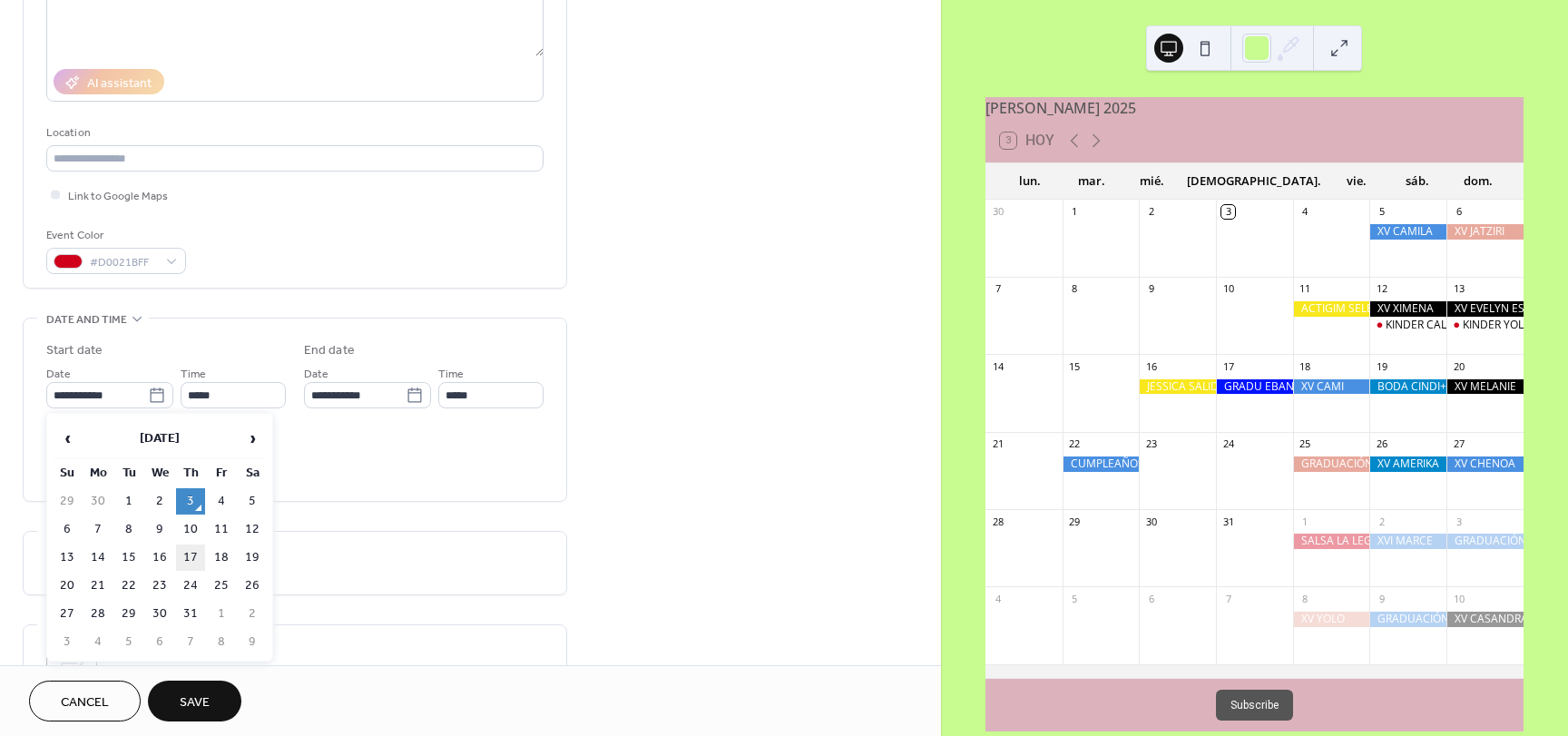 type on "**********" 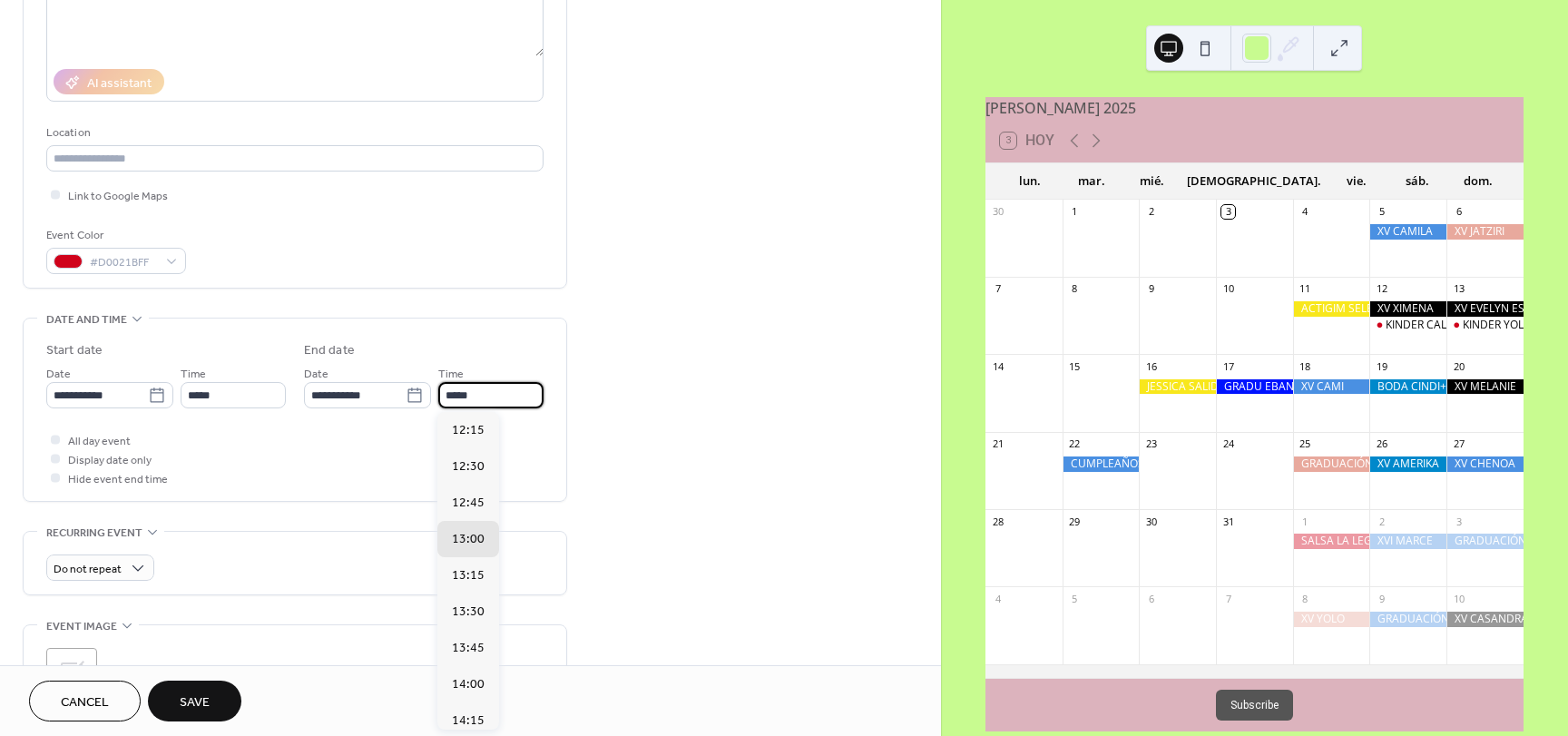 click on "*****" at bounding box center [491, 395] 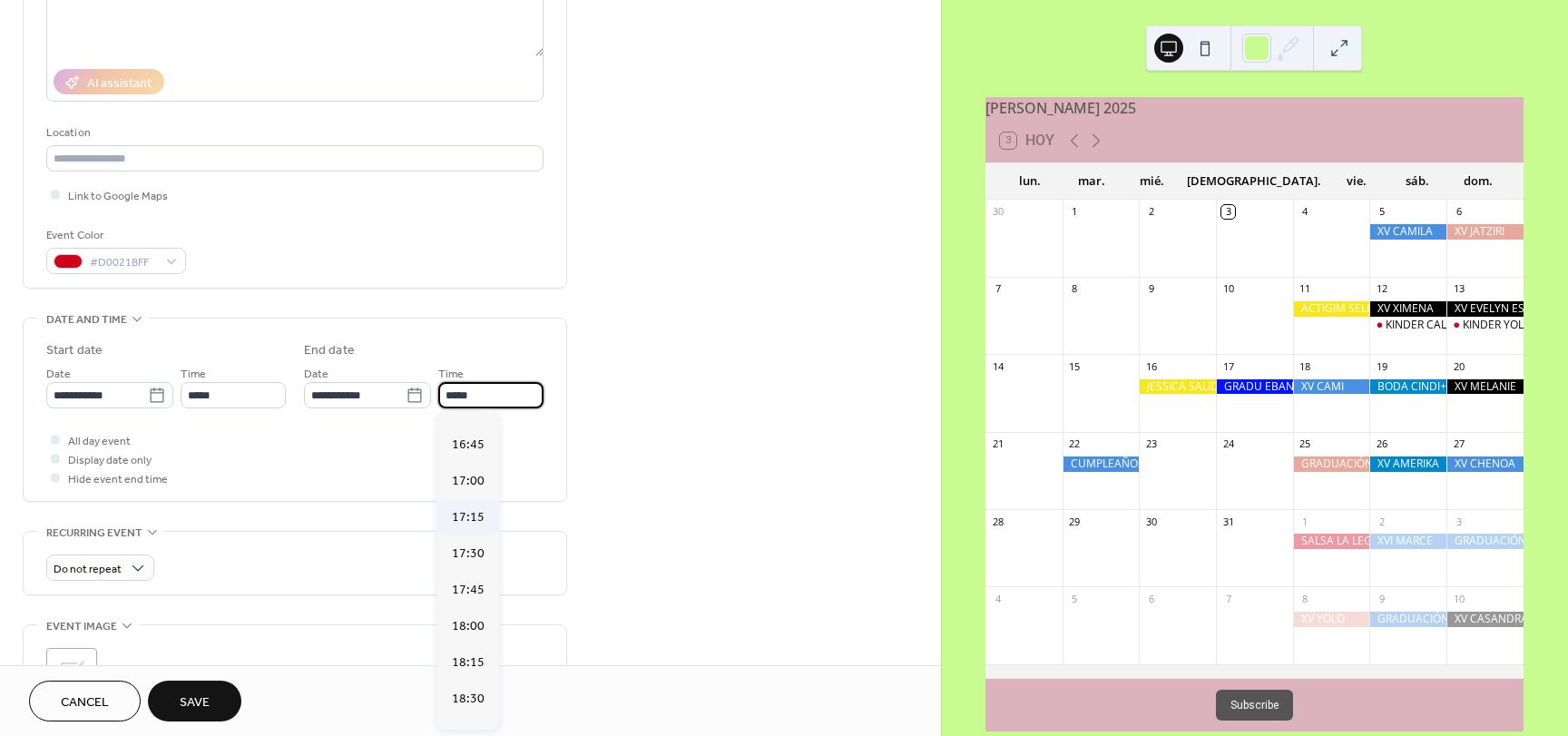 scroll, scrollTop: 635, scrollLeft: 0, axis: vertical 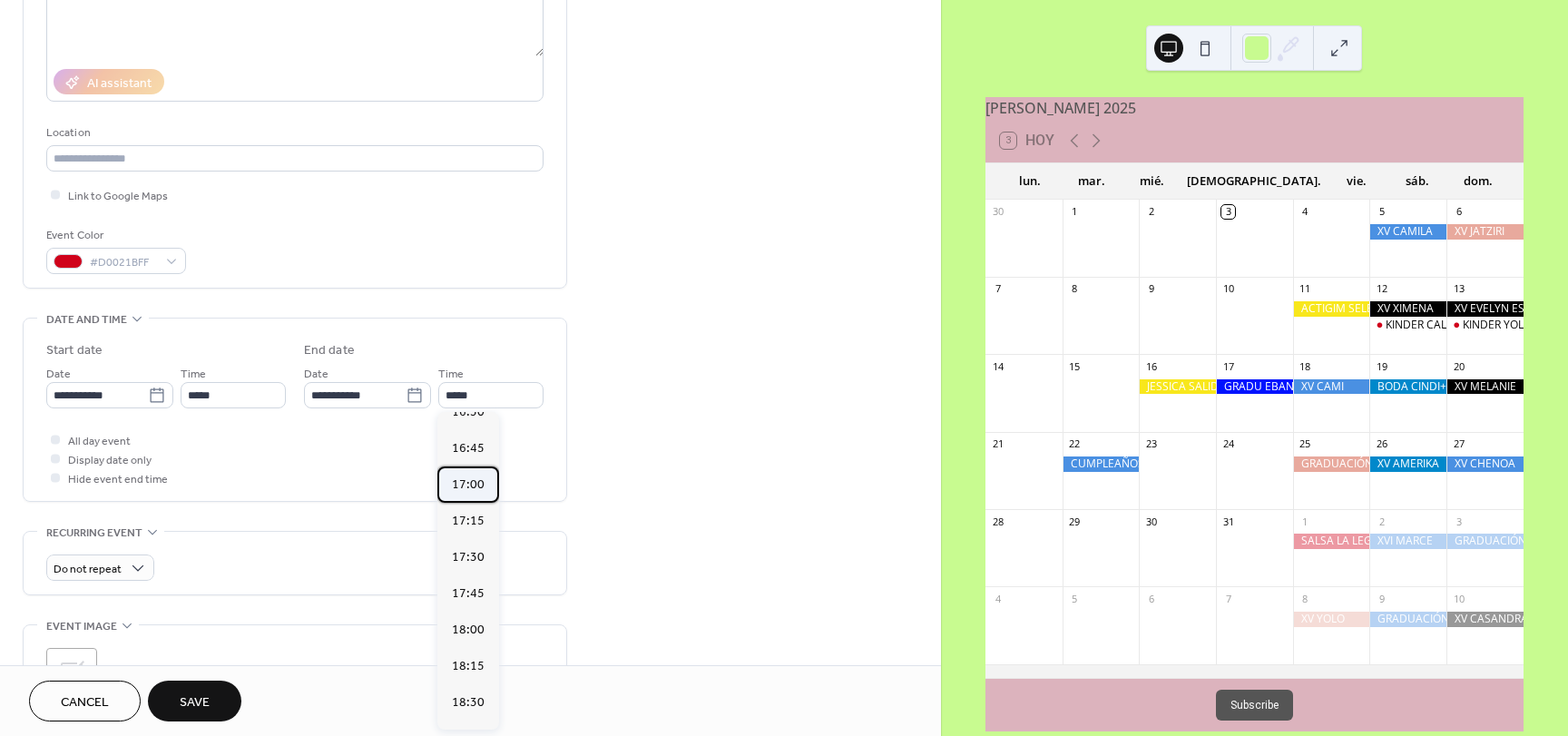 click on "17:00" at bounding box center (468, 485) 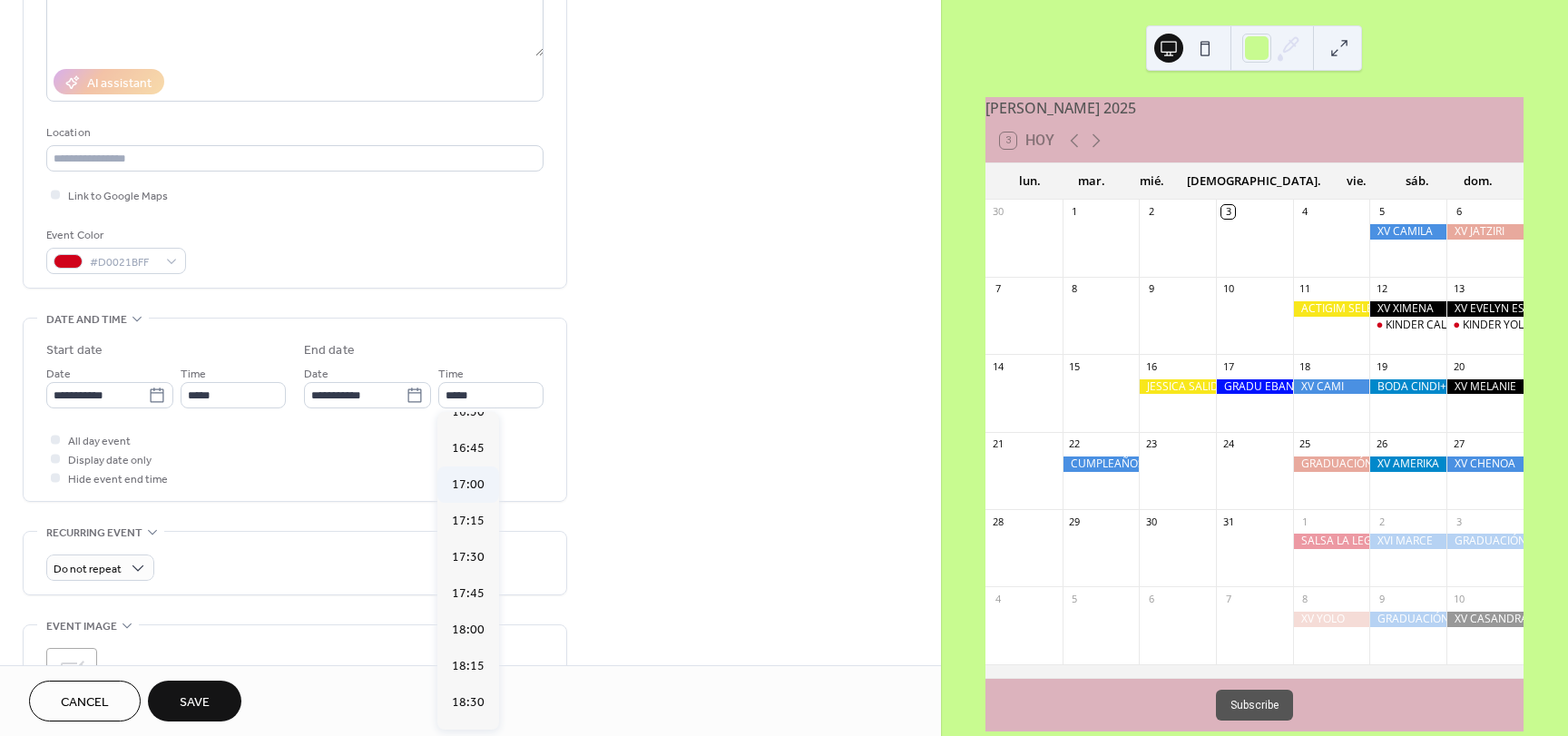 type on "*****" 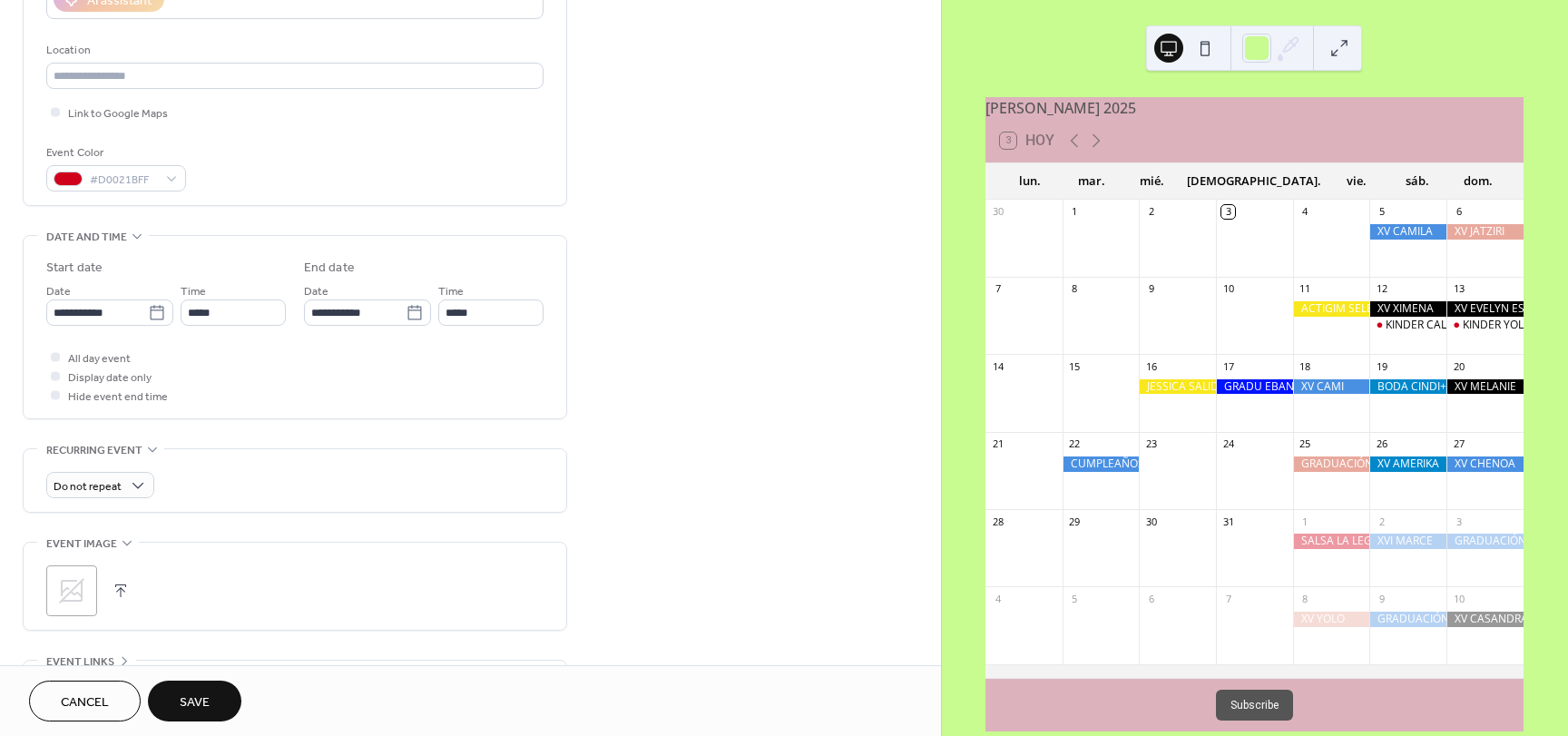 scroll, scrollTop: 363, scrollLeft: 0, axis: vertical 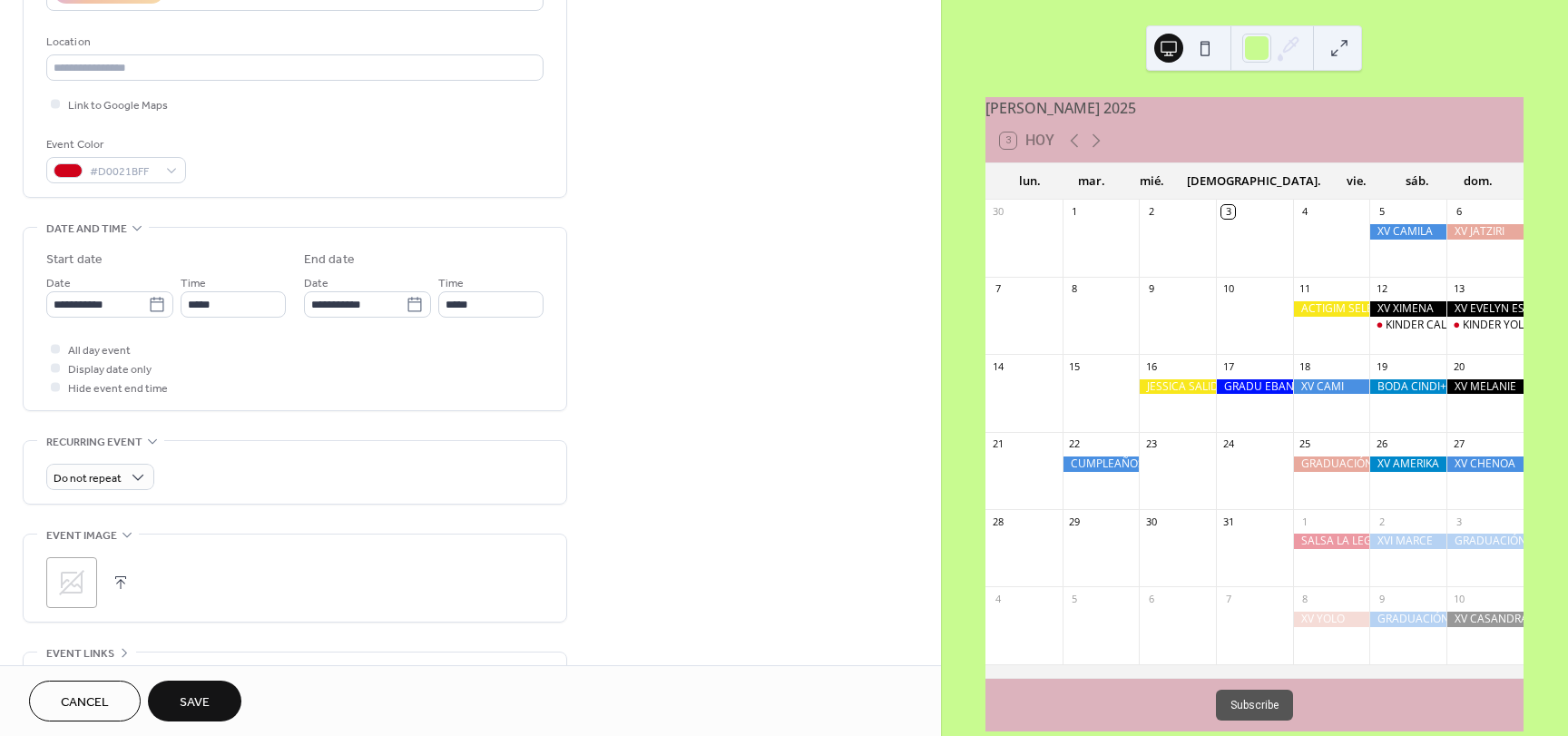 click on "Save" at bounding box center (194, 701) 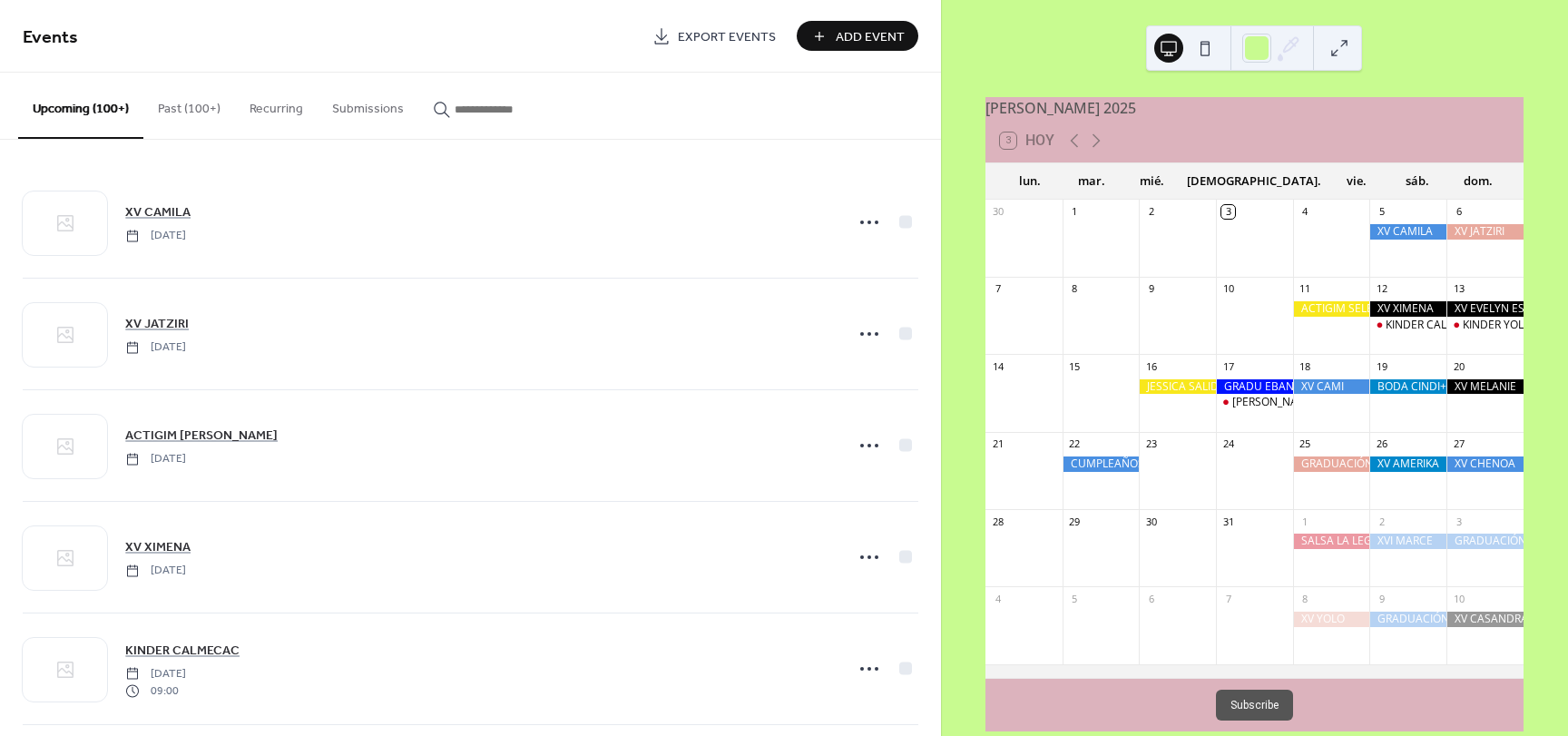 click on "Add Event" at bounding box center (870, 37) 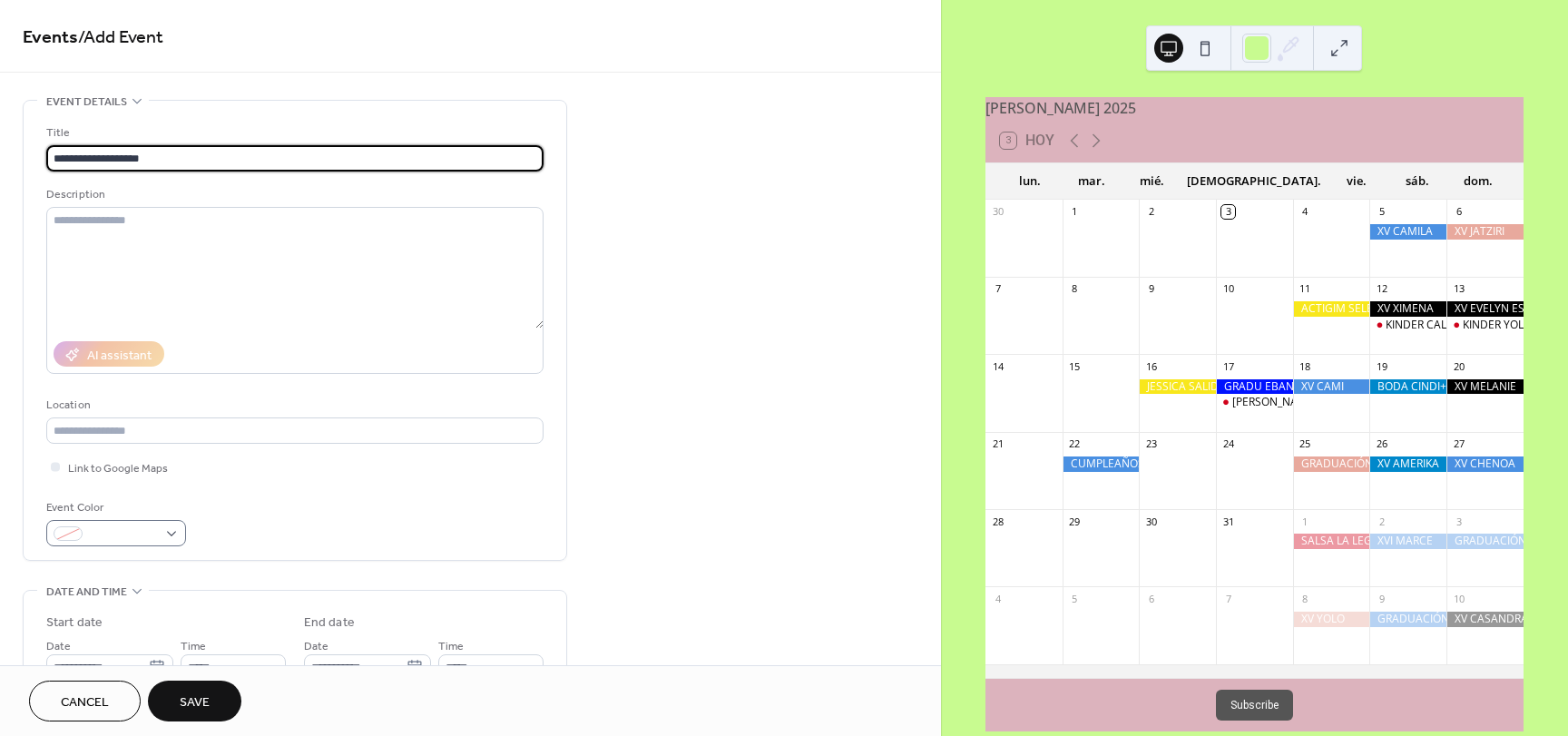 type on "**********" 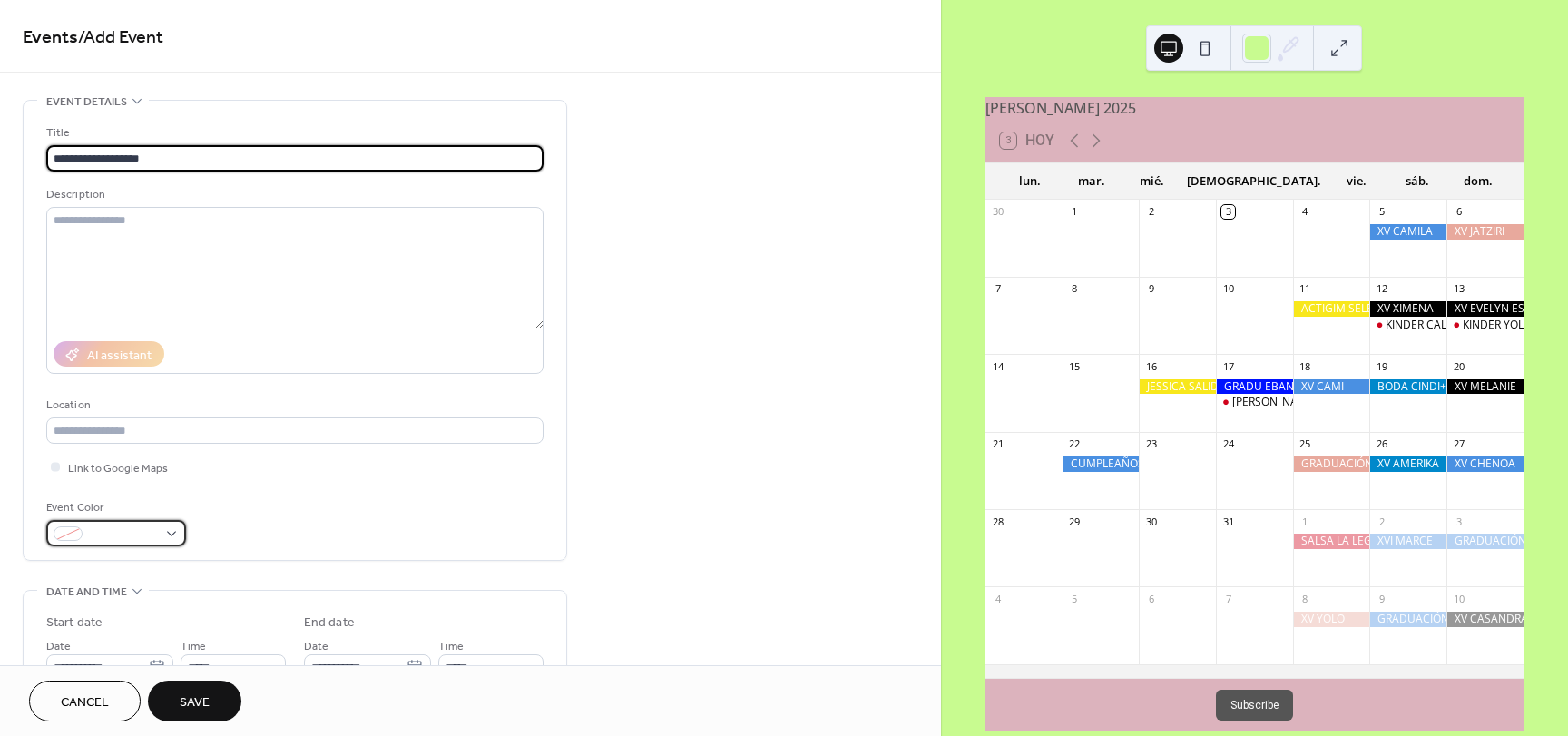 click at bounding box center (116, 533) 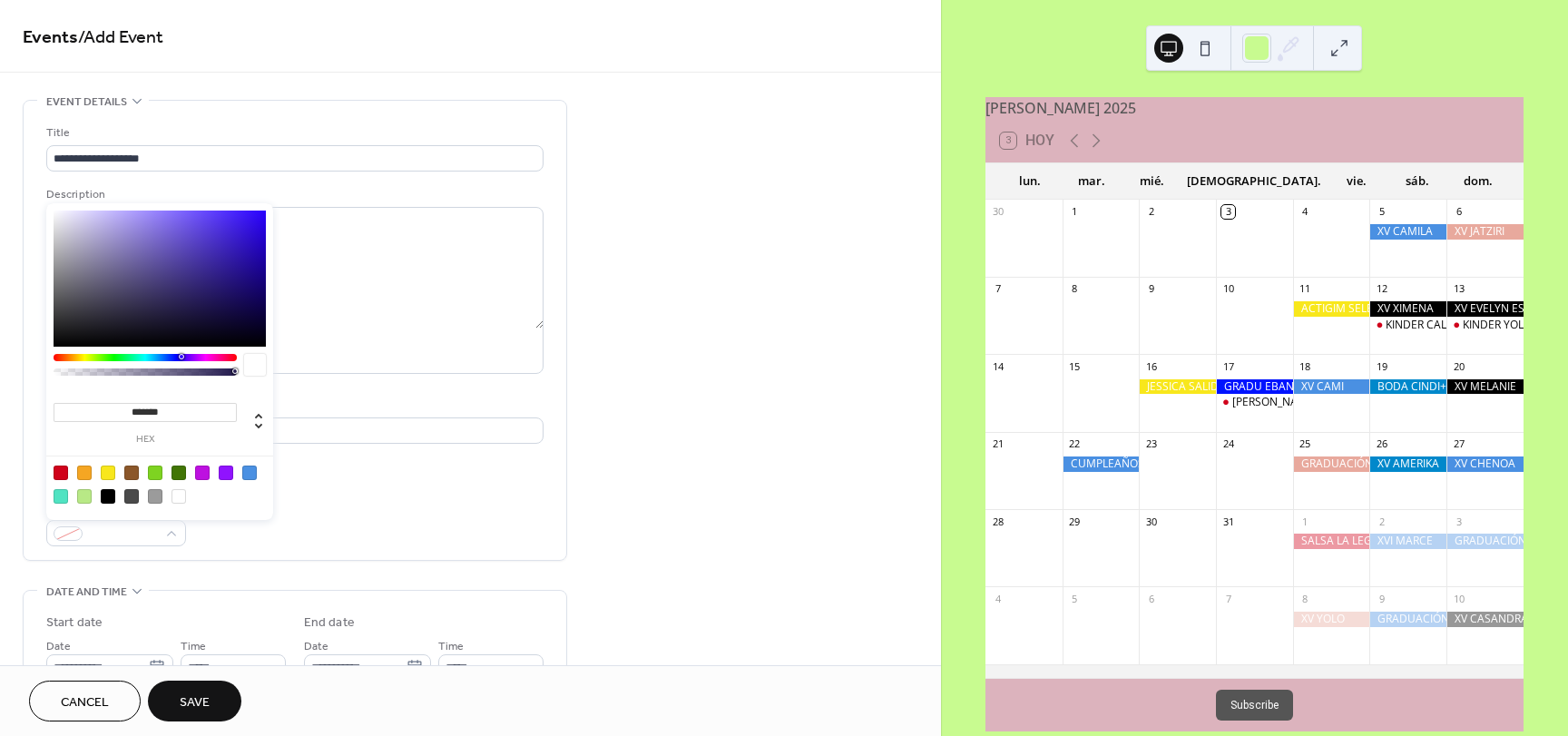 click at bounding box center (61, 473) 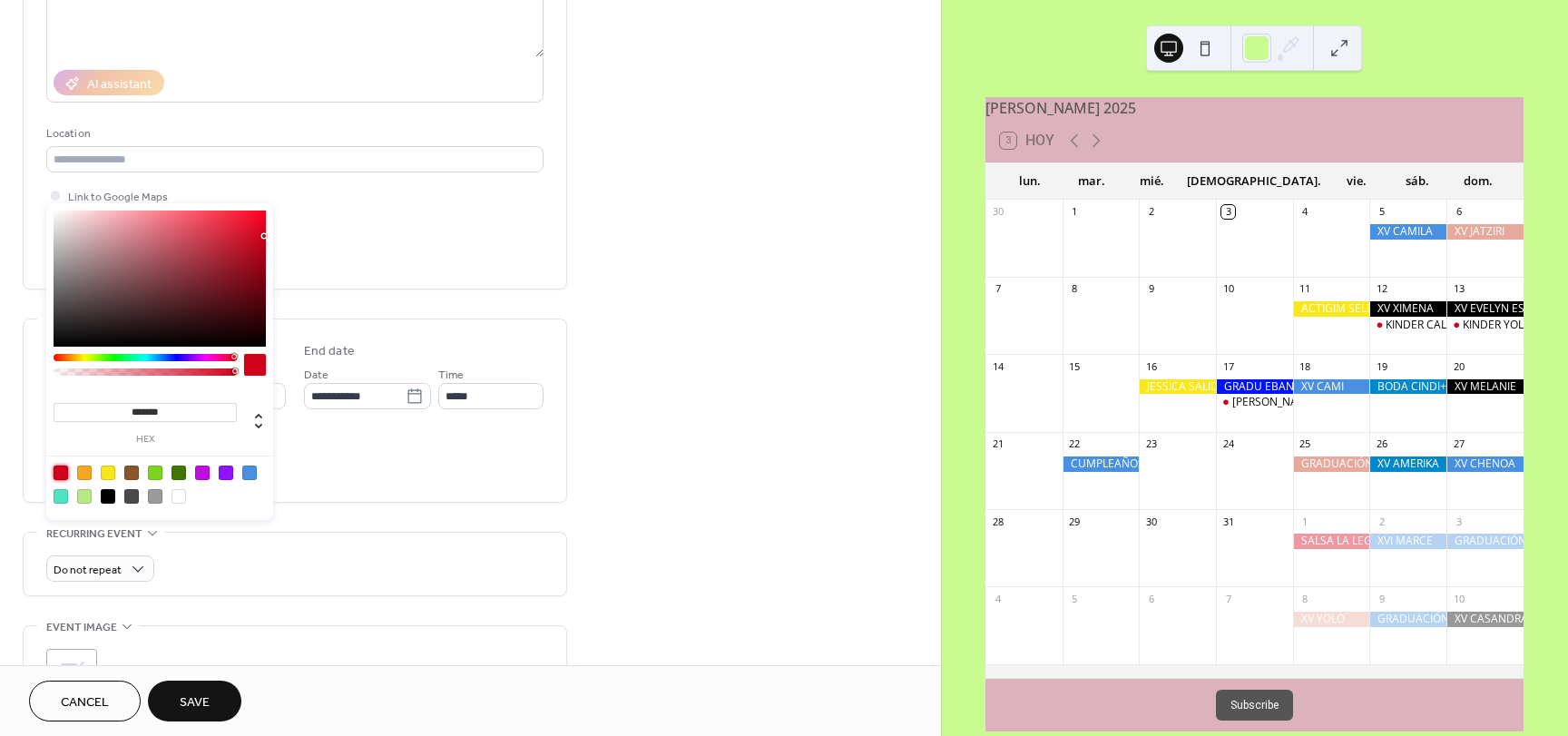 scroll, scrollTop: 272, scrollLeft: 0, axis: vertical 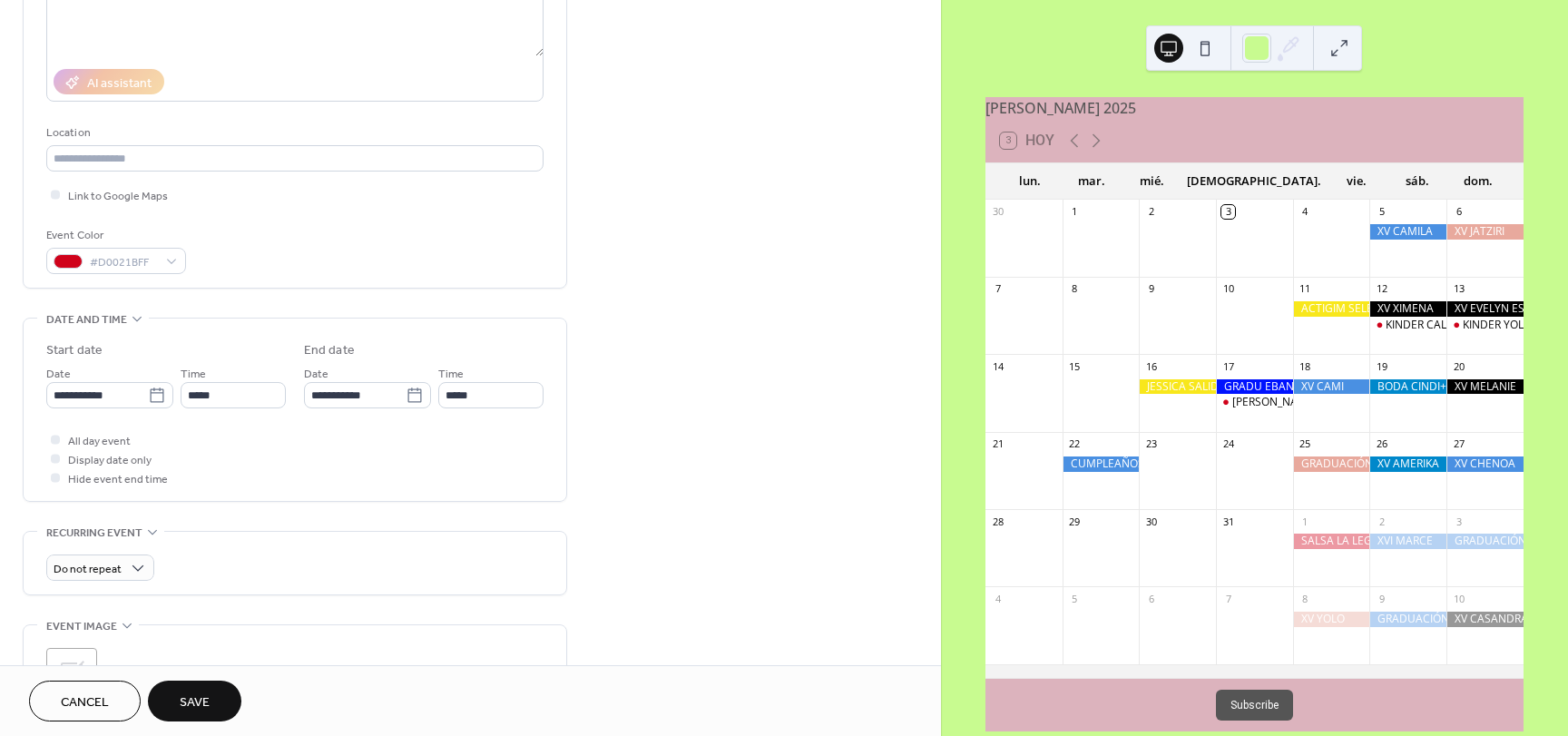 click on "**********" at bounding box center [295, 409] 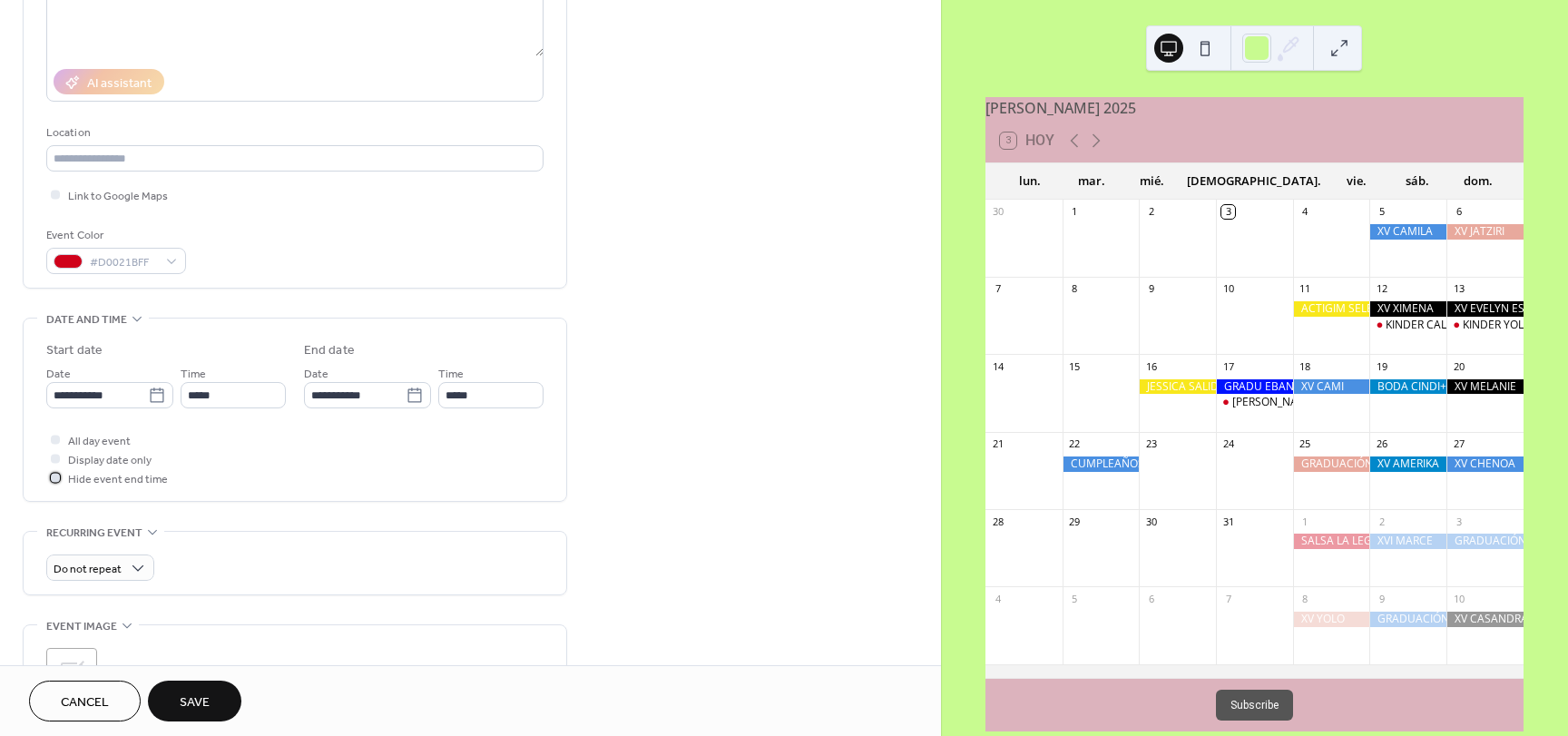 click at bounding box center (55, 477) 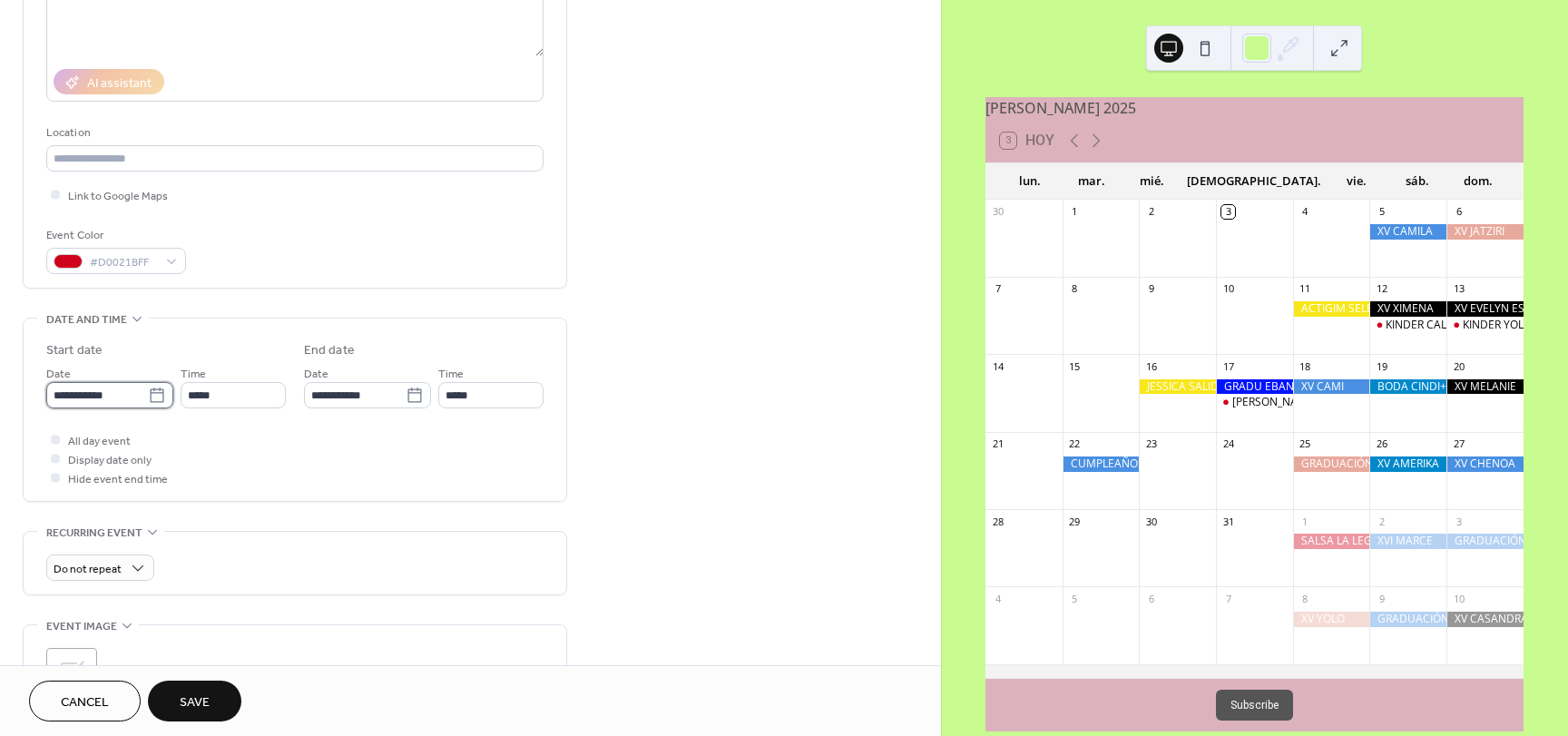 click on "**********" at bounding box center [97, 395] 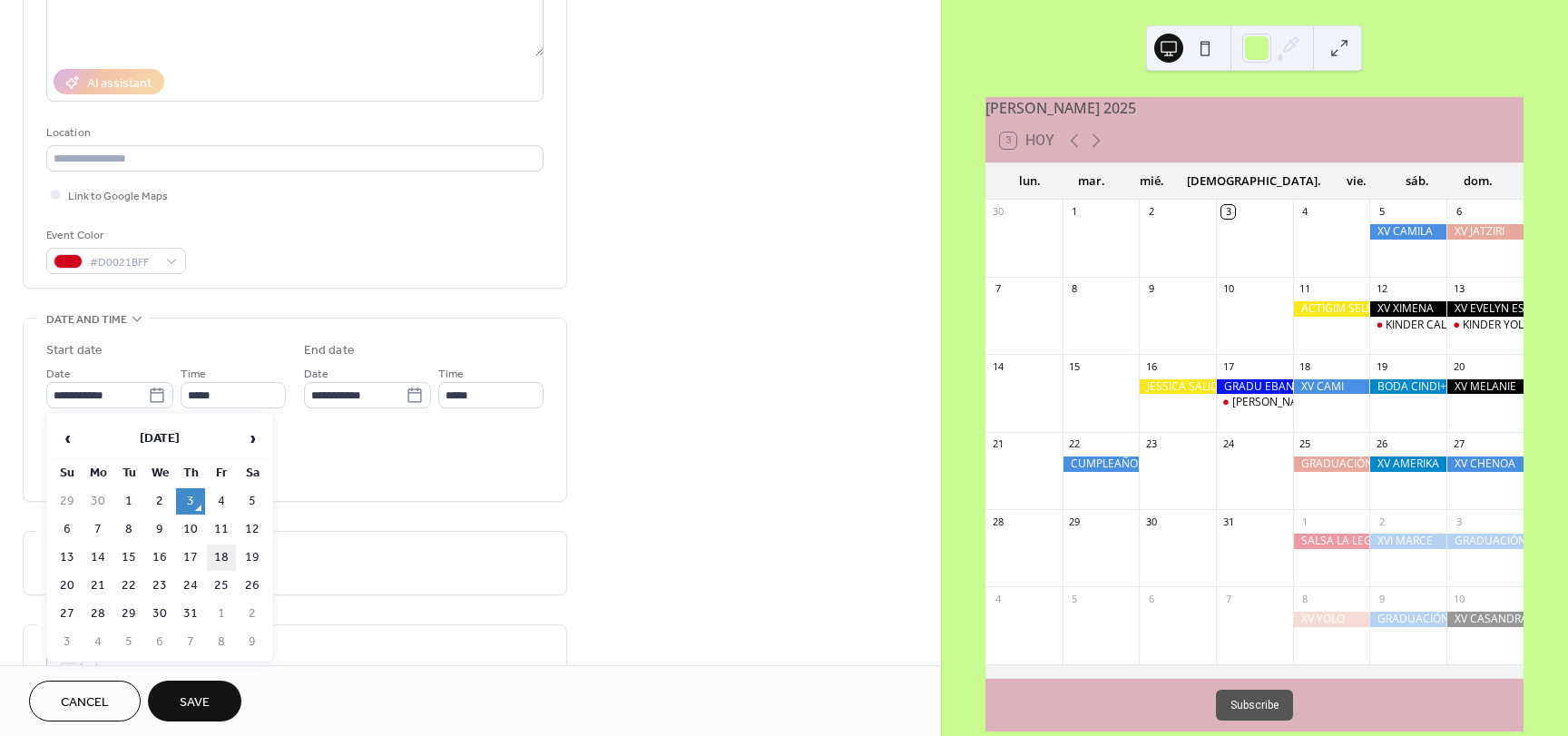click on "18" at bounding box center [221, 557] 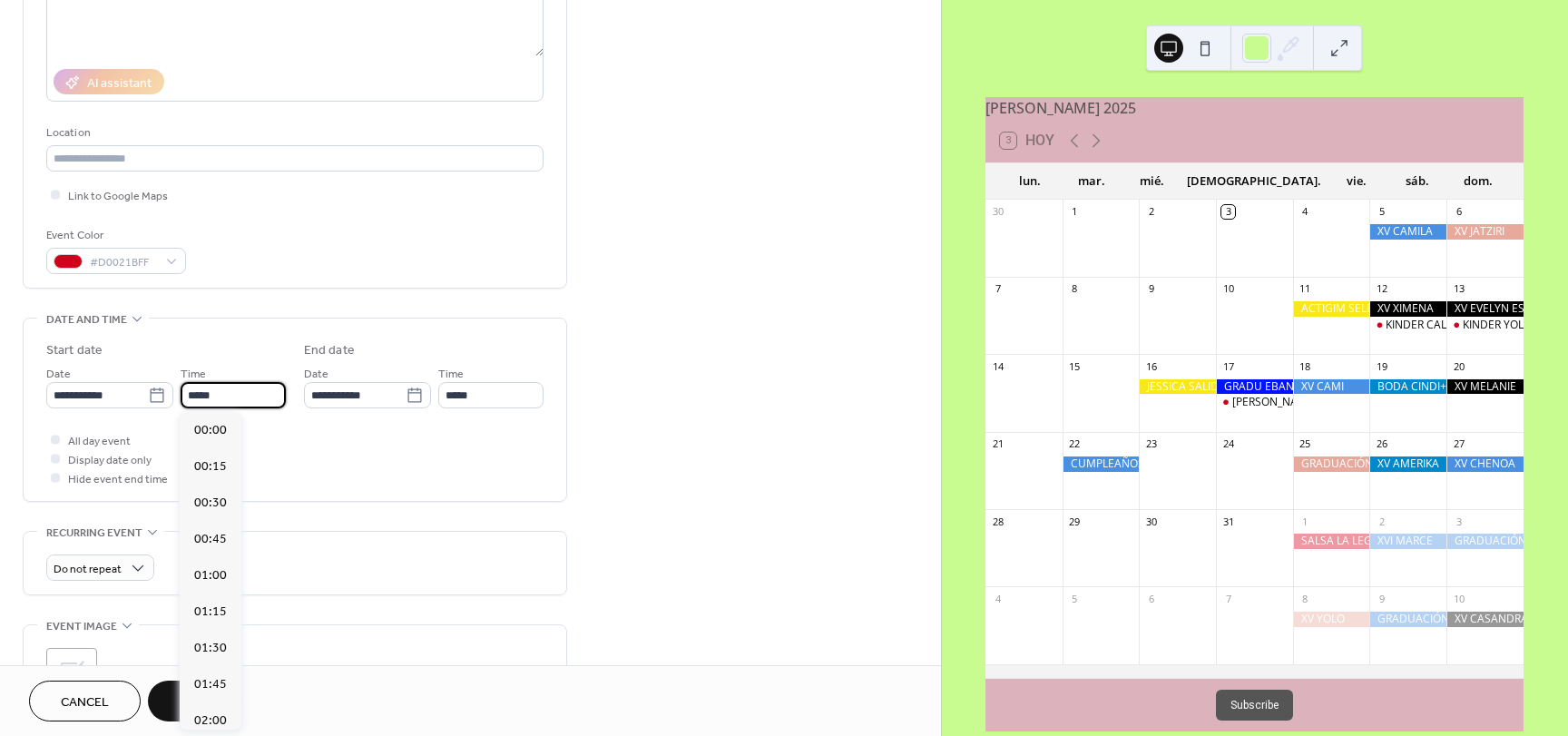 click on "*****" at bounding box center [233, 395] 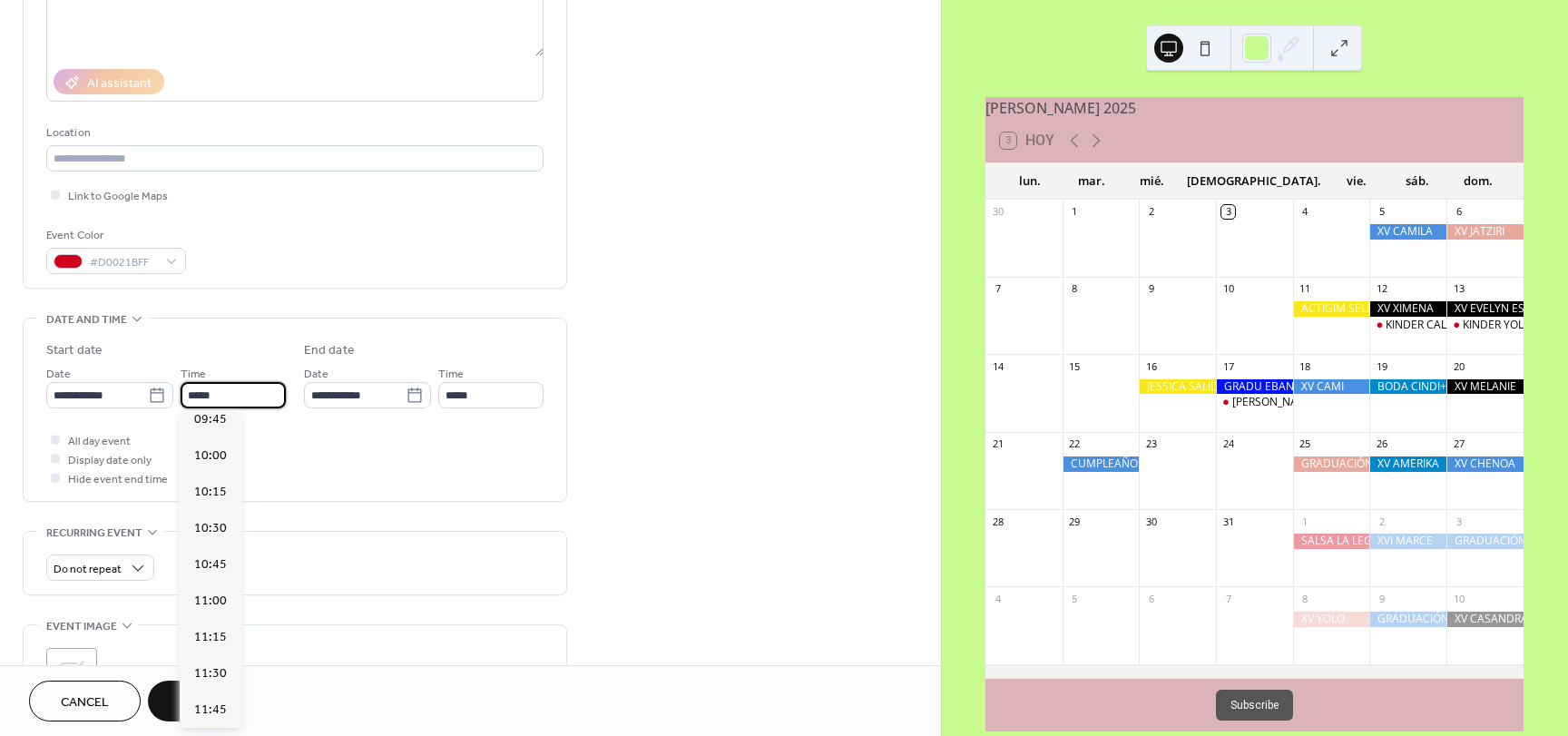 scroll, scrollTop: 1423, scrollLeft: 0, axis: vertical 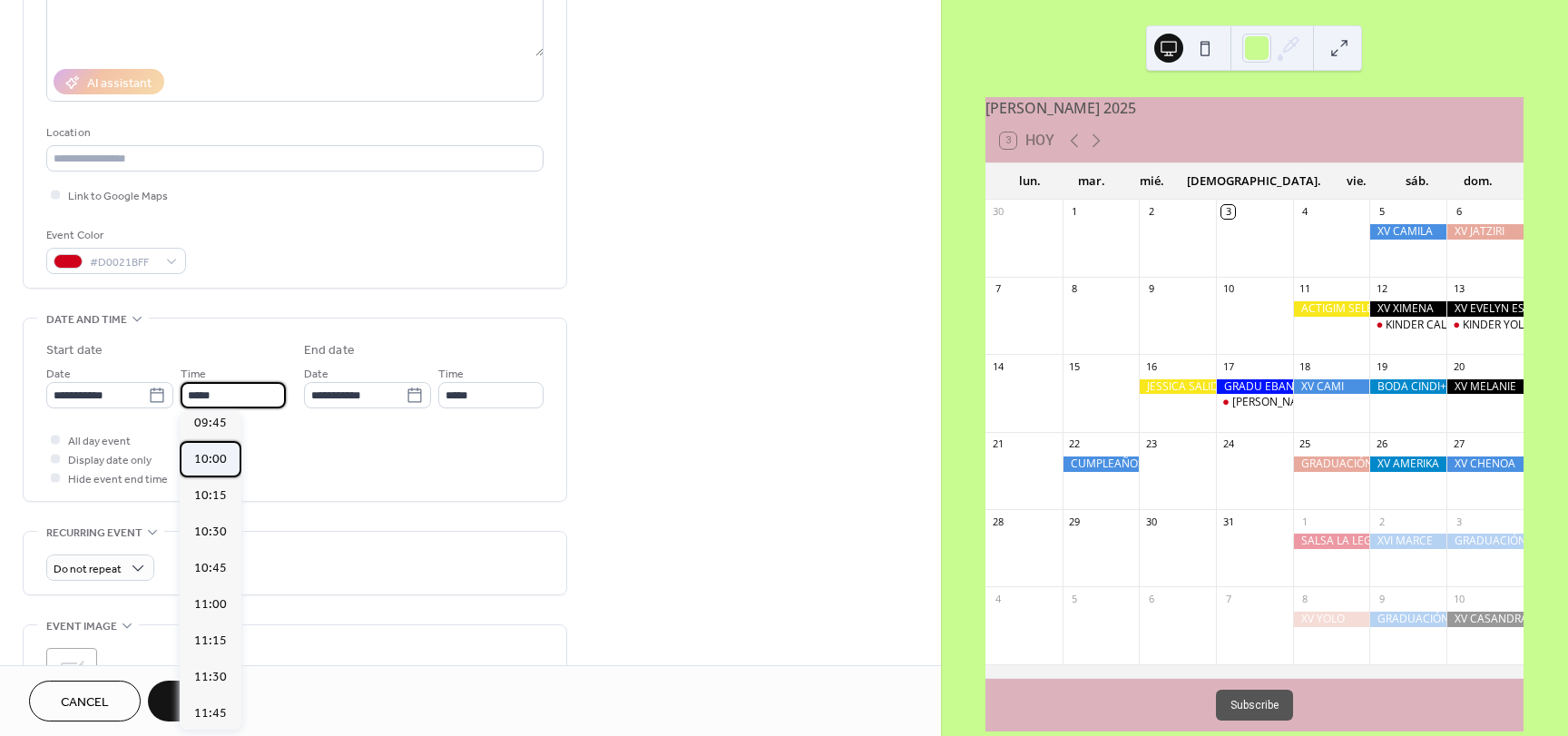 click on "10:00" at bounding box center [211, 459] 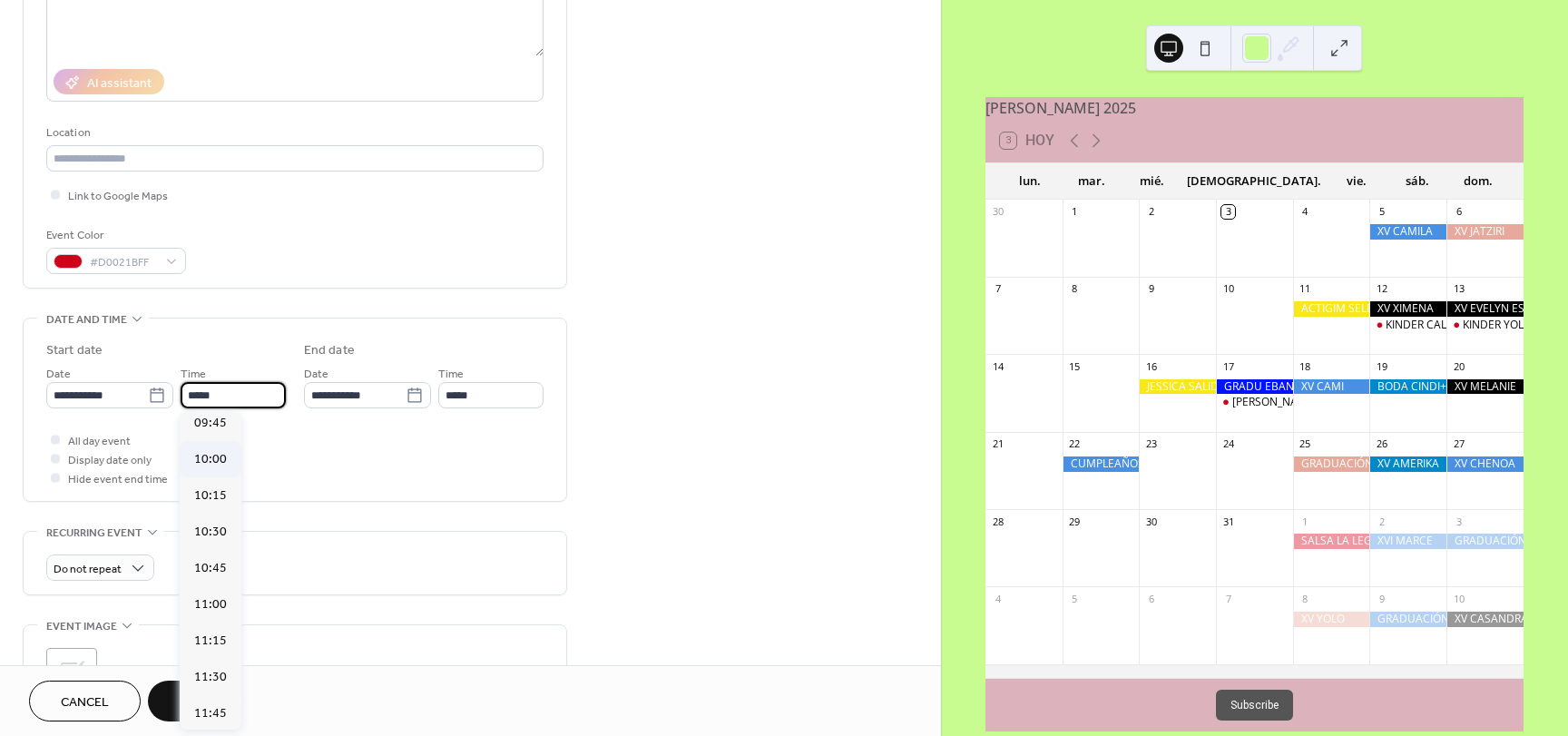 type on "*****" 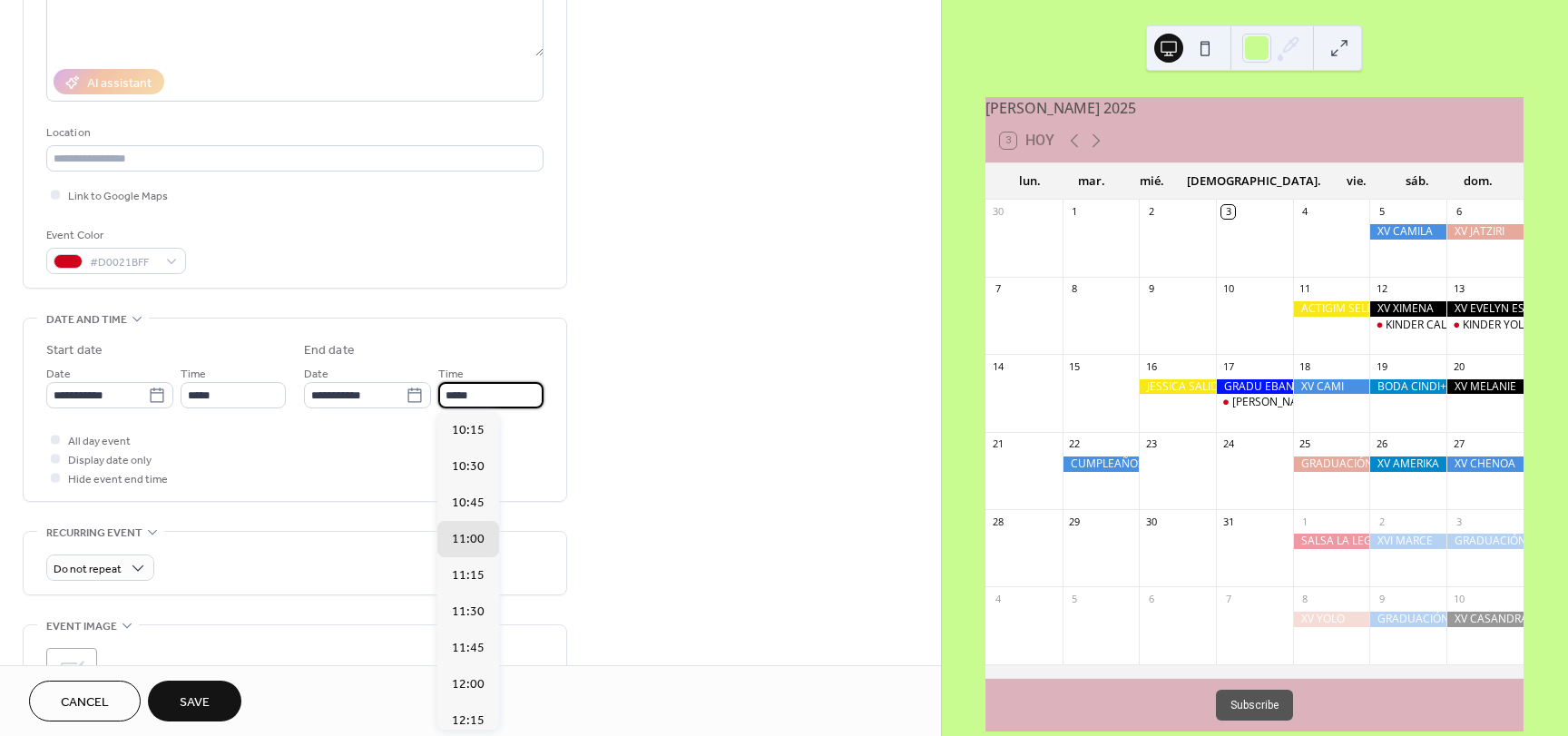 click on "*****" at bounding box center [491, 395] 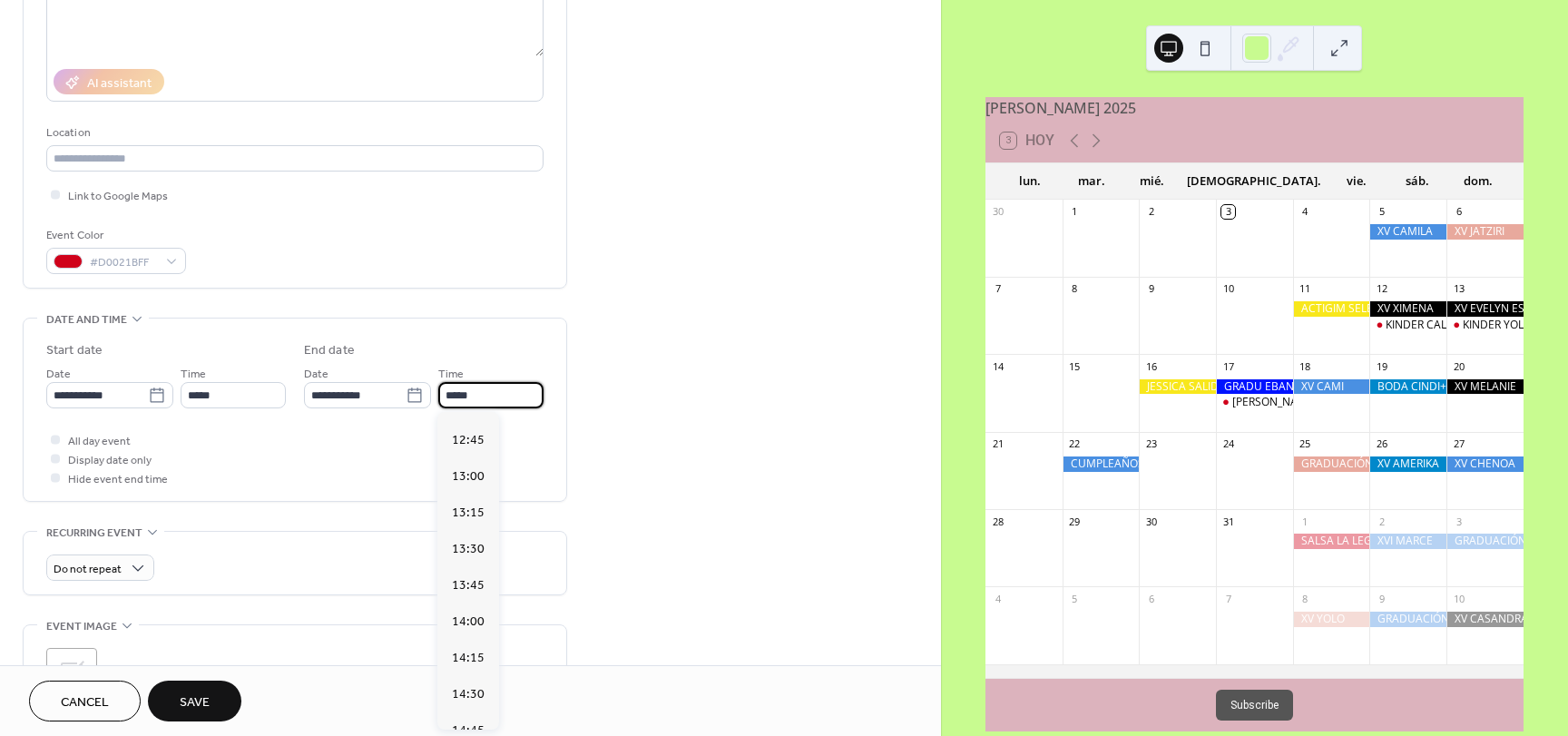scroll, scrollTop: 363, scrollLeft: 0, axis: vertical 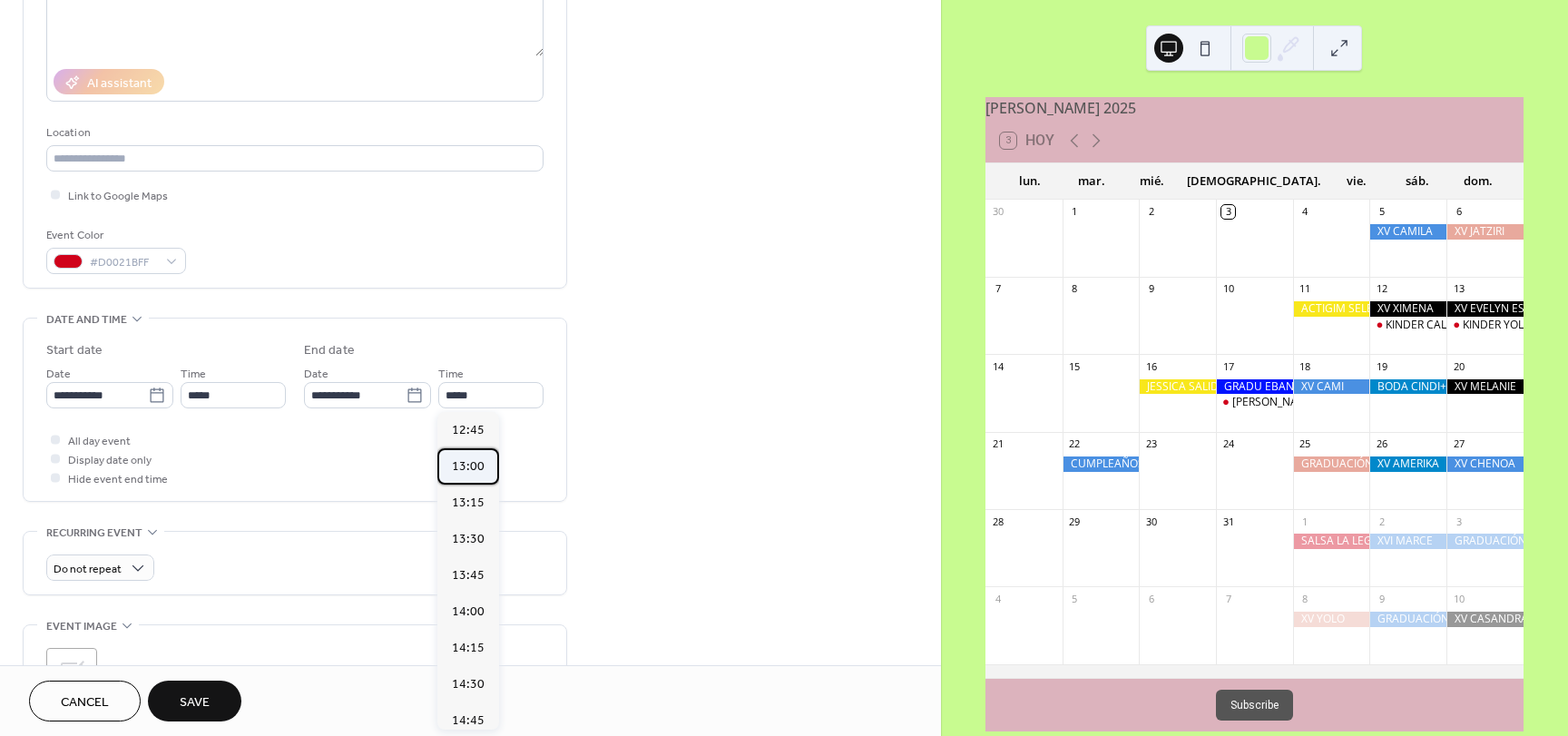 click on "13:00" at bounding box center (468, 466) 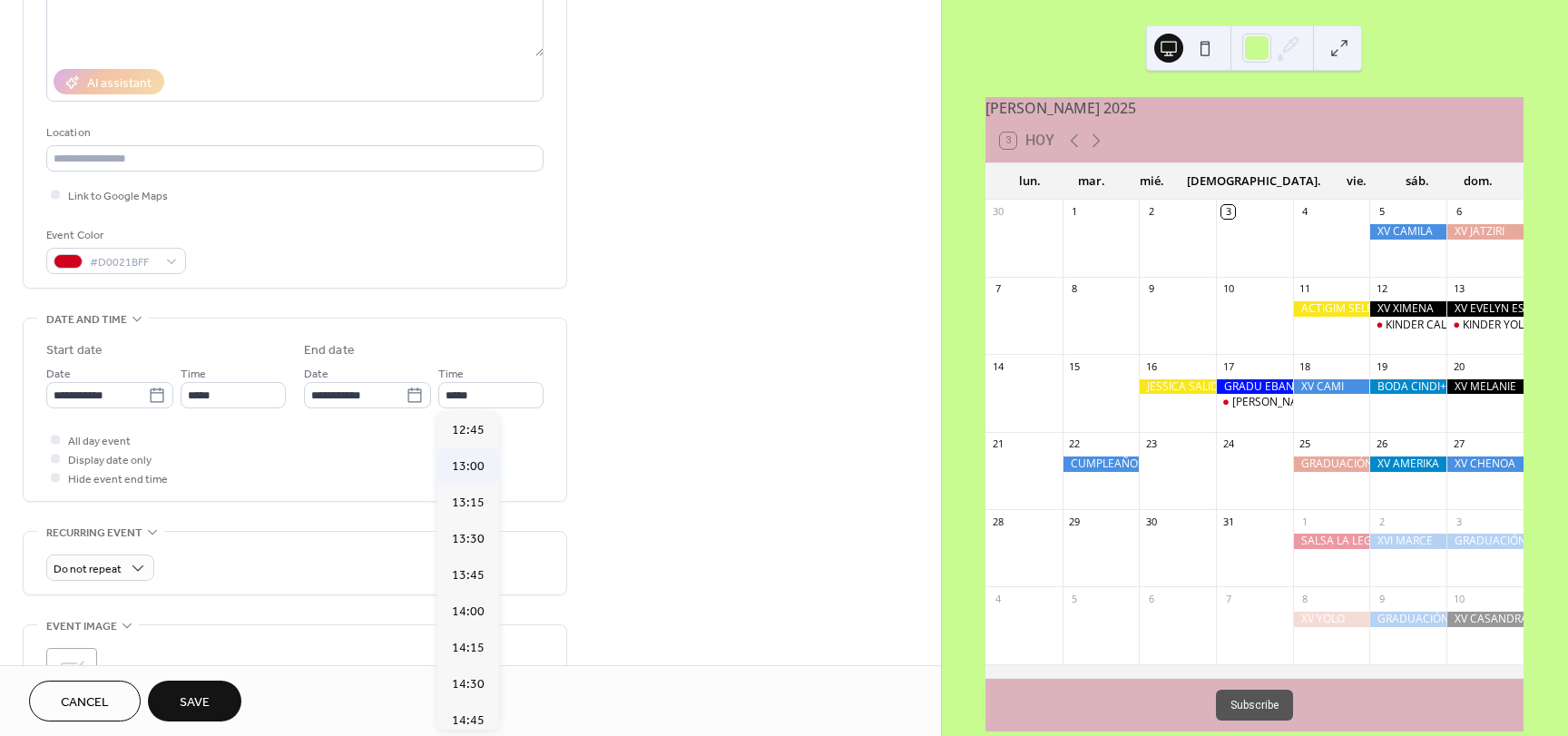 type on "*****" 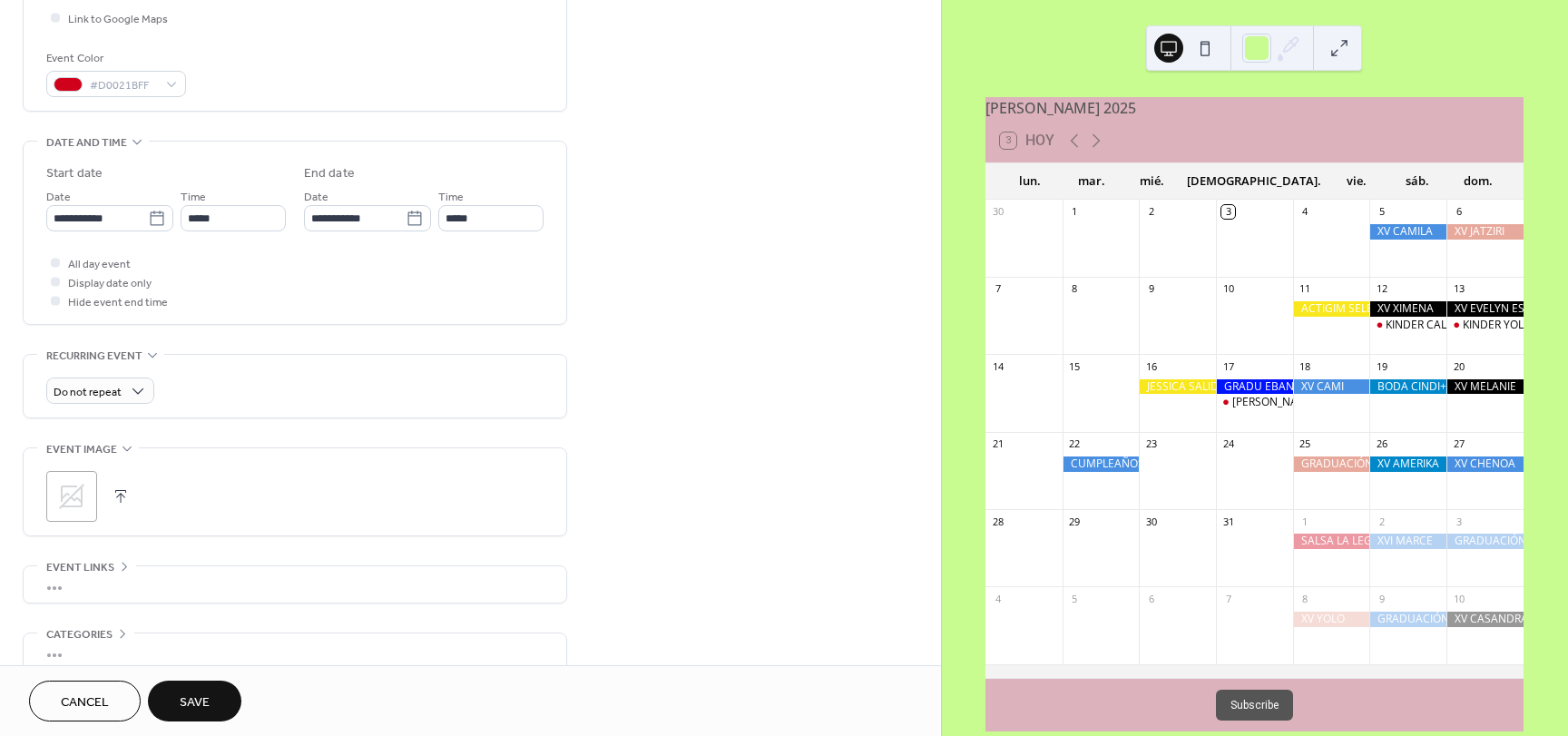 scroll, scrollTop: 454, scrollLeft: 0, axis: vertical 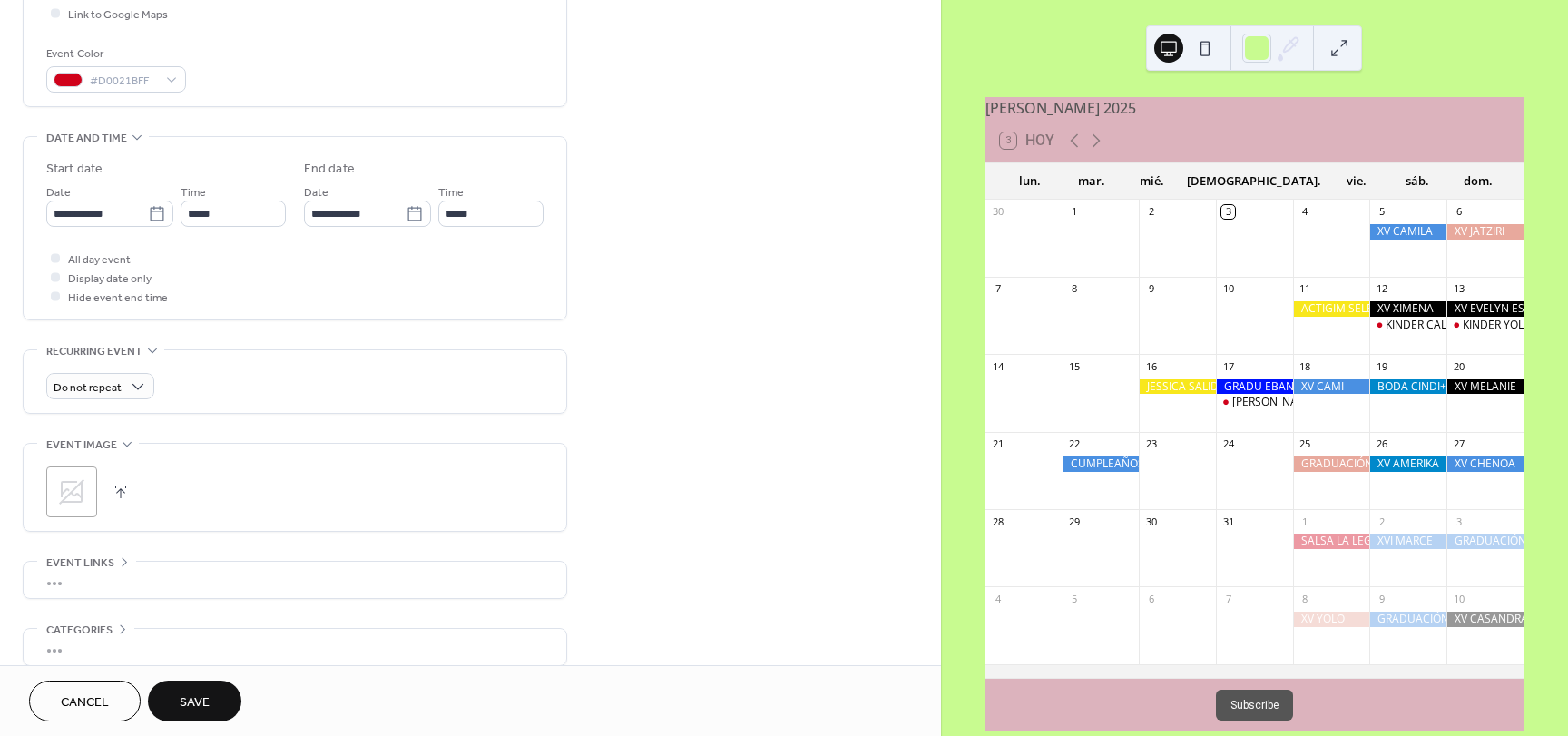 click on "Save" at bounding box center [194, 702] 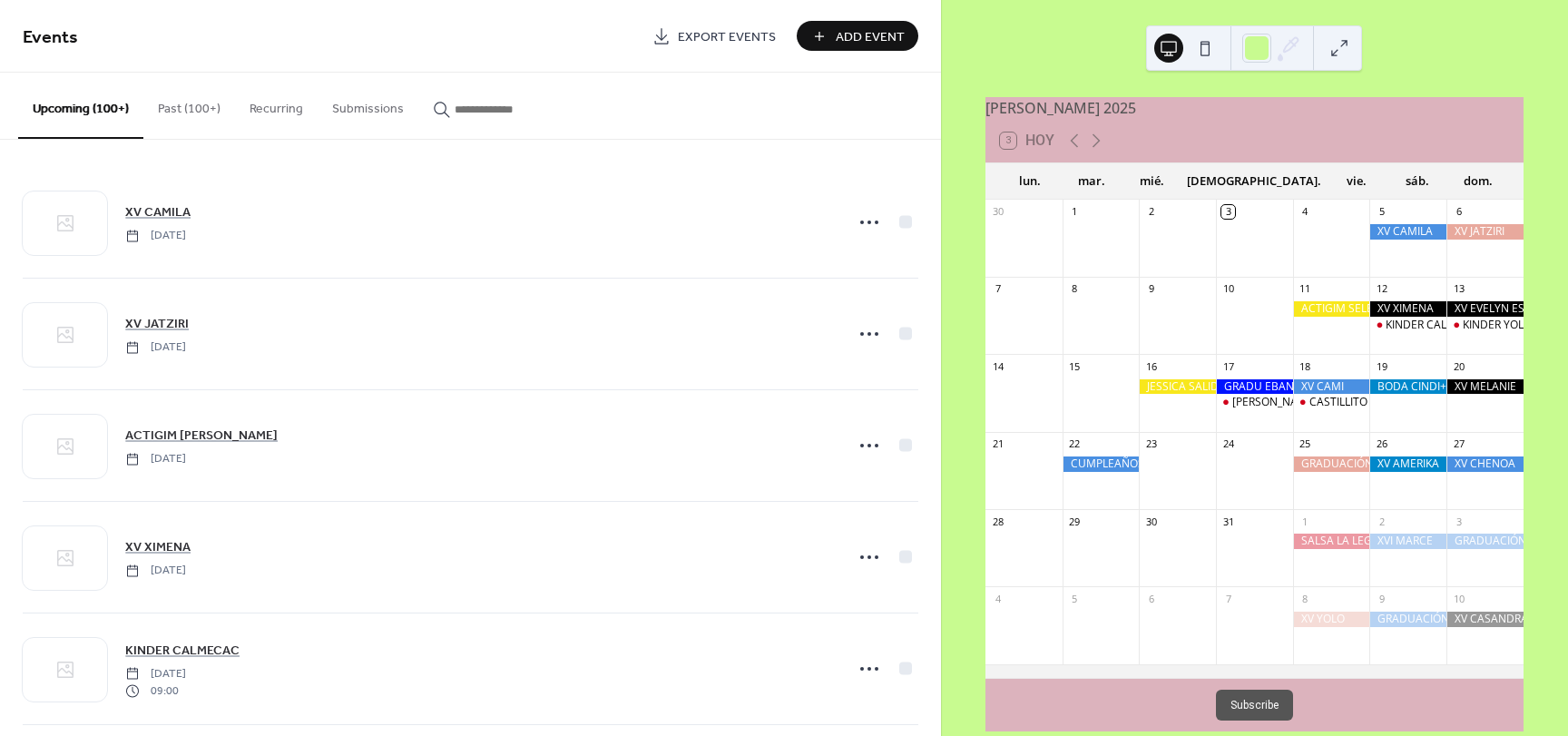 click at bounding box center (1177, 556) 